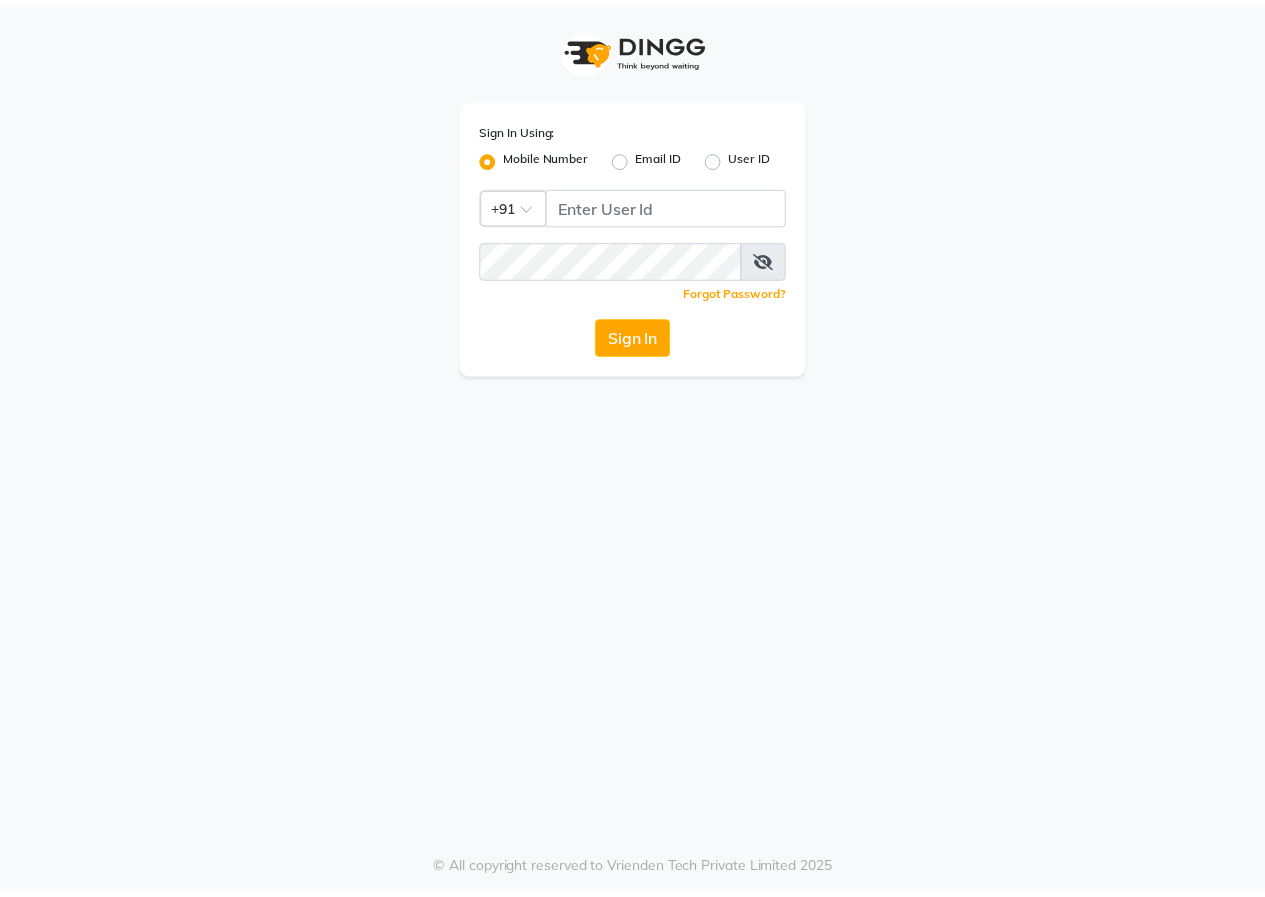 scroll, scrollTop: 0, scrollLeft: 0, axis: both 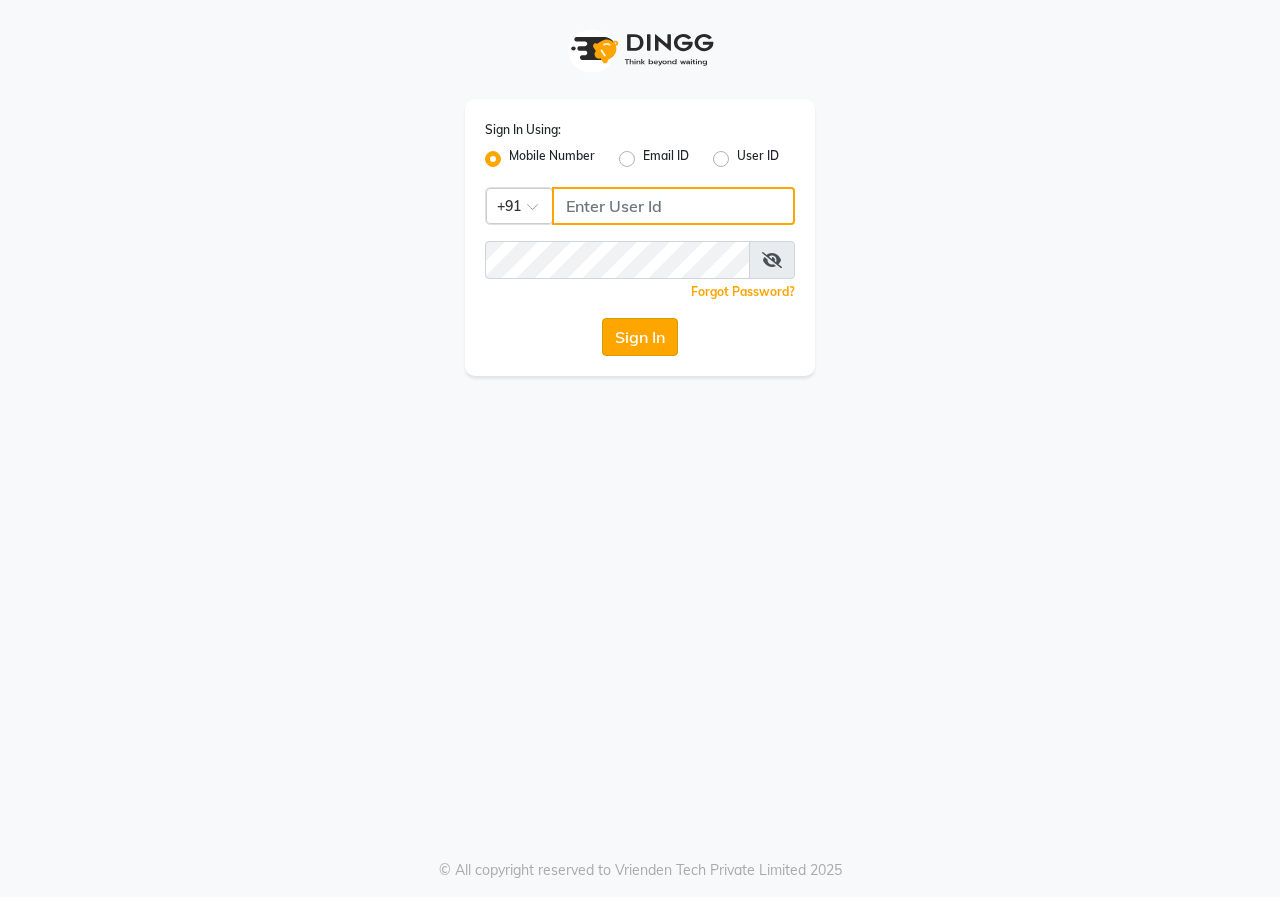 type on "9617700273" 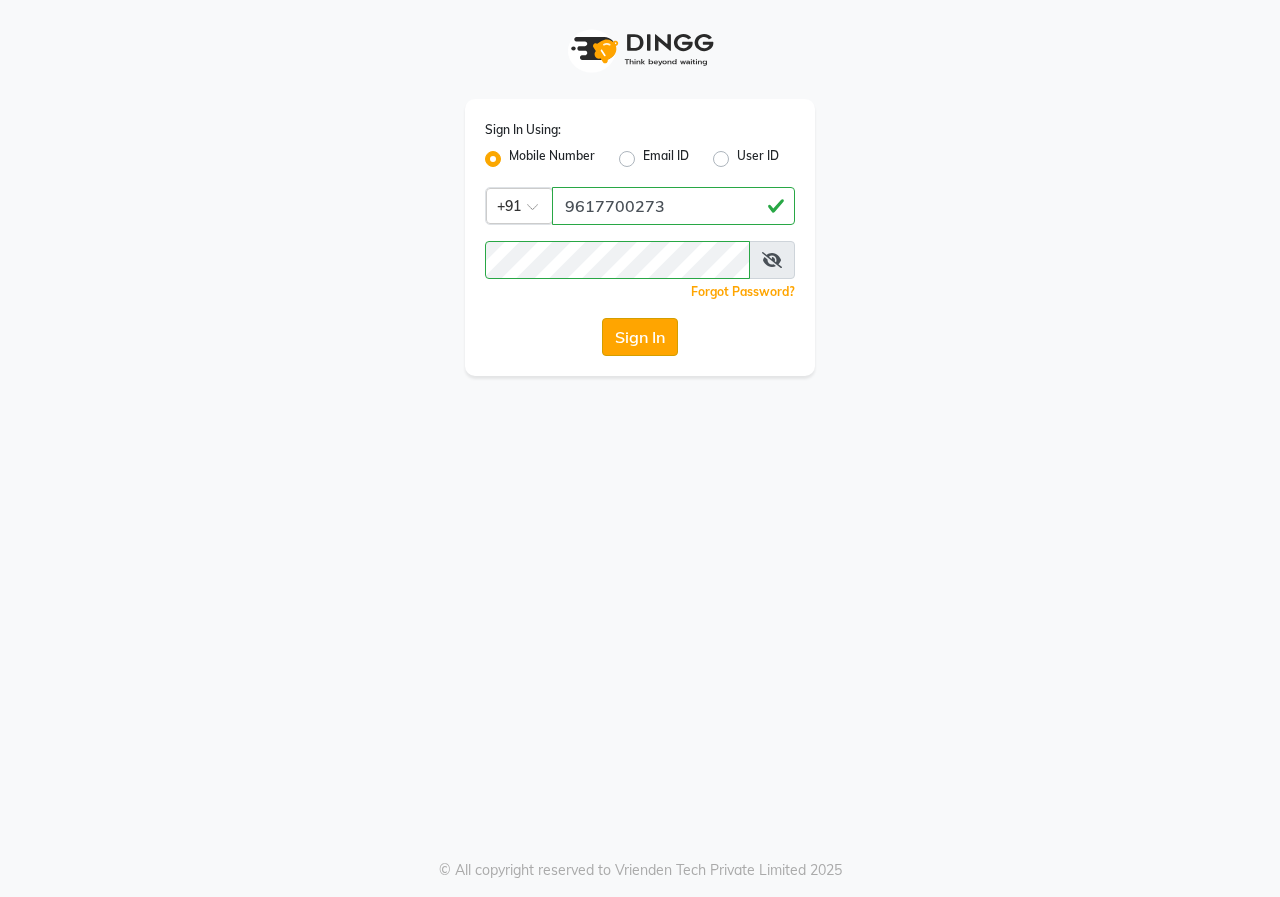 click on "Sign In" 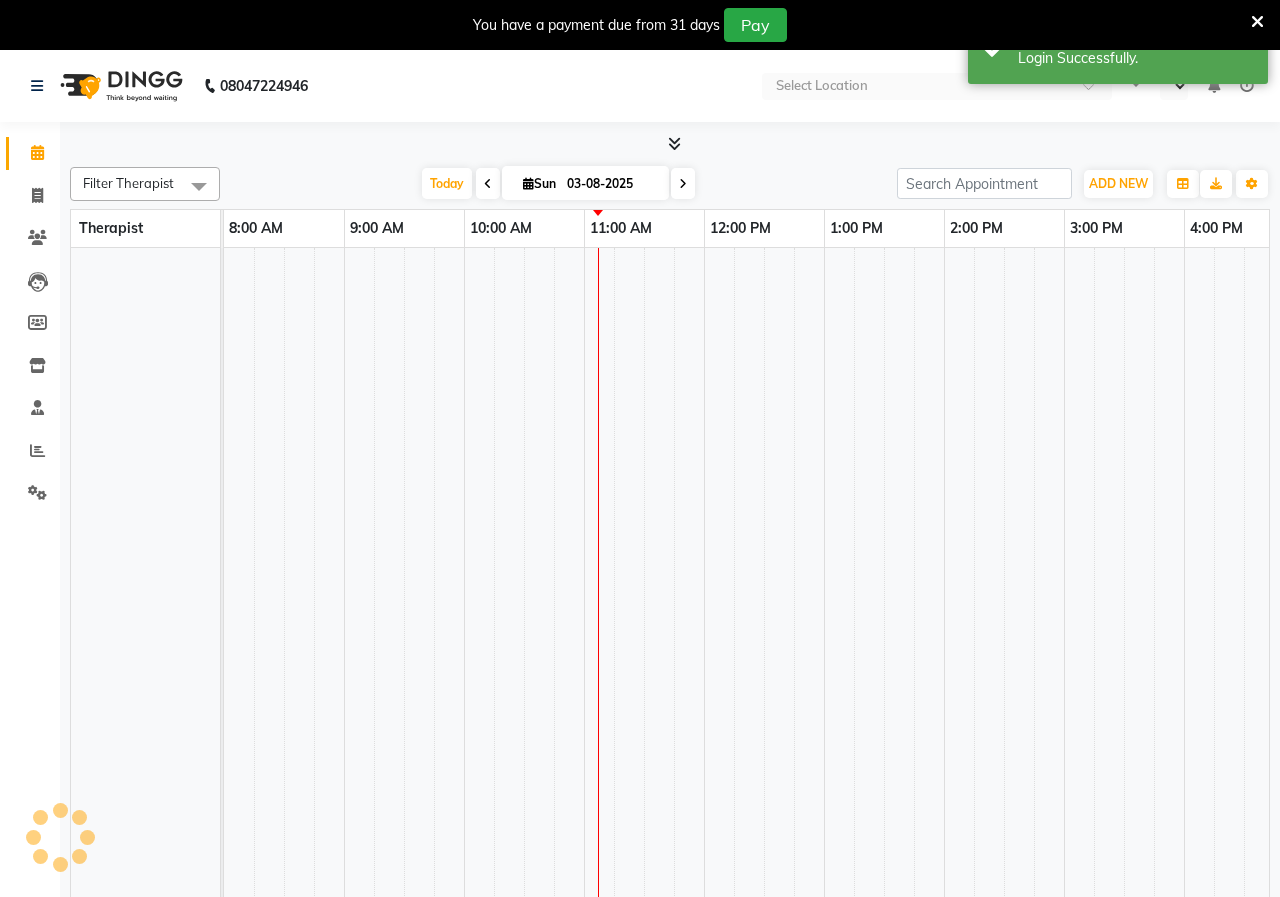 select on "en" 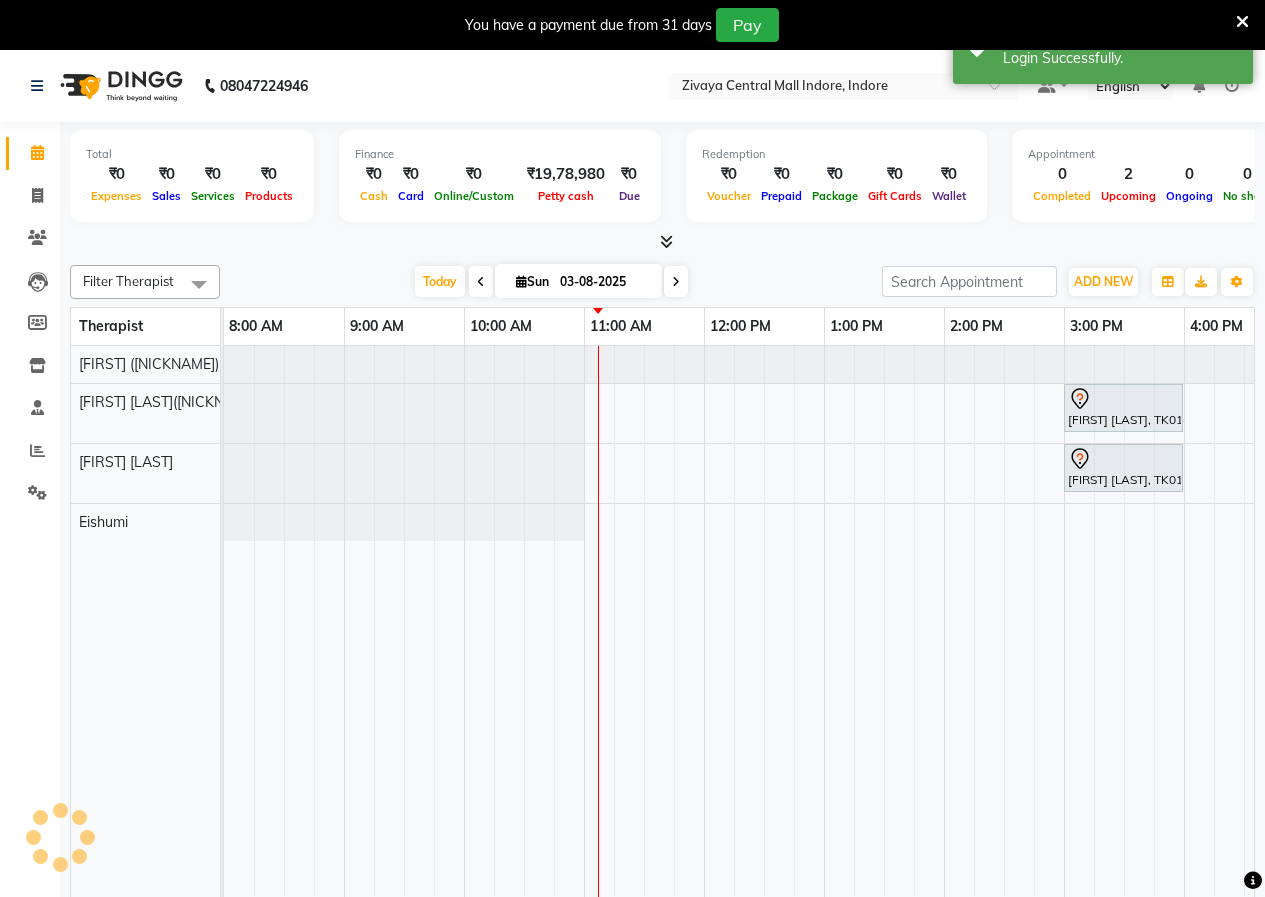 scroll, scrollTop: 0, scrollLeft: 0, axis: both 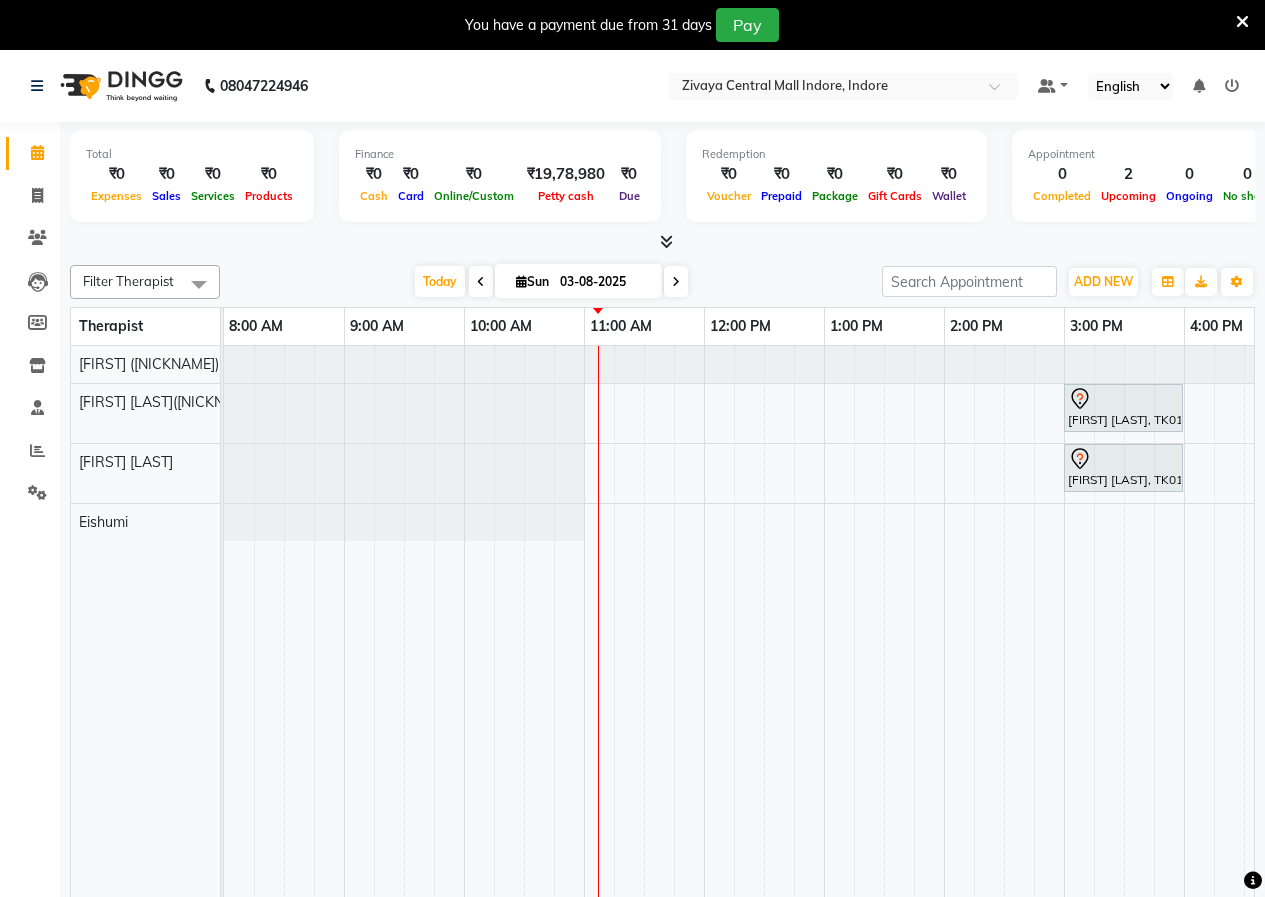 click on "[FIRST] [LAST], TK01, 03:00 PM-04:00 PM, Javanese Pampering - 60 Mins             [FIRST] [LAST], TK01, 03:00 PM-04:00 PM, Javanese Pampering - 60 Mins" at bounding box center [1184, 636] 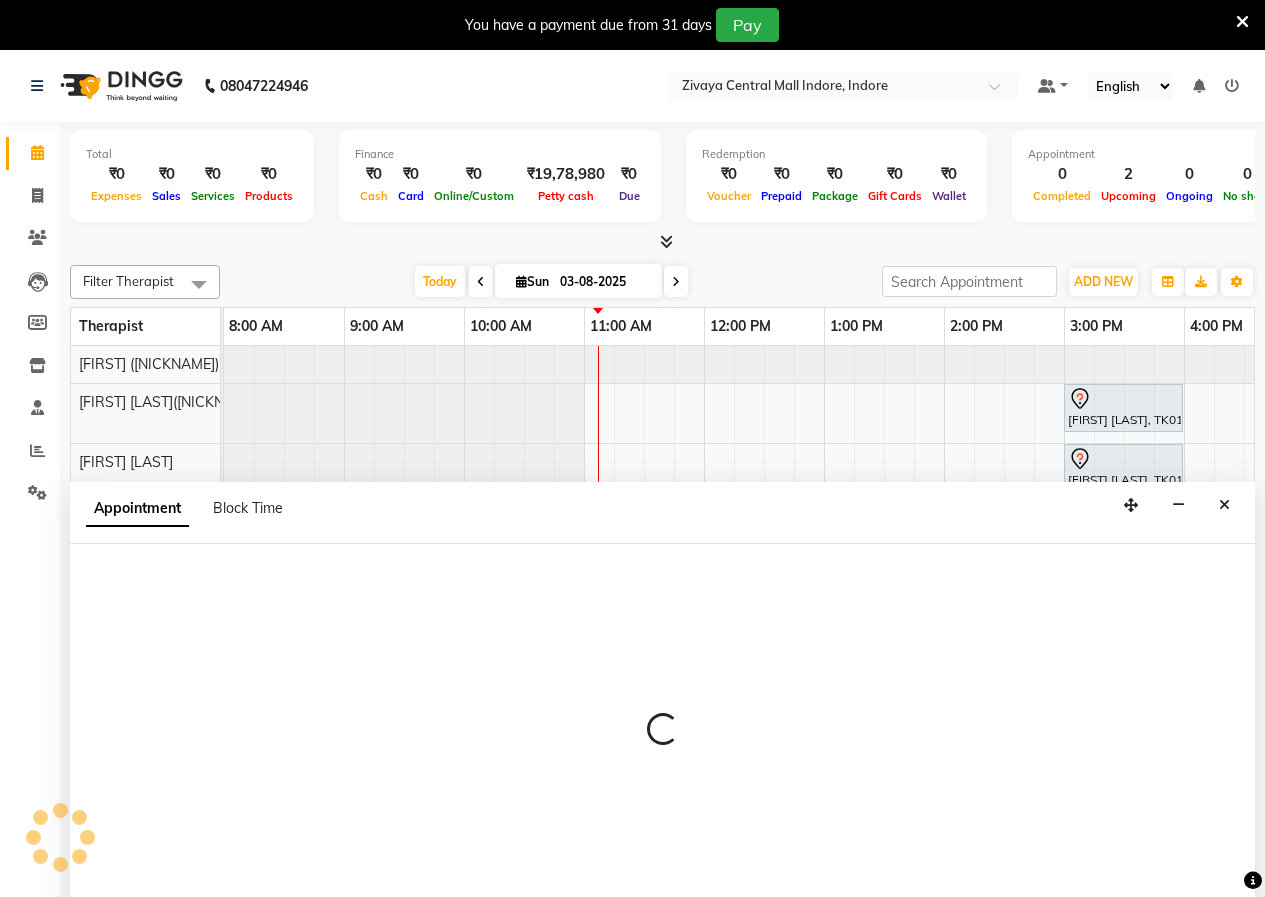 select on "79832" 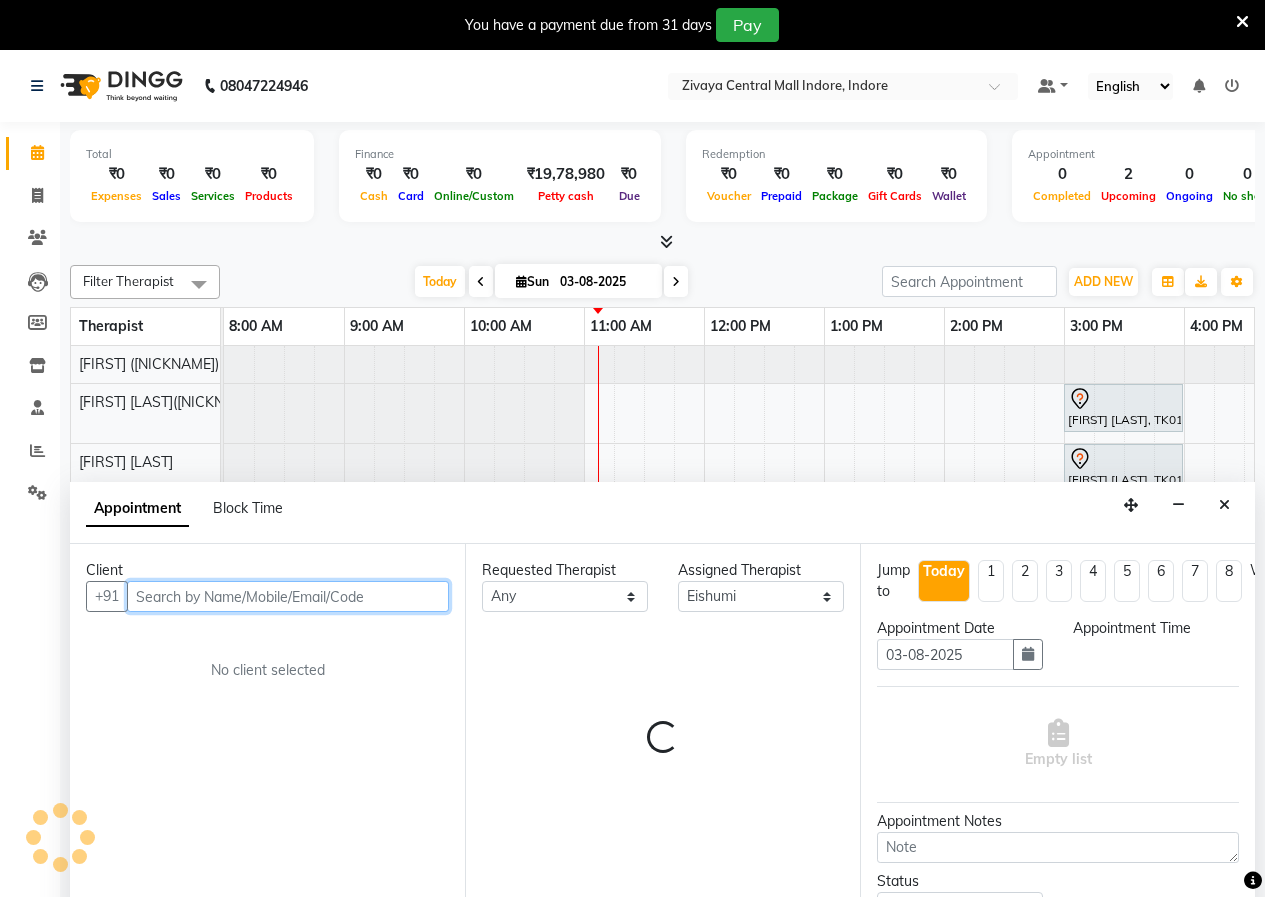 select on "780" 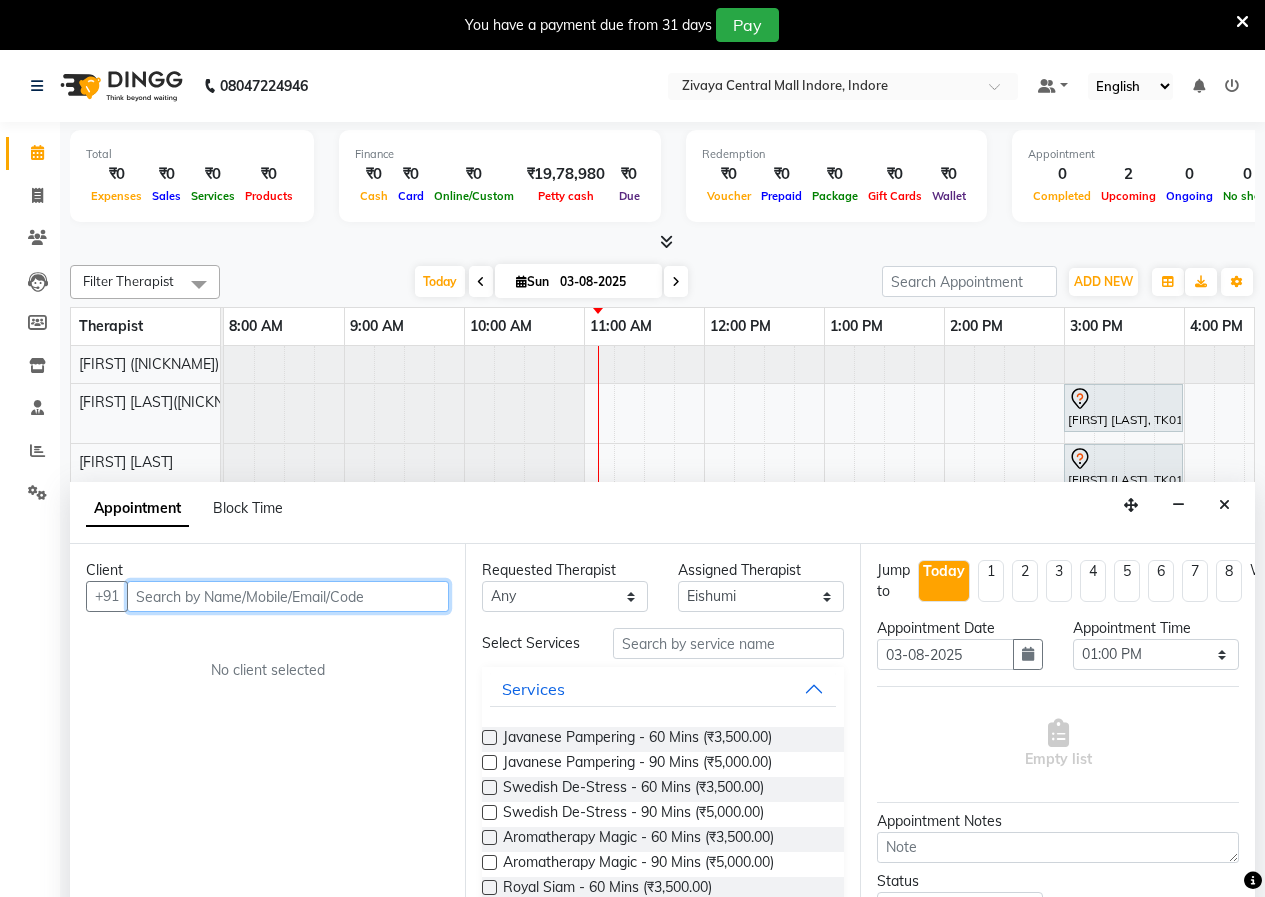 scroll, scrollTop: 50, scrollLeft: 0, axis: vertical 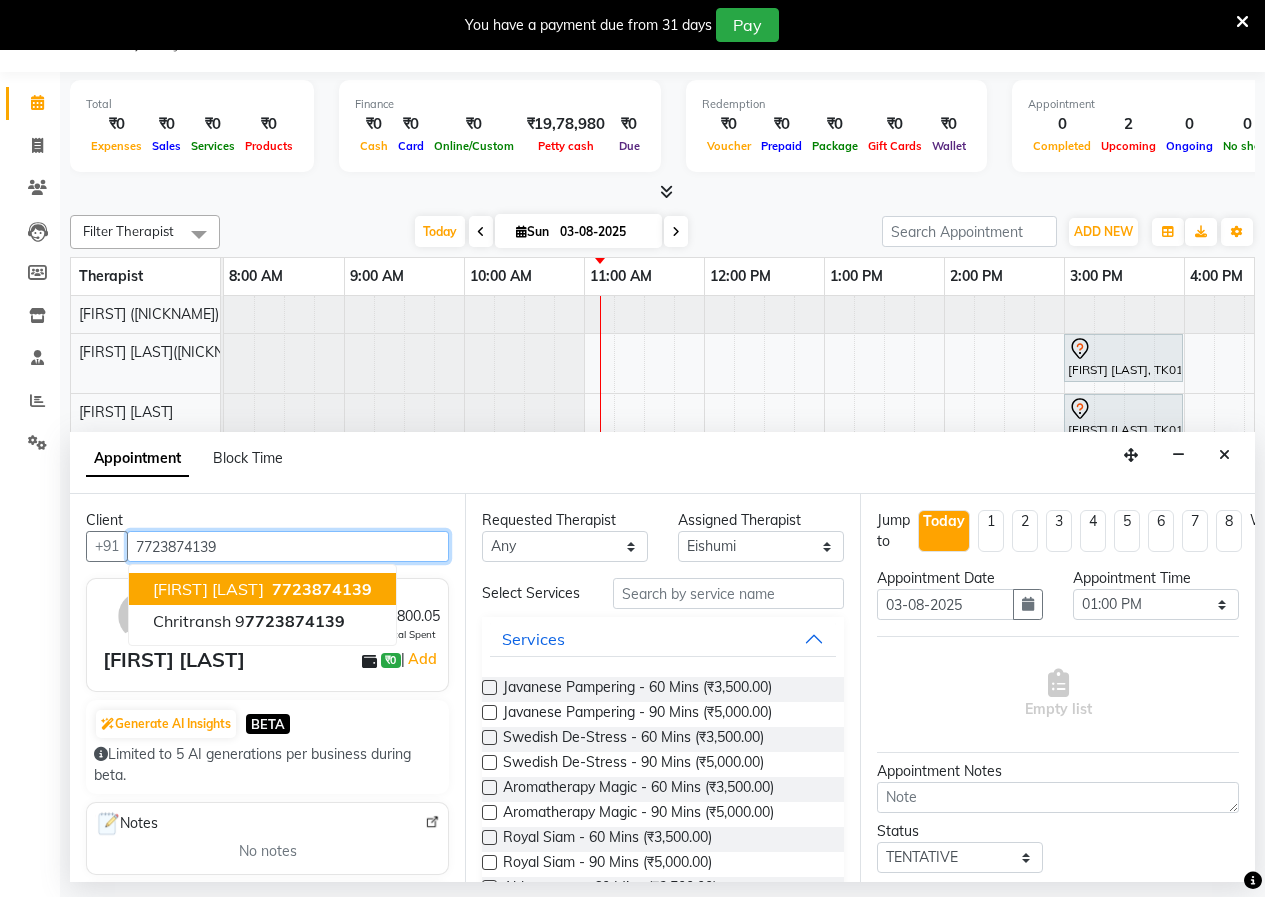 click on "7723874139" at bounding box center [322, 589] 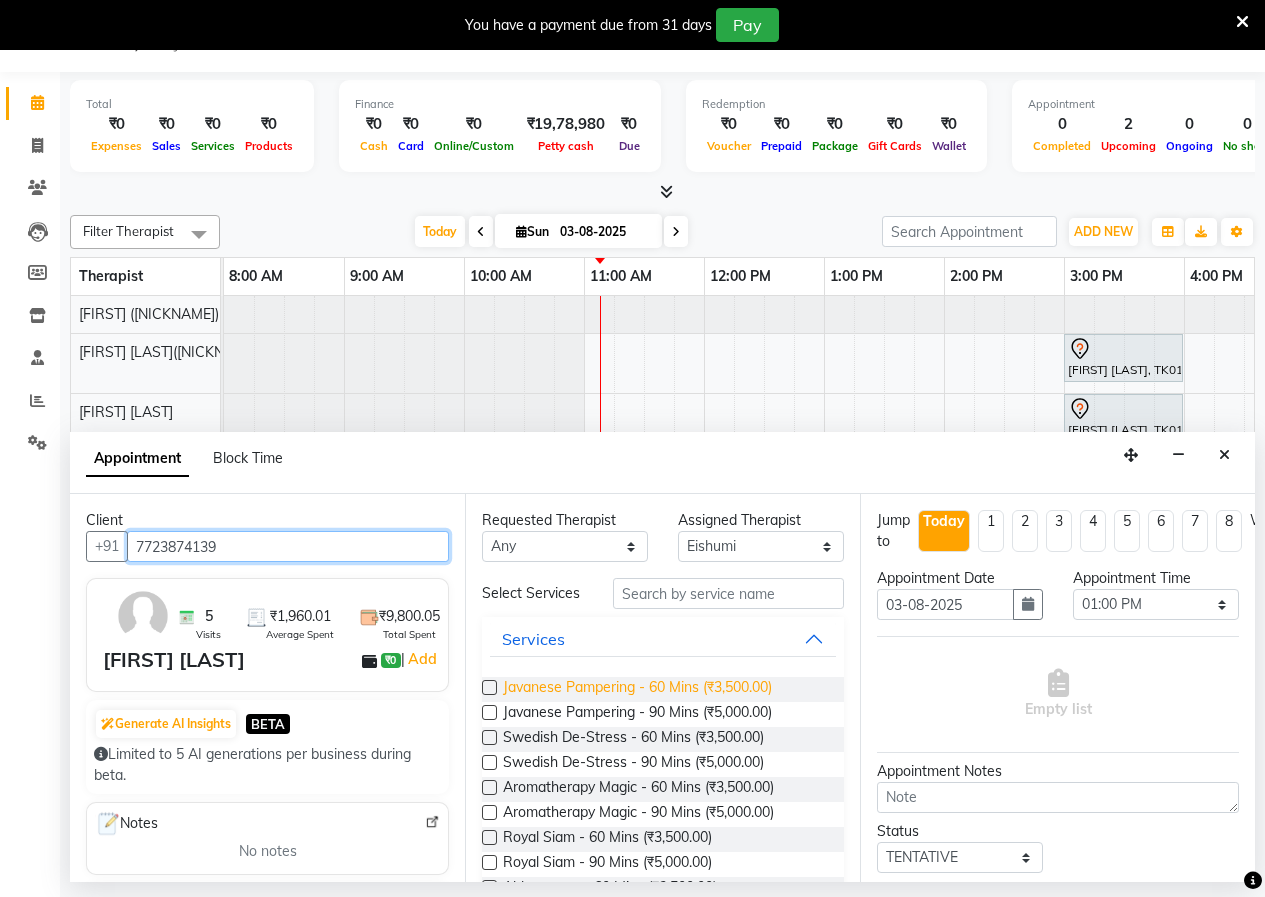 type on "7723874139" 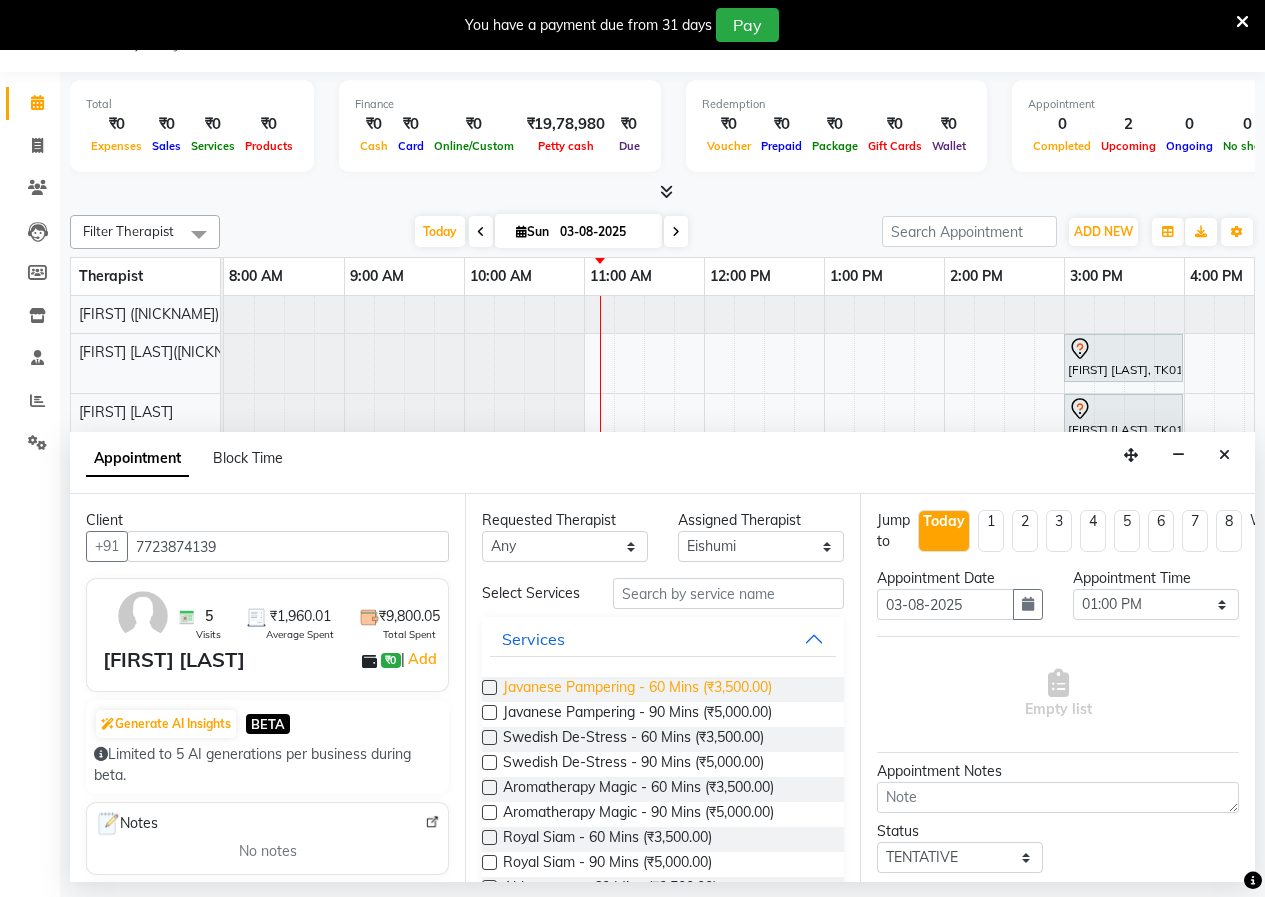 click on "Javanese Pampering - 60 Mins (₹3,500.00)" at bounding box center [637, 689] 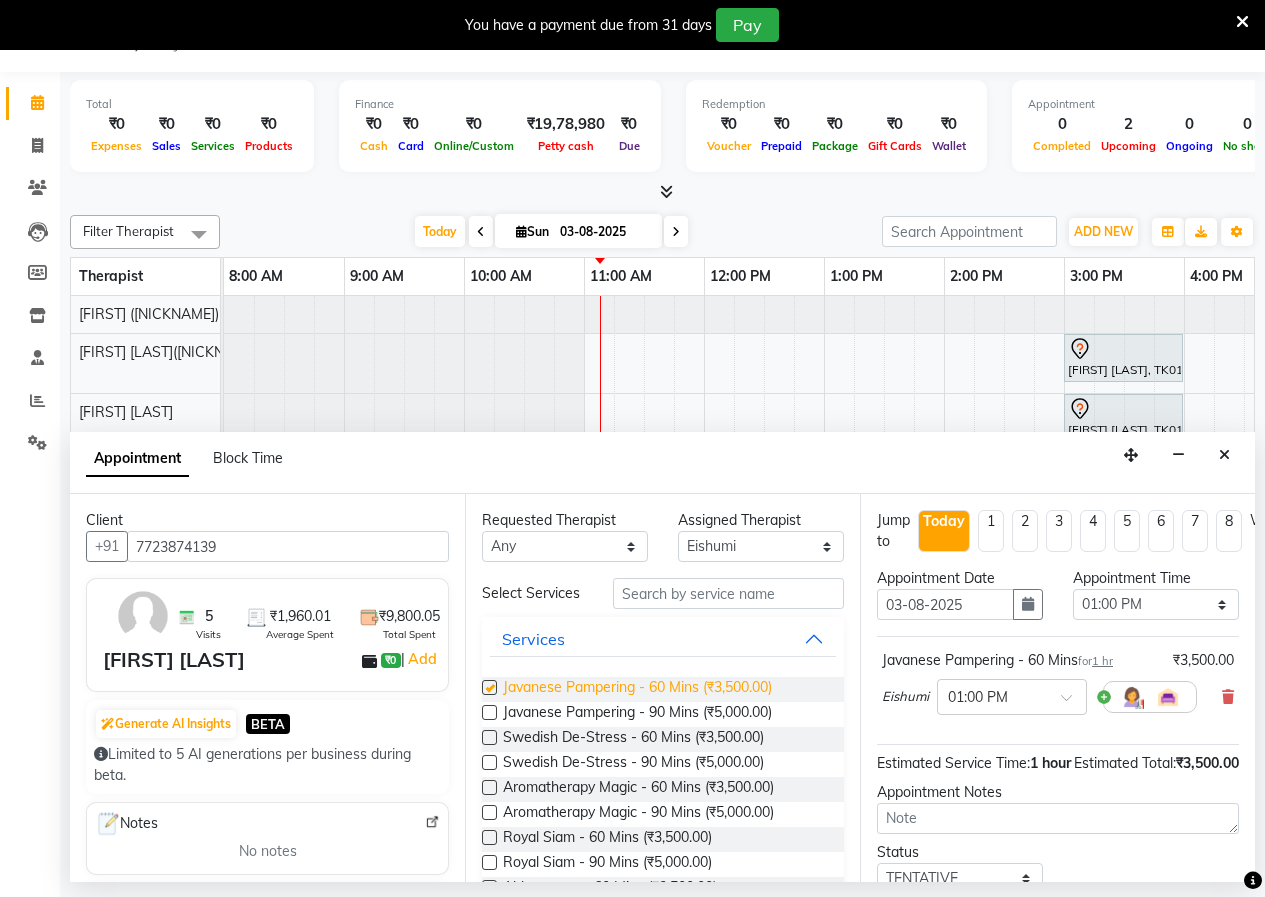 checkbox on "false" 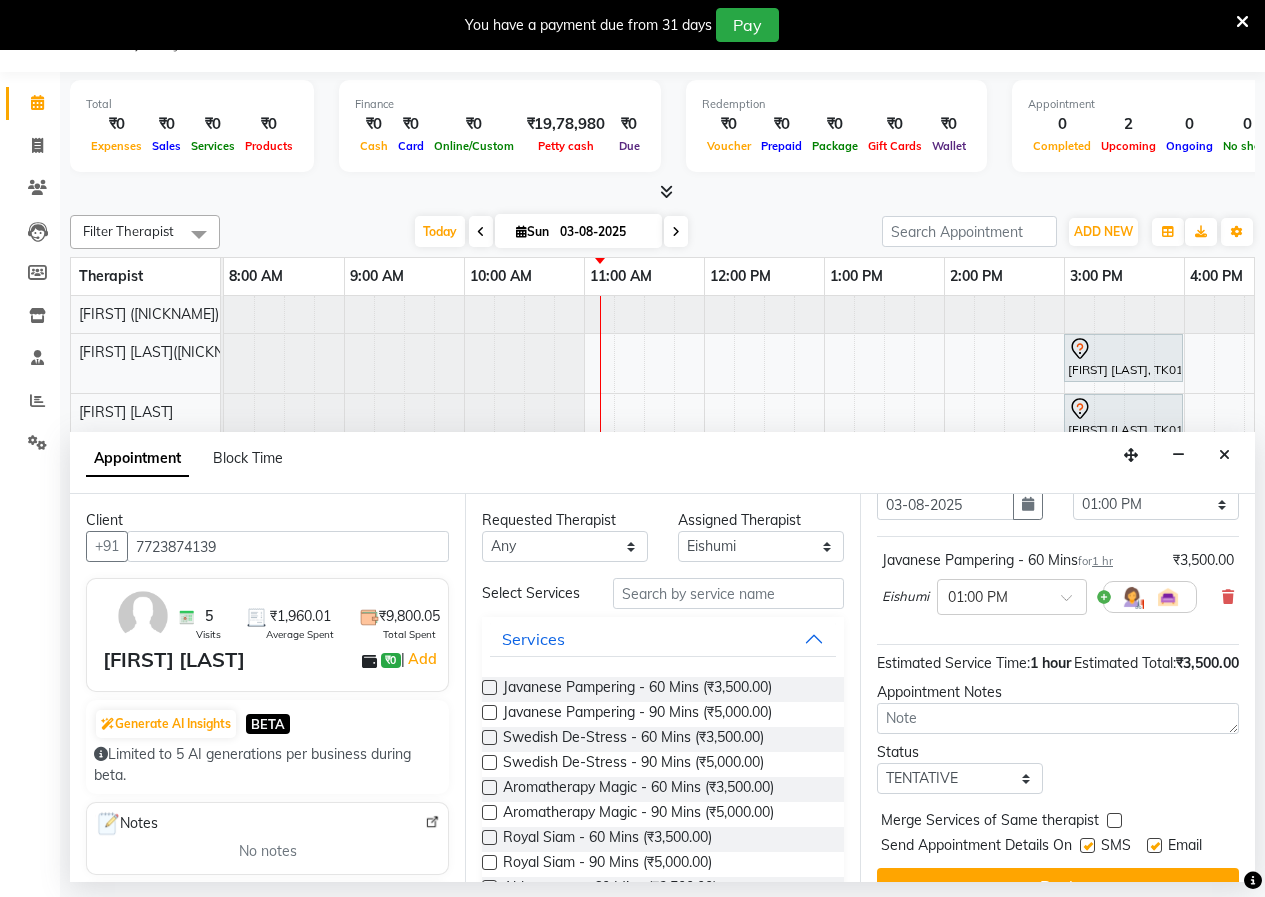 scroll, scrollTop: 174, scrollLeft: 0, axis: vertical 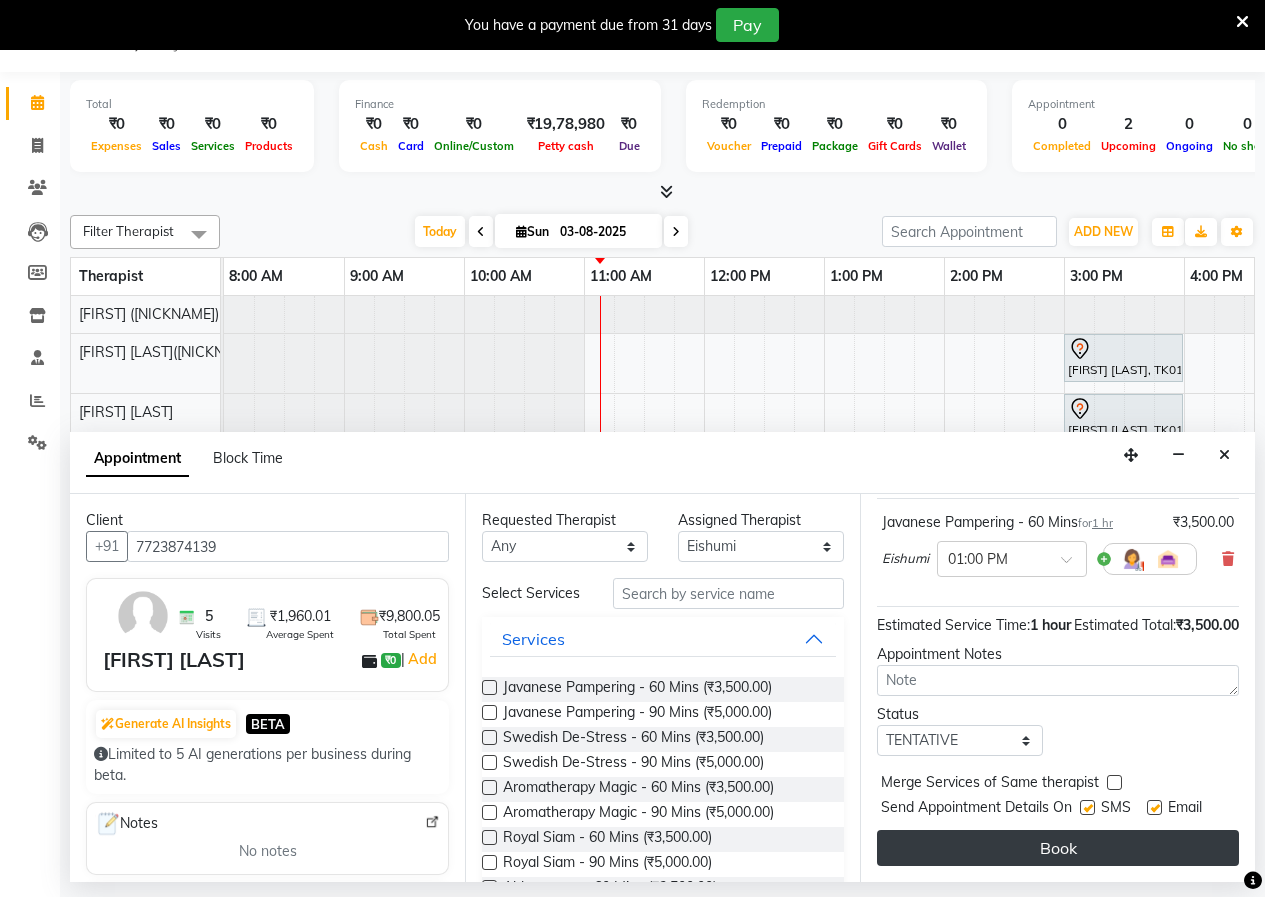 click on "Book" at bounding box center [1058, 848] 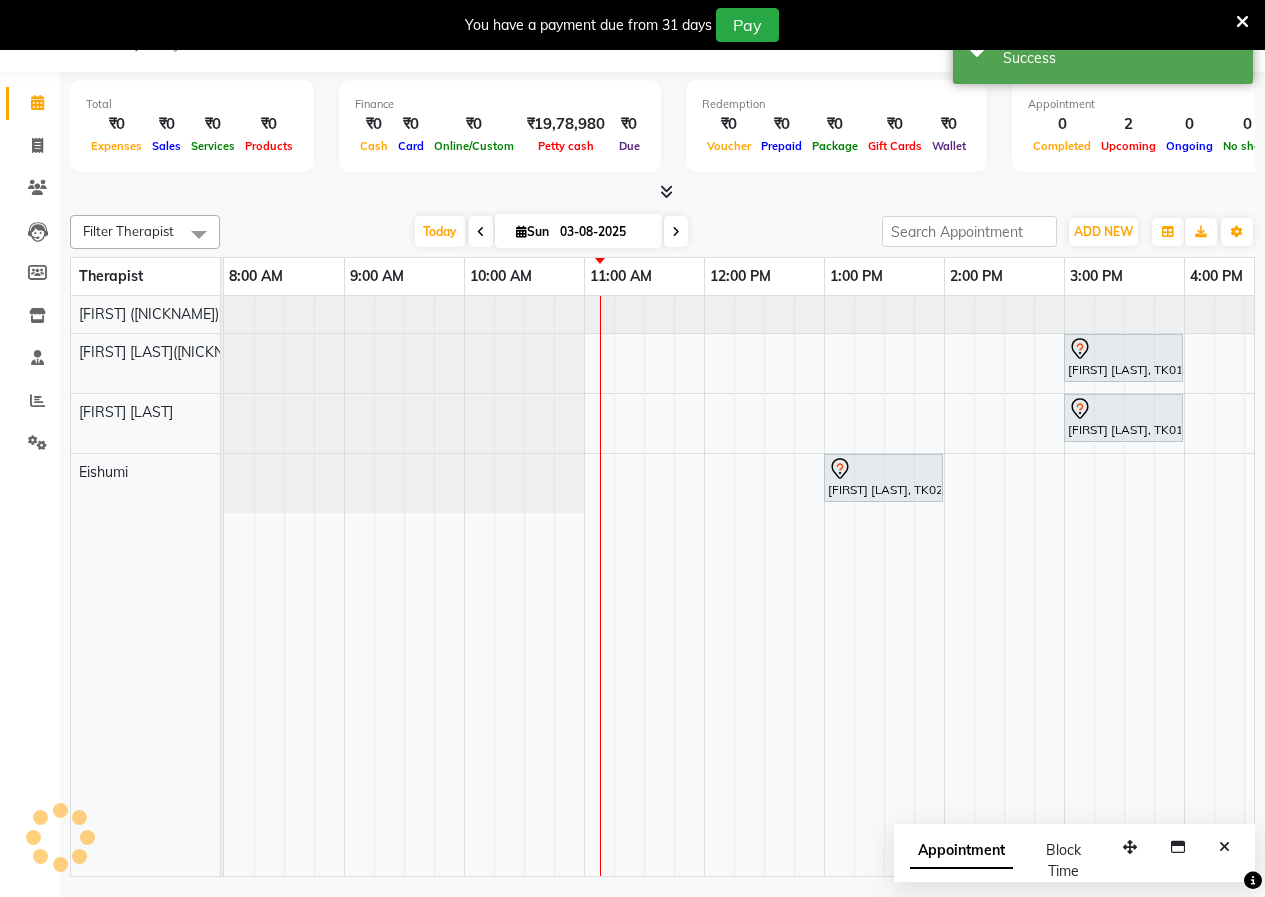 scroll, scrollTop: 0, scrollLeft: 0, axis: both 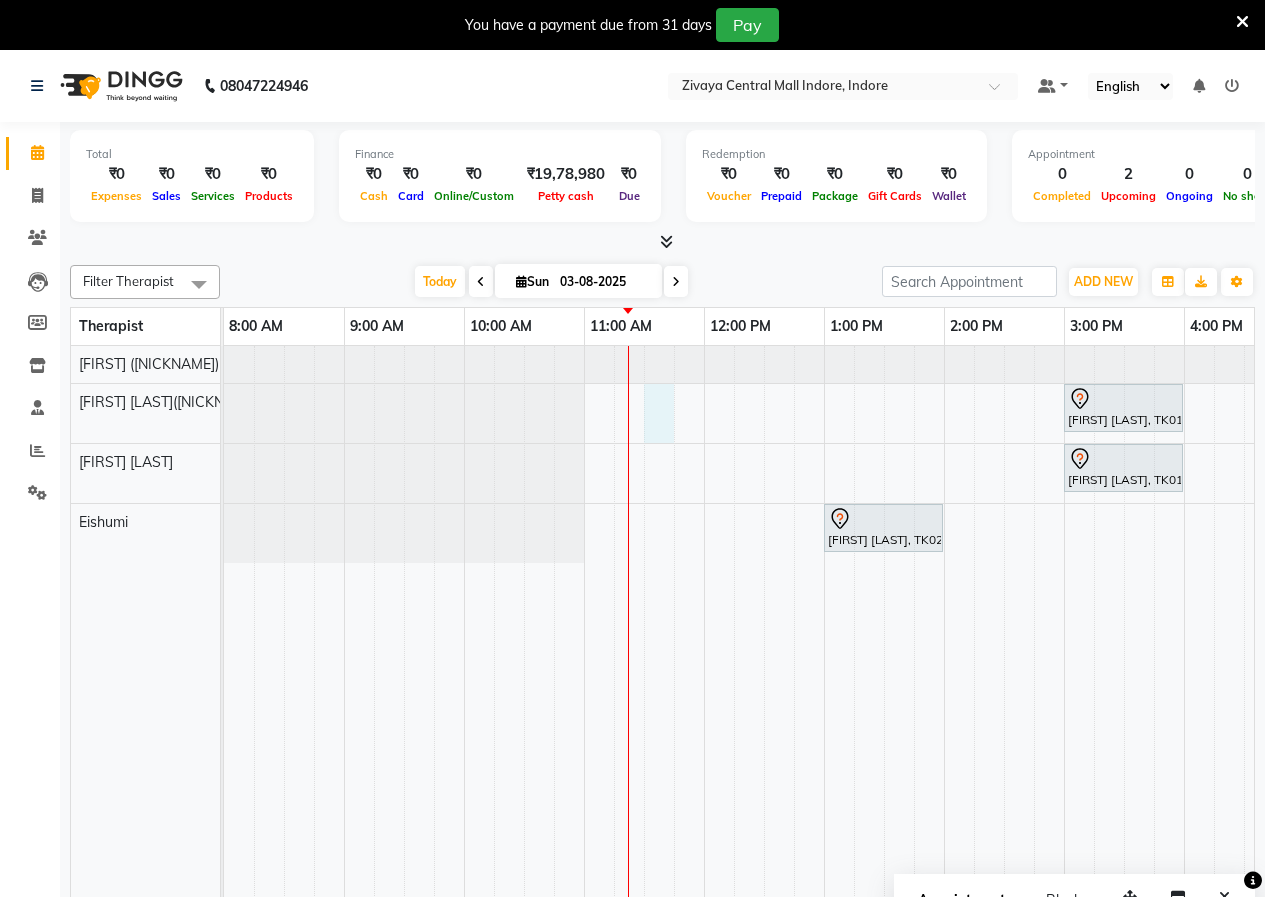 click on "[FIRST] [LAST], TK01, 03:00 PM-04:00 PM, Javanese Pampering - 60 Mins             [FIRST] [LAST], TK01, 03:00 PM-04:00 PM, Javanese Pampering - 60 Mins             [FIRST] [LAST], TK02, 01:00 PM-02:00 PM, Javanese Pampering - 60 Mins" at bounding box center (1184, 636) 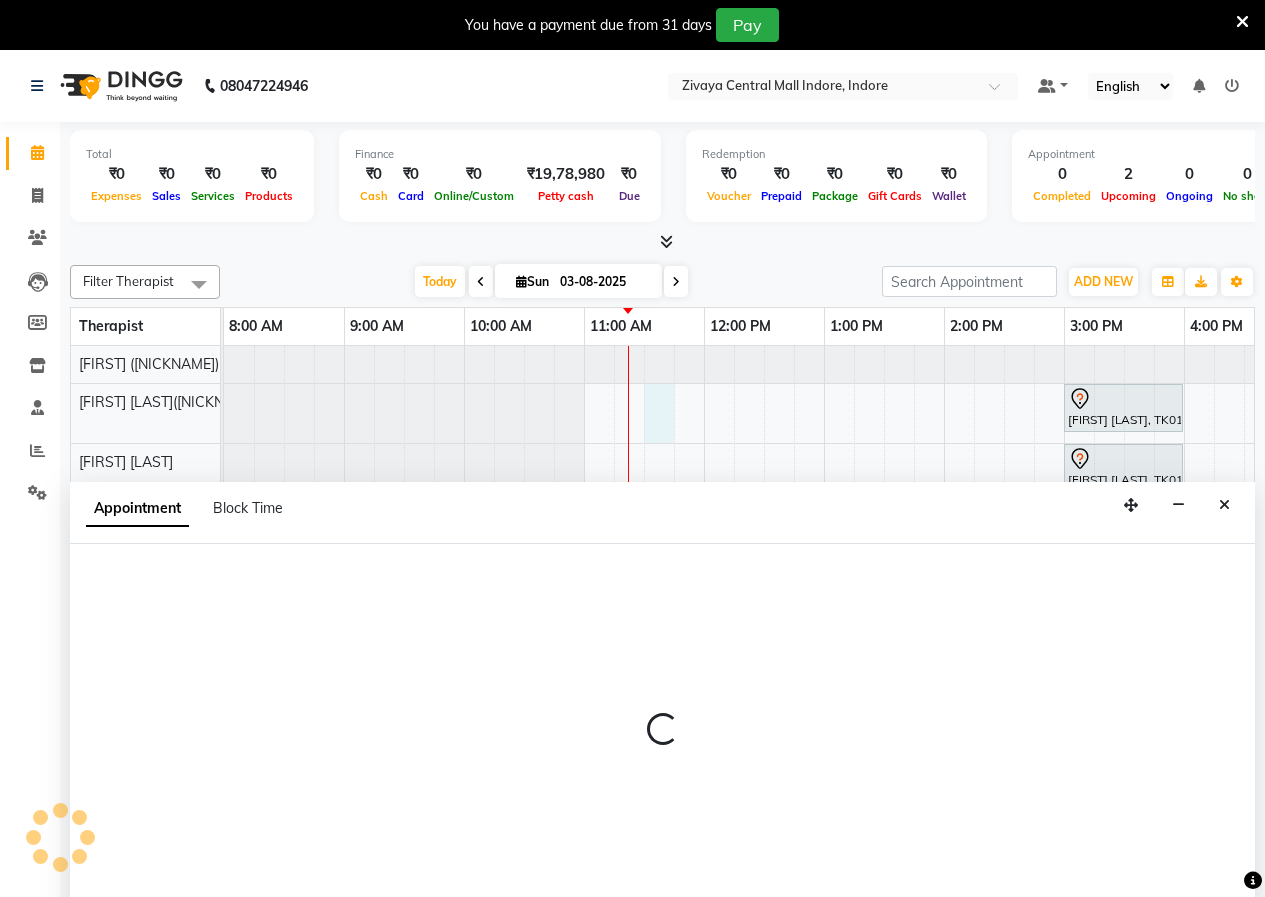 select on "49517" 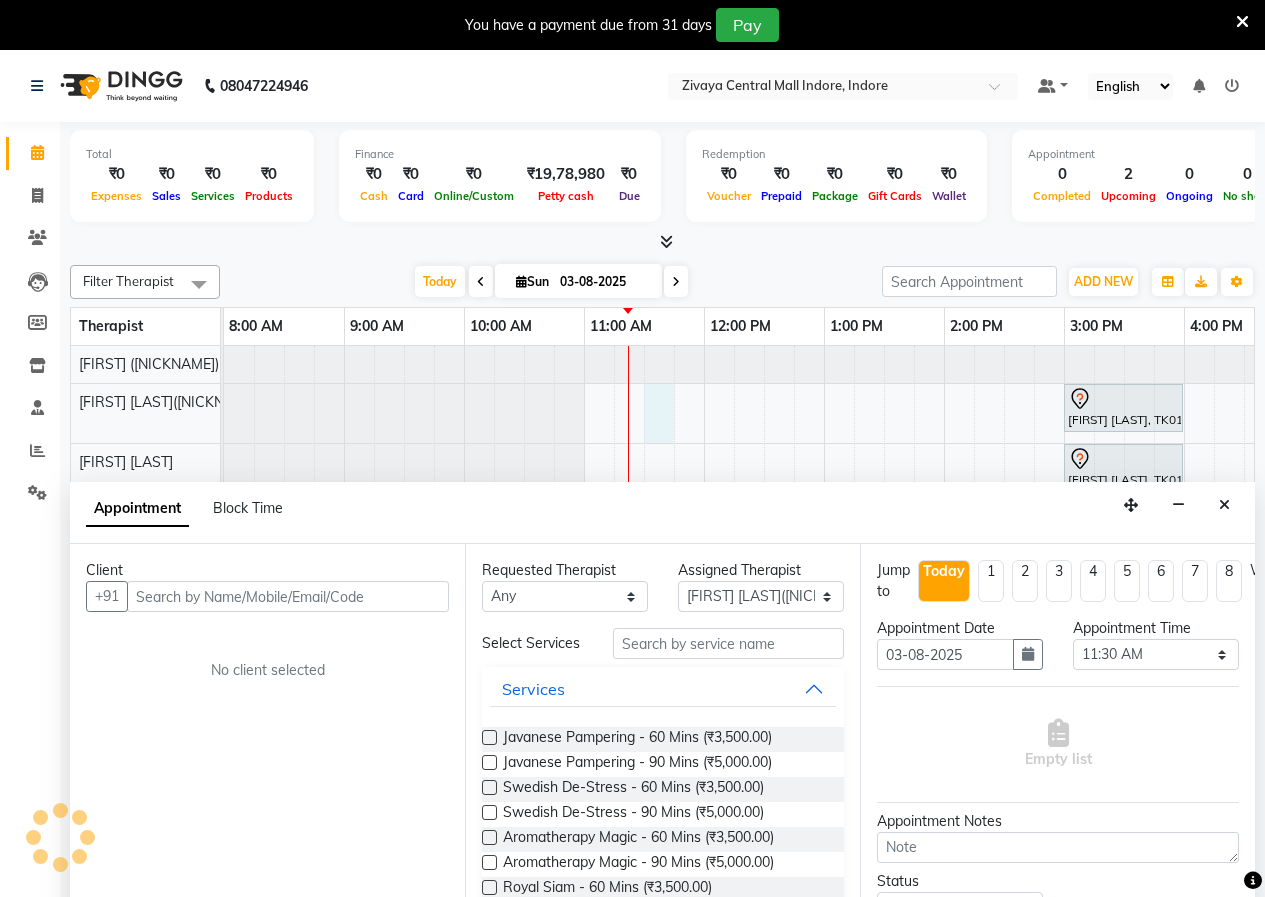 scroll, scrollTop: 50, scrollLeft: 0, axis: vertical 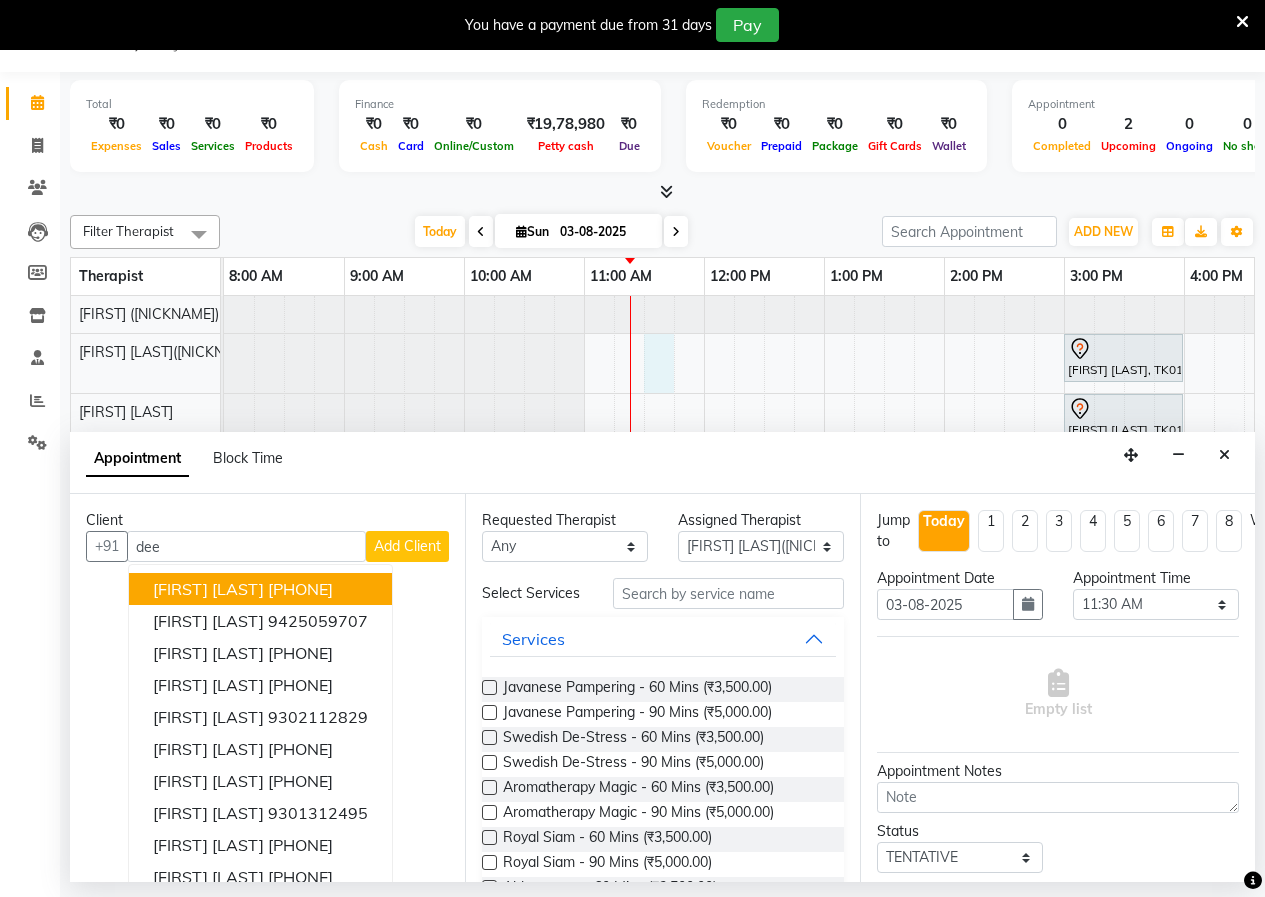 click on "dee" at bounding box center (246, 546) 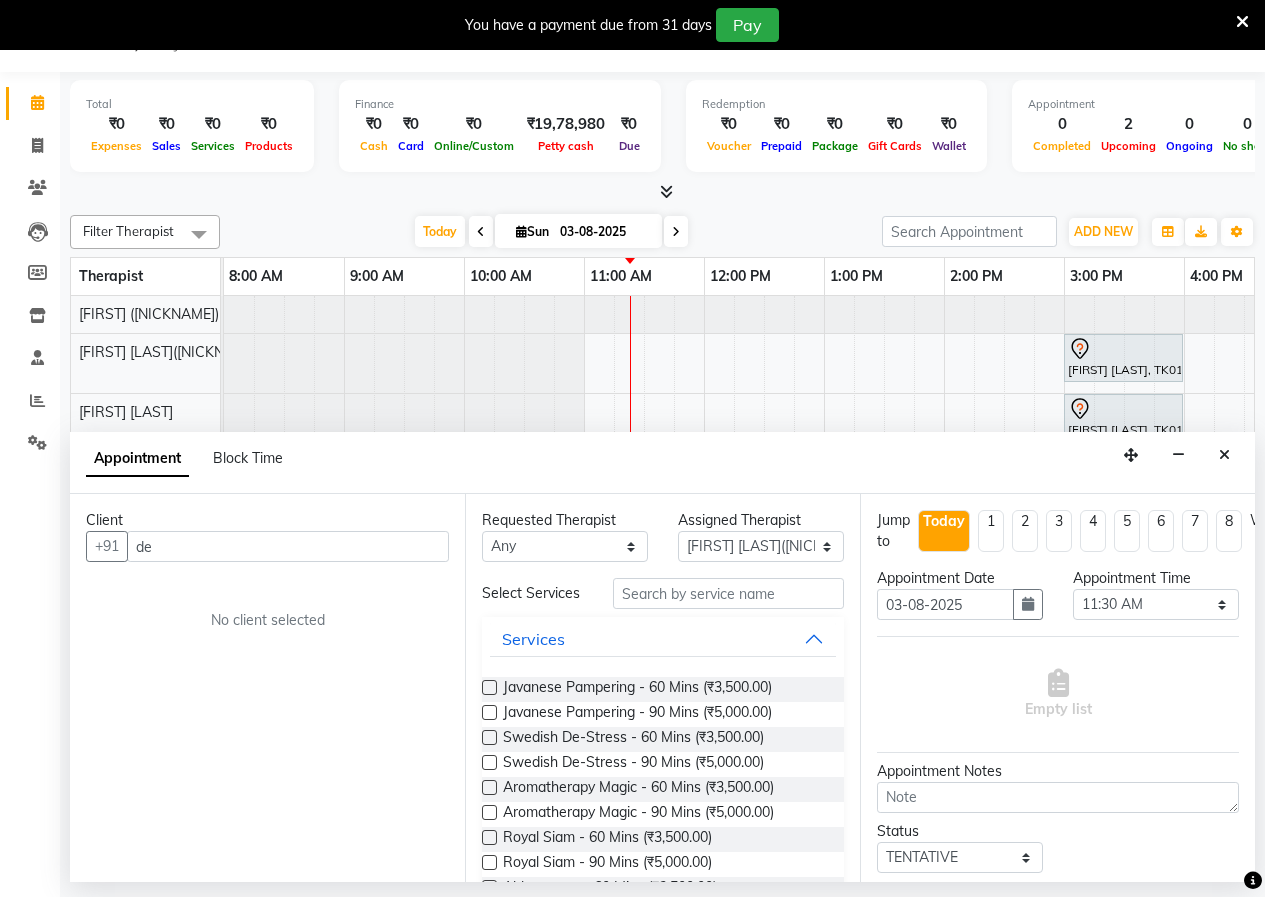 click on "de" at bounding box center [288, 546] 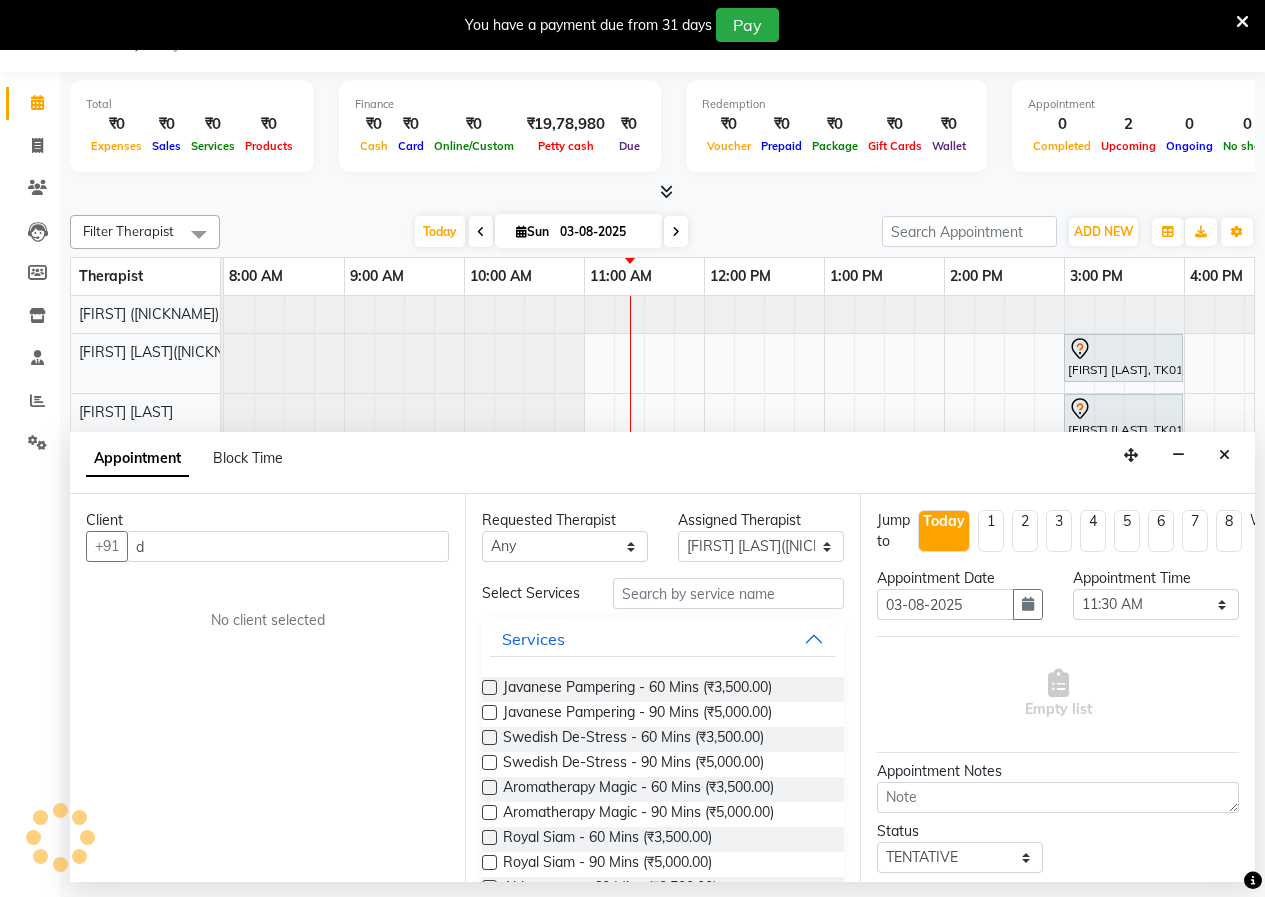click on "d" at bounding box center [288, 546] 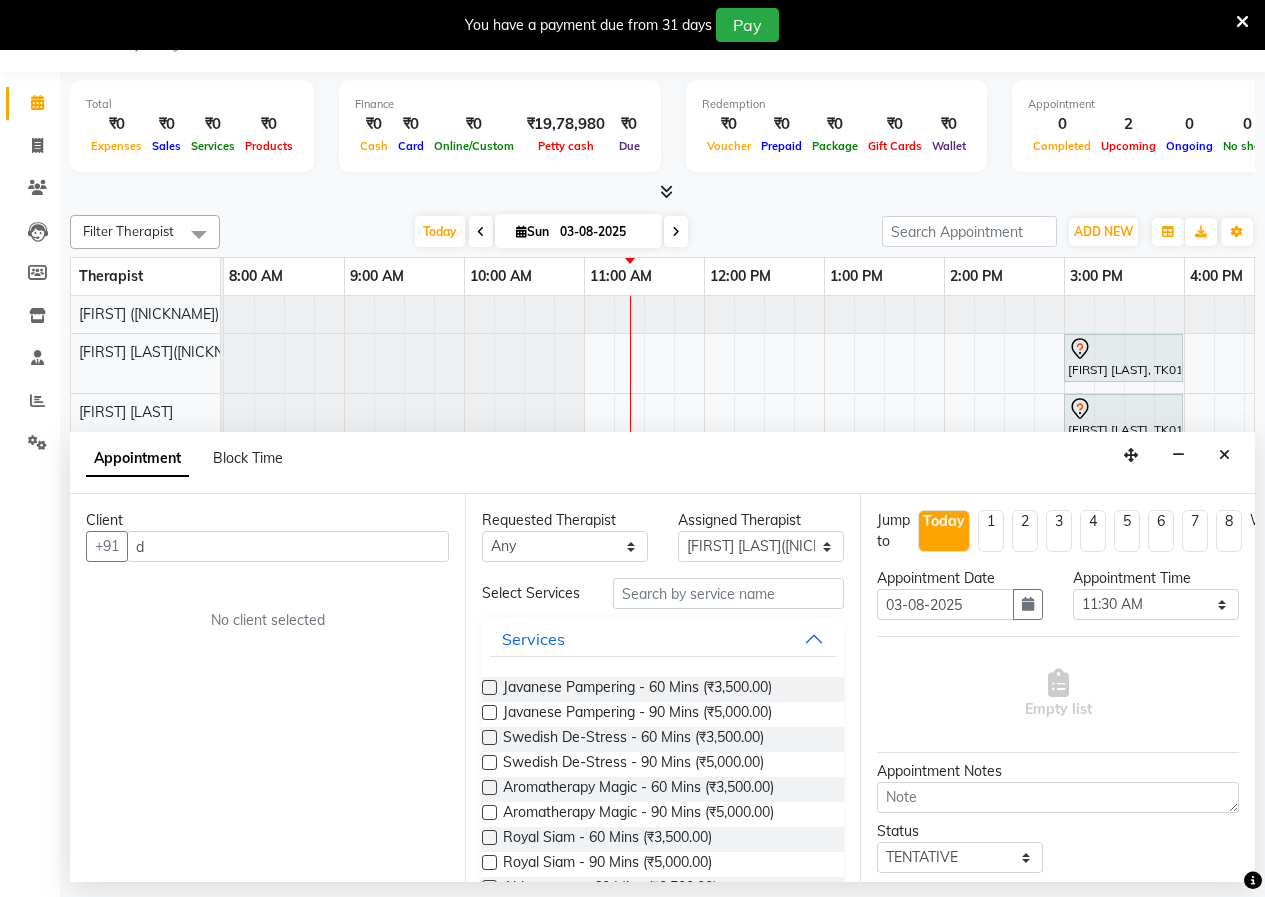 type 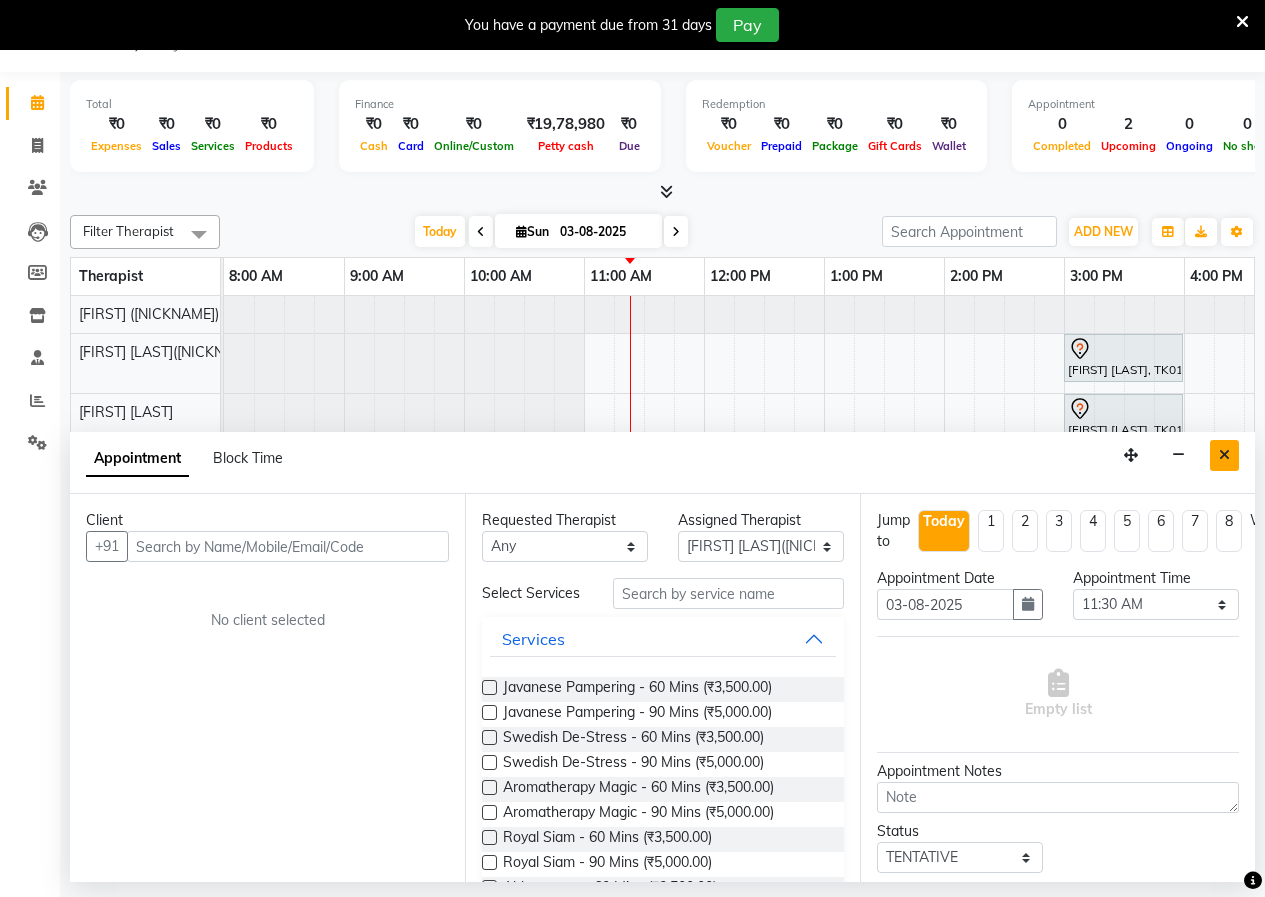 click at bounding box center [1224, 455] 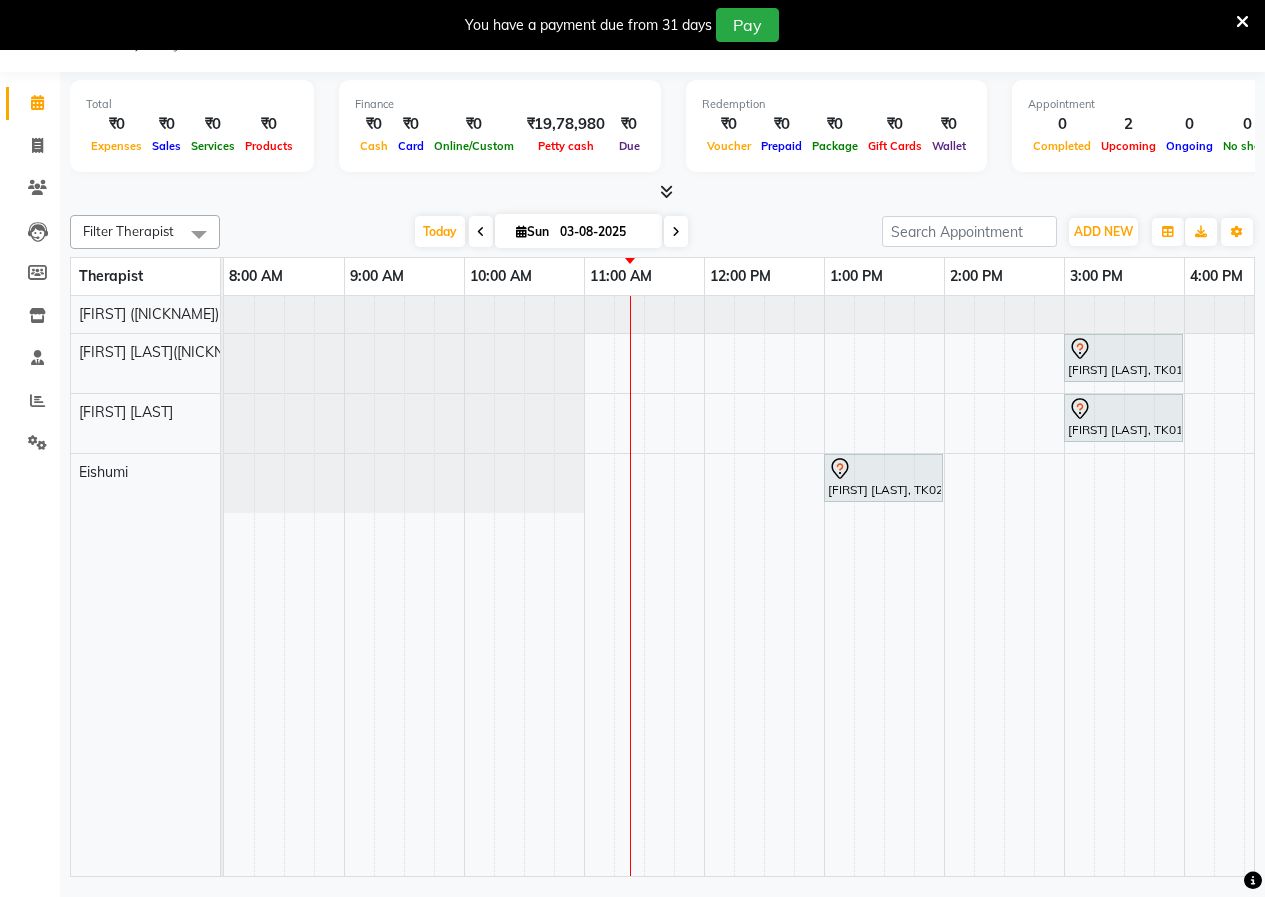 click at bounding box center (224, 483) 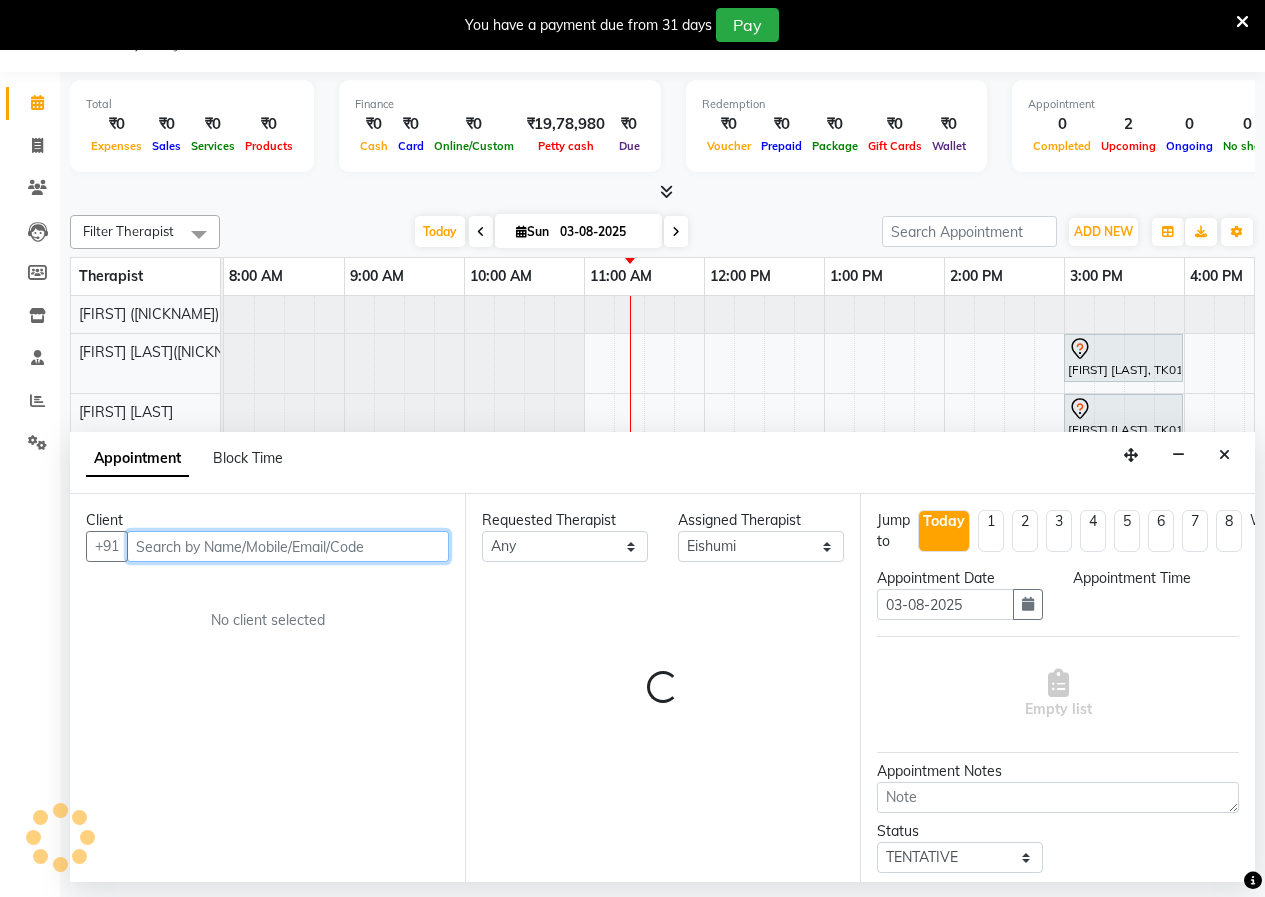 select on "600" 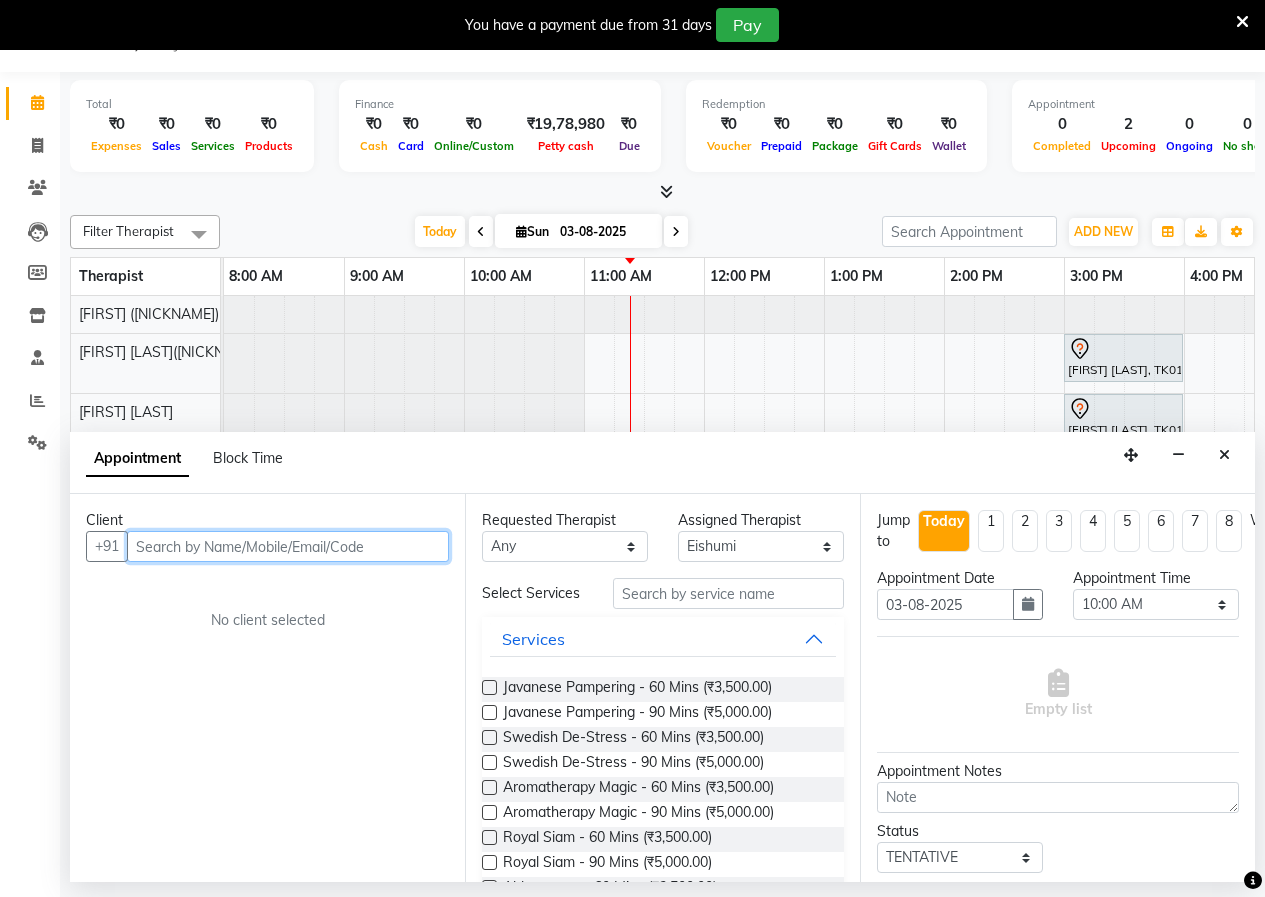 click at bounding box center [288, 546] 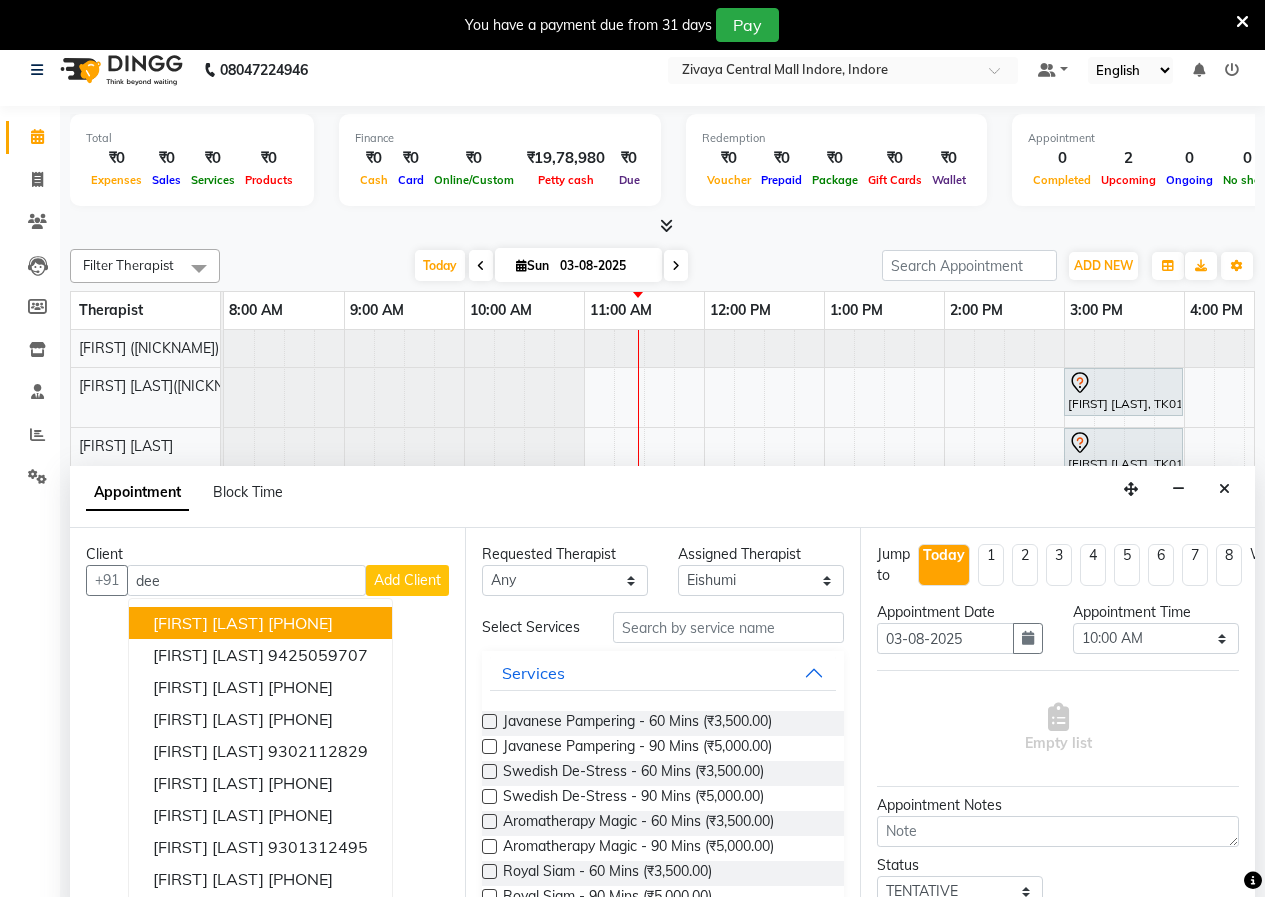 scroll, scrollTop: 0, scrollLeft: 0, axis: both 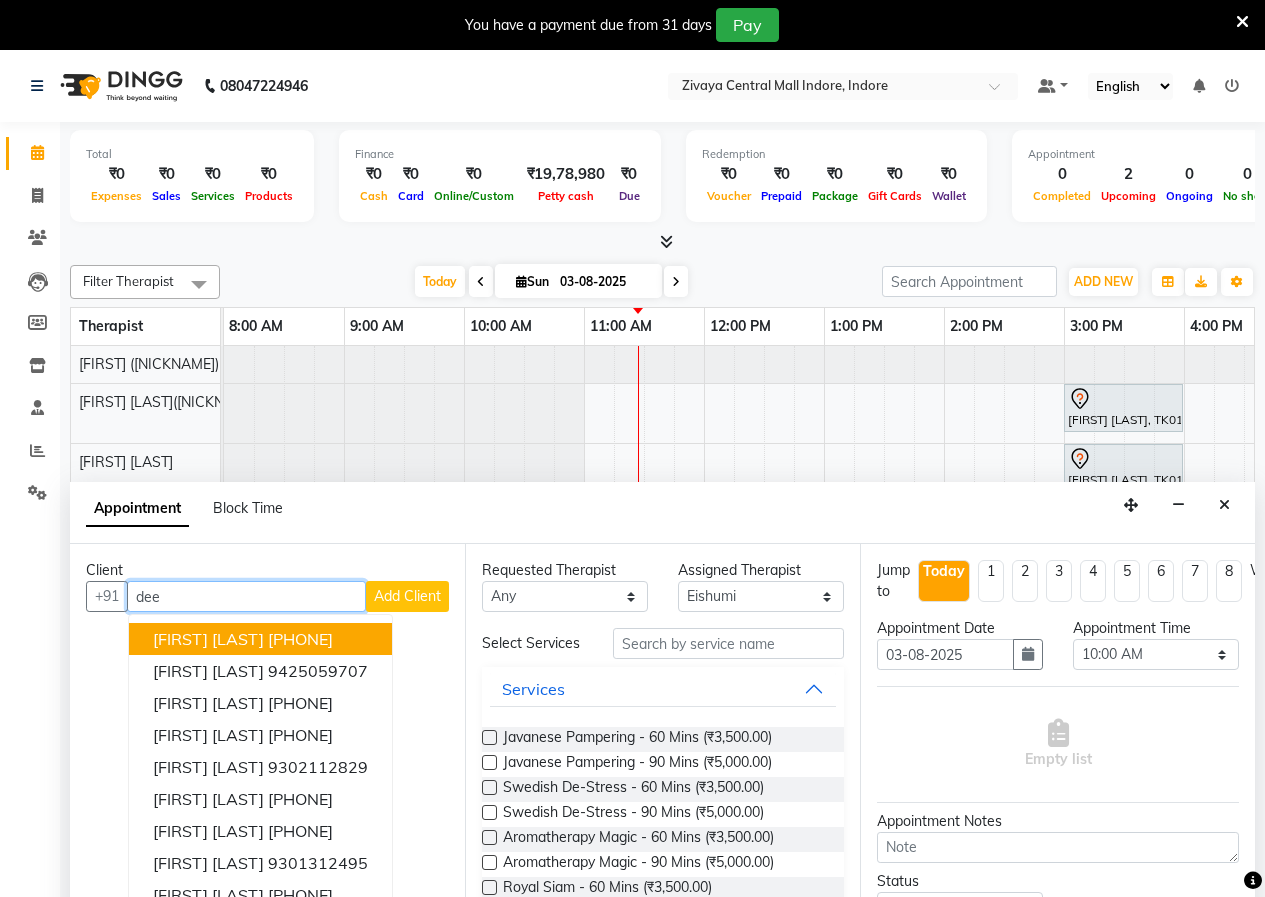 click on "dee" at bounding box center (246, 596) 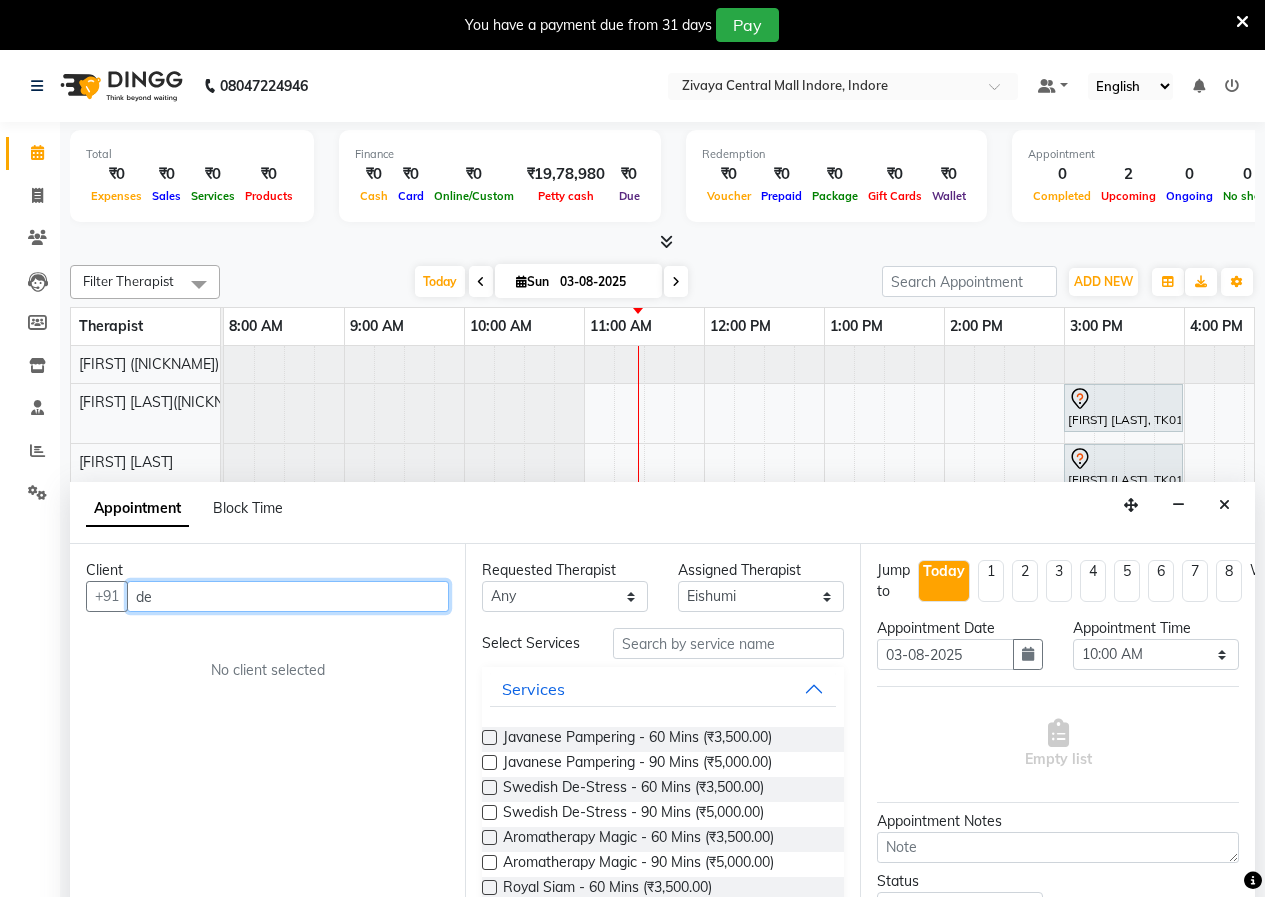 click on "de" at bounding box center [288, 596] 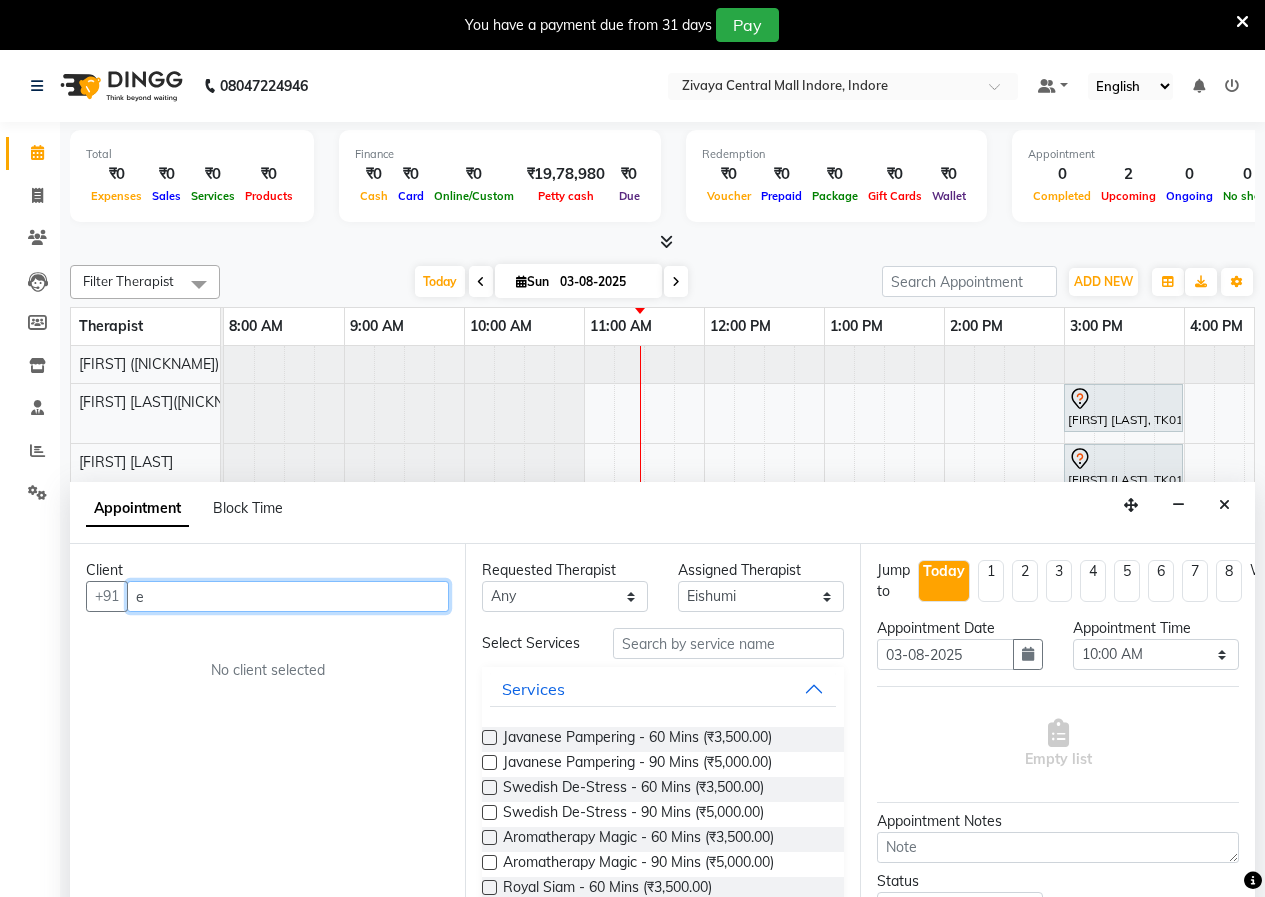 type on "e" 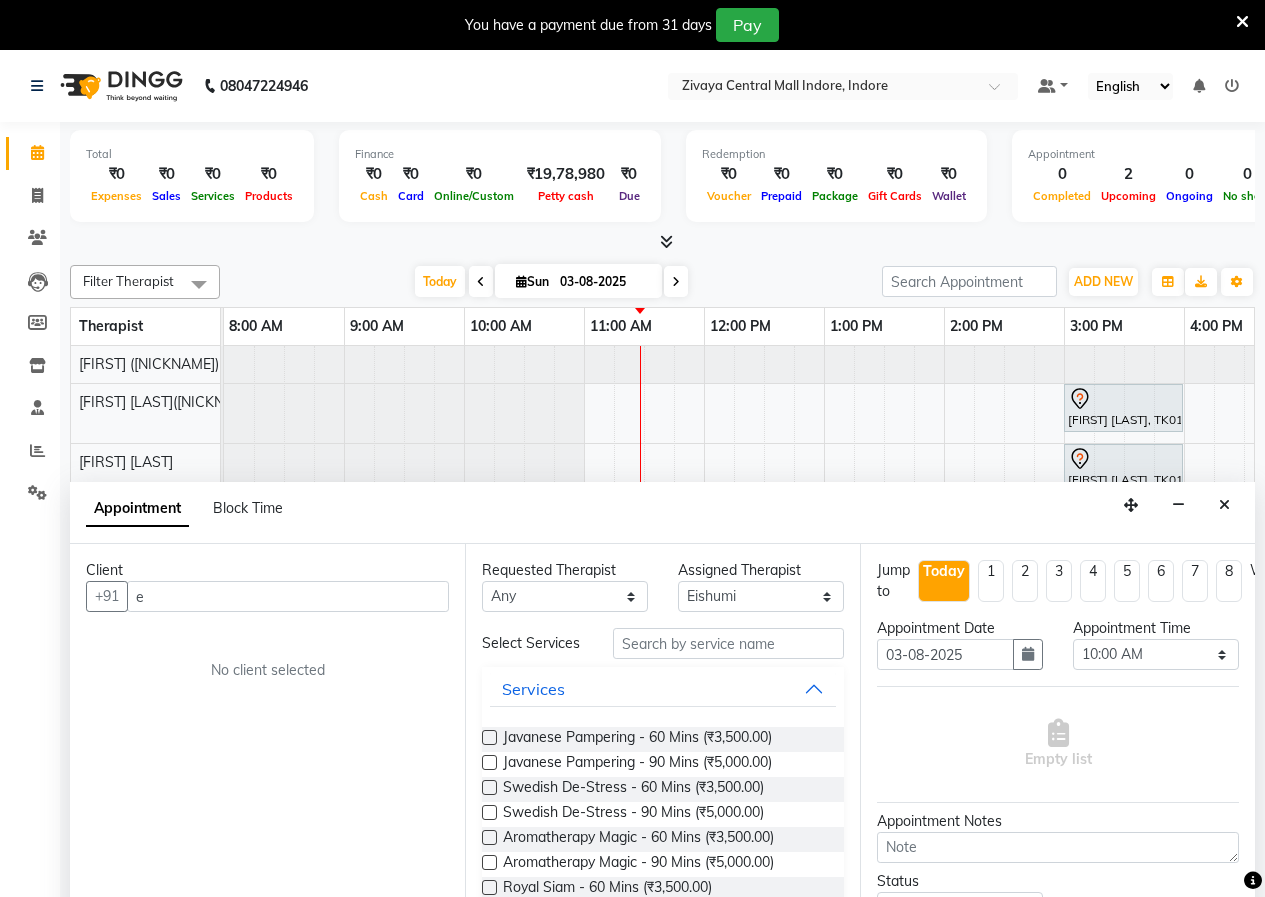 drag, startPoint x: 193, startPoint y: 596, endPoint x: 218, endPoint y: 630, distance: 42.201897 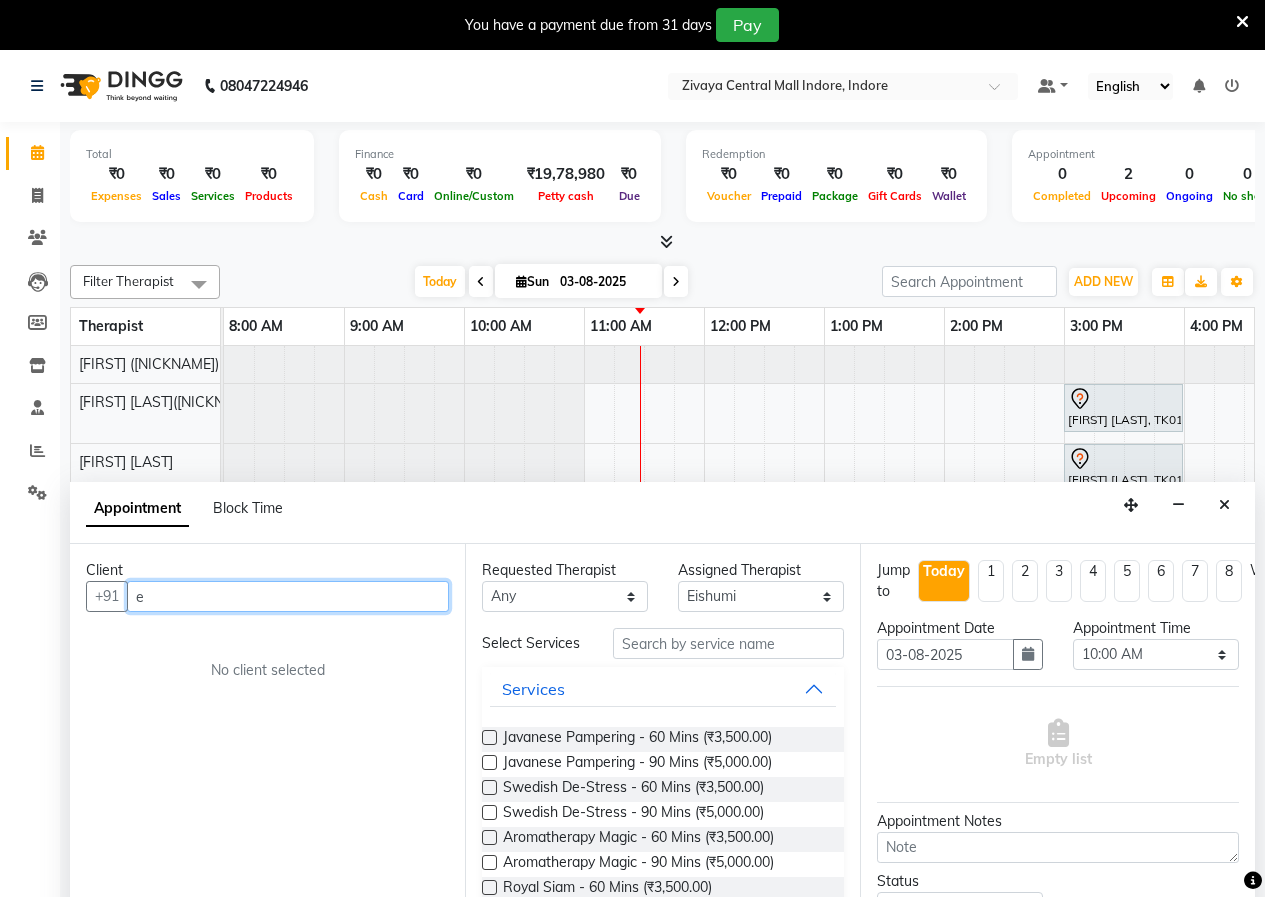 drag, startPoint x: 218, startPoint y: 630, endPoint x: 168, endPoint y: 594, distance: 61.611687 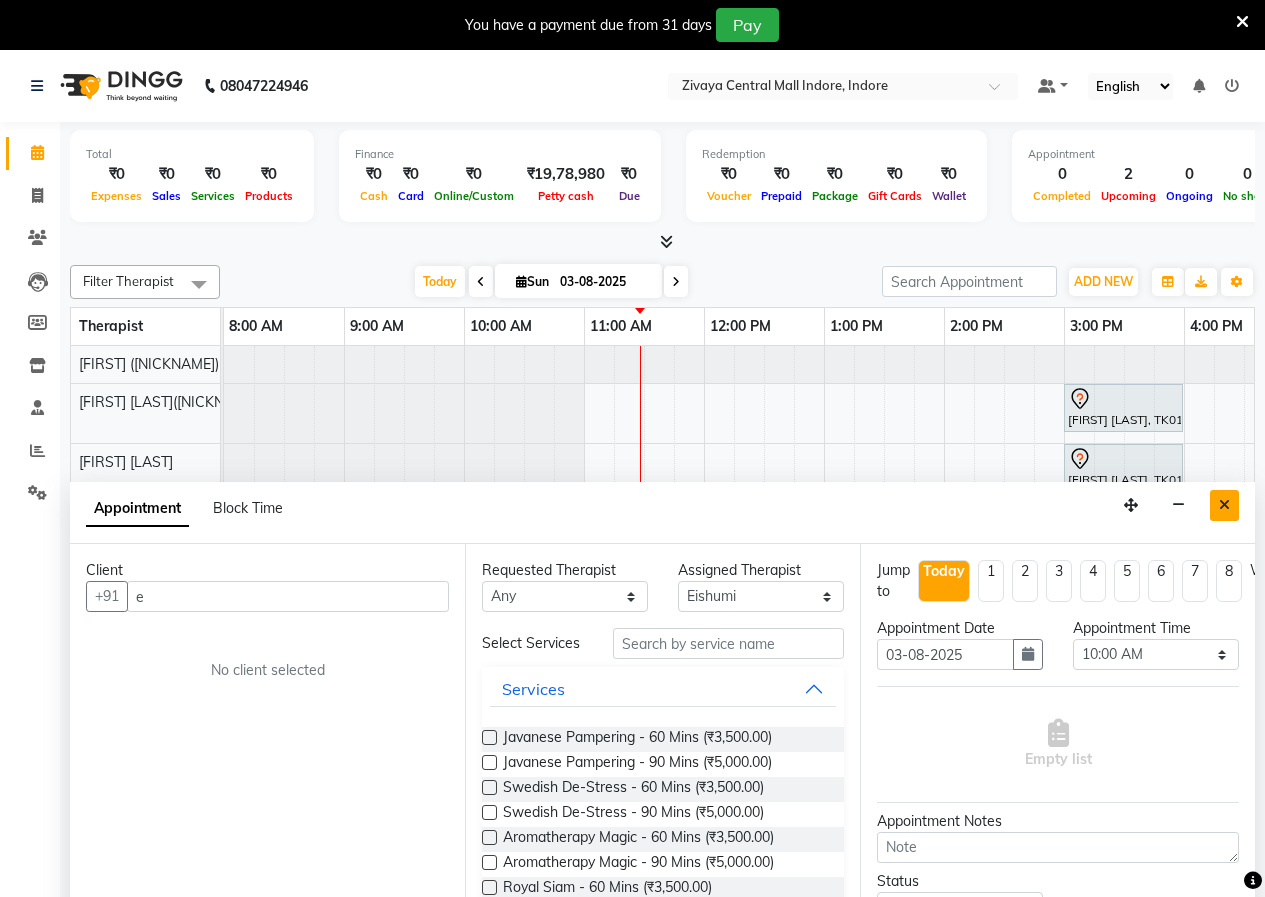 drag, startPoint x: 168, startPoint y: 594, endPoint x: 1223, endPoint y: 500, distance: 1059.1794 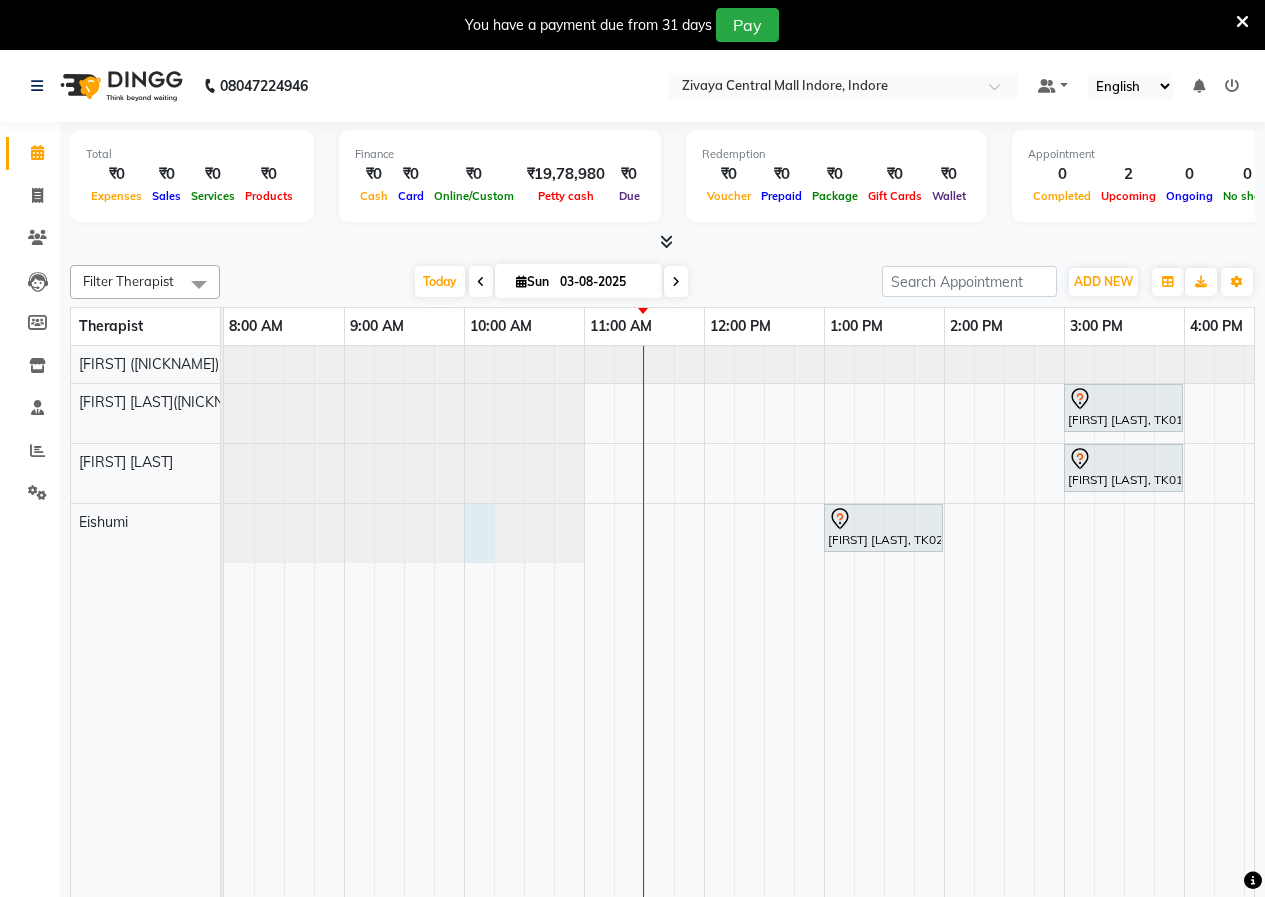 click at bounding box center [224, 533] 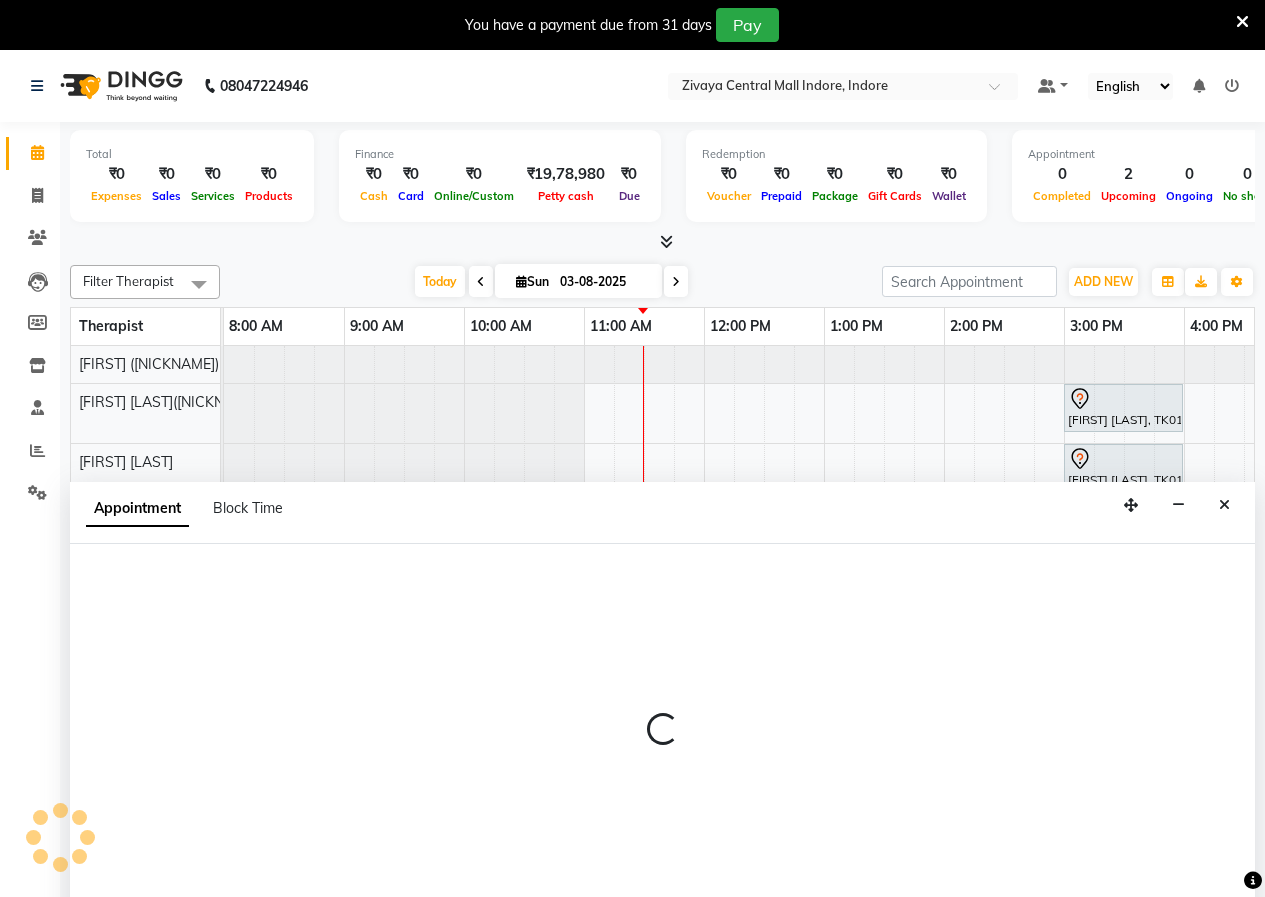 select on "79832" 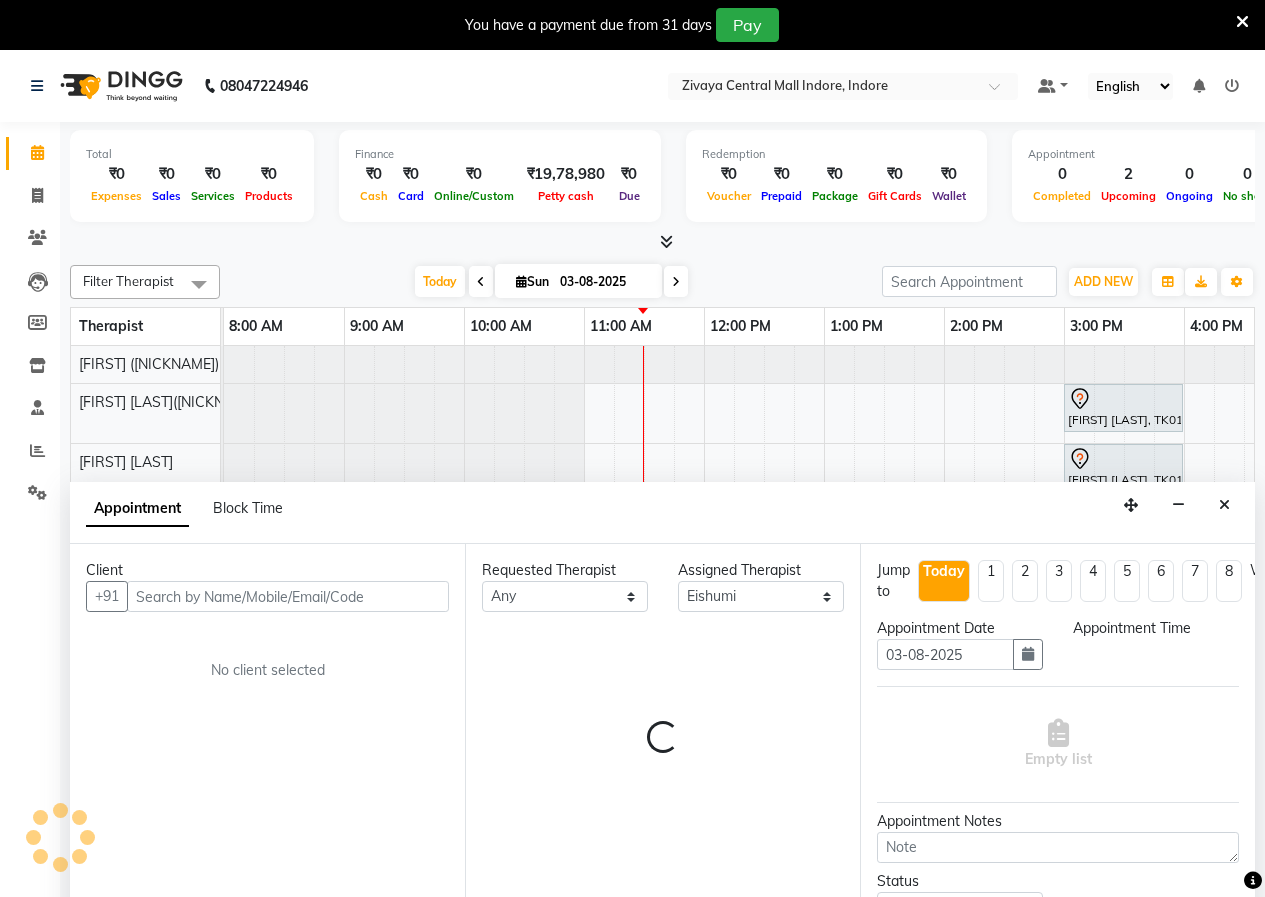 scroll, scrollTop: 50, scrollLeft: 0, axis: vertical 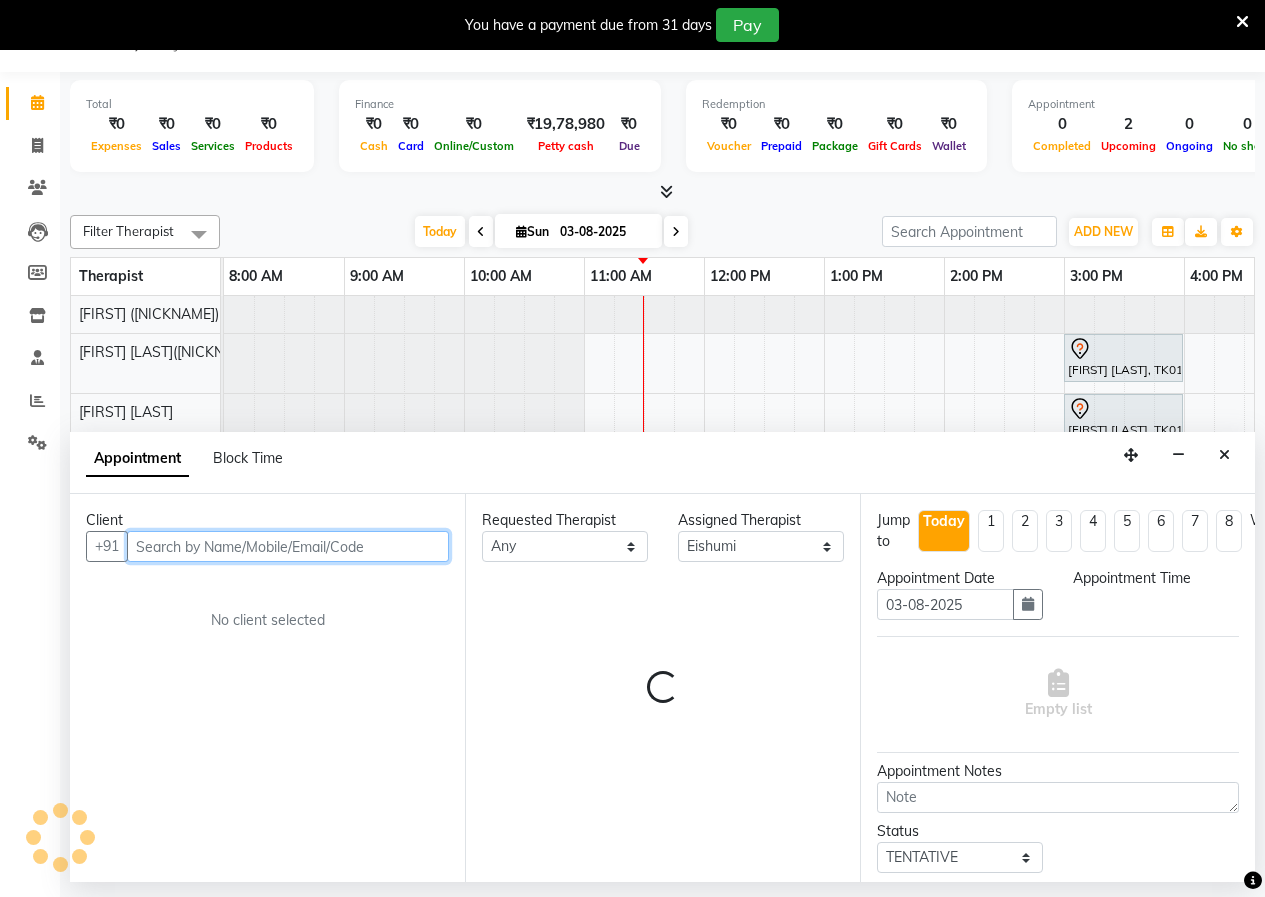 select on "600" 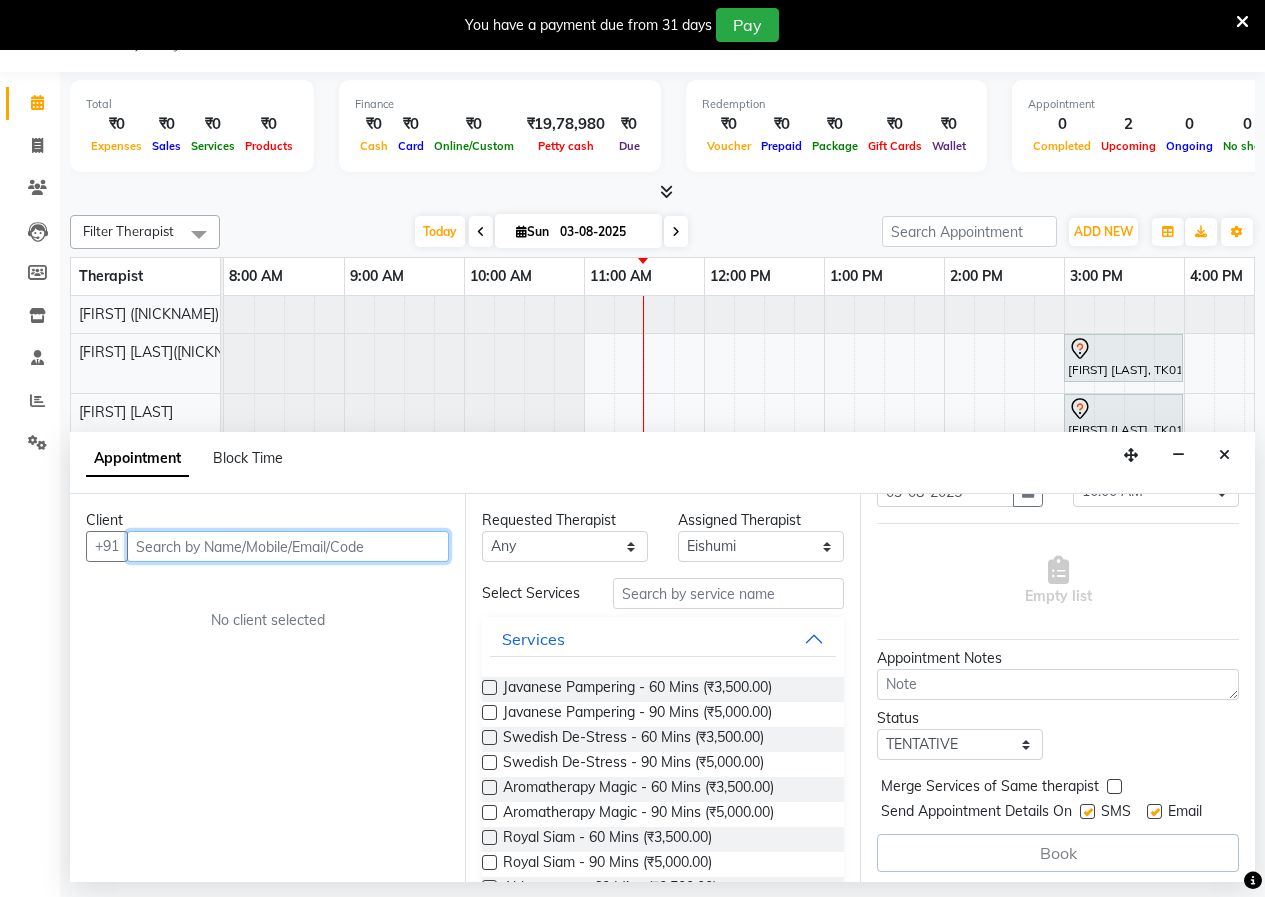 scroll, scrollTop: 134, scrollLeft: 0, axis: vertical 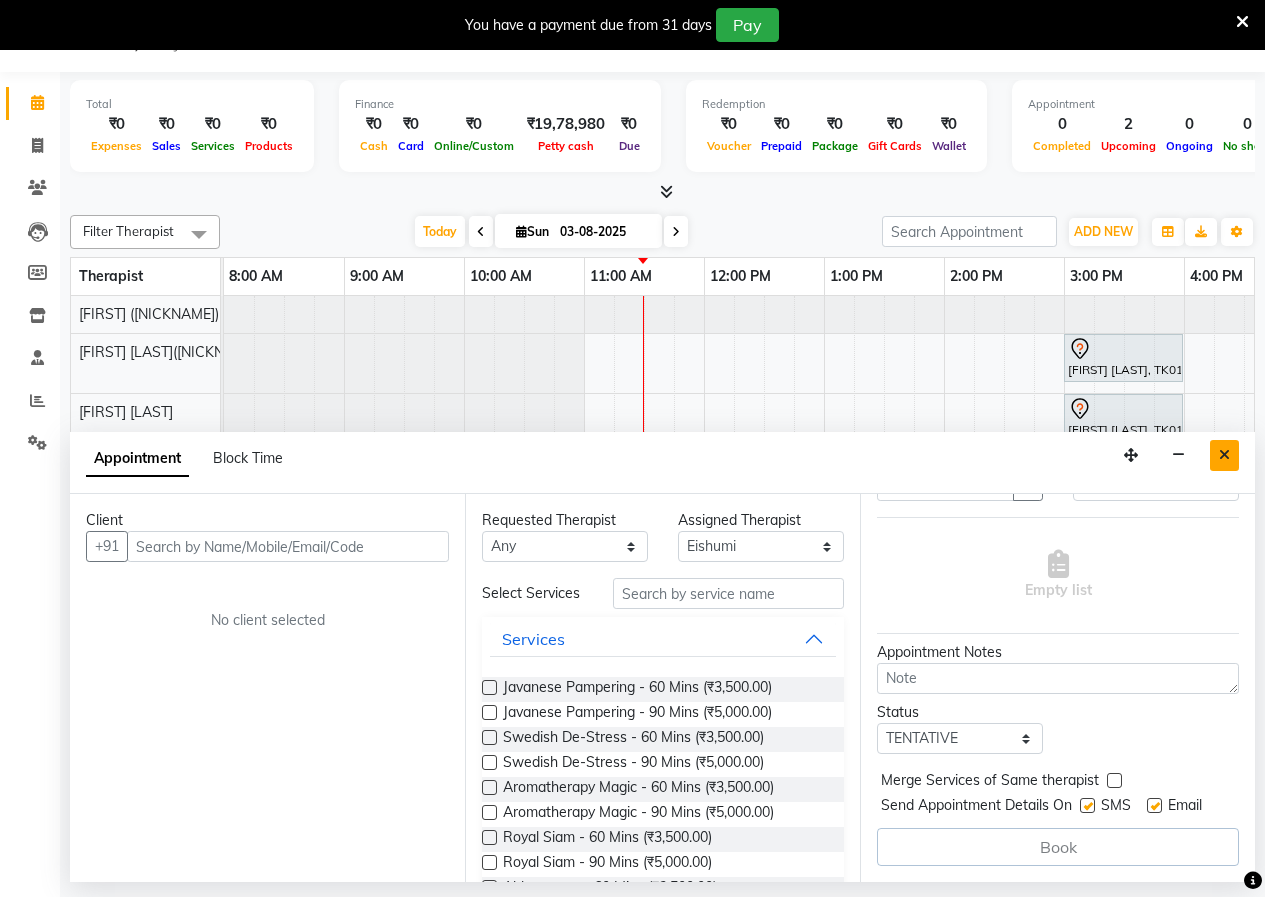 click at bounding box center [1224, 455] 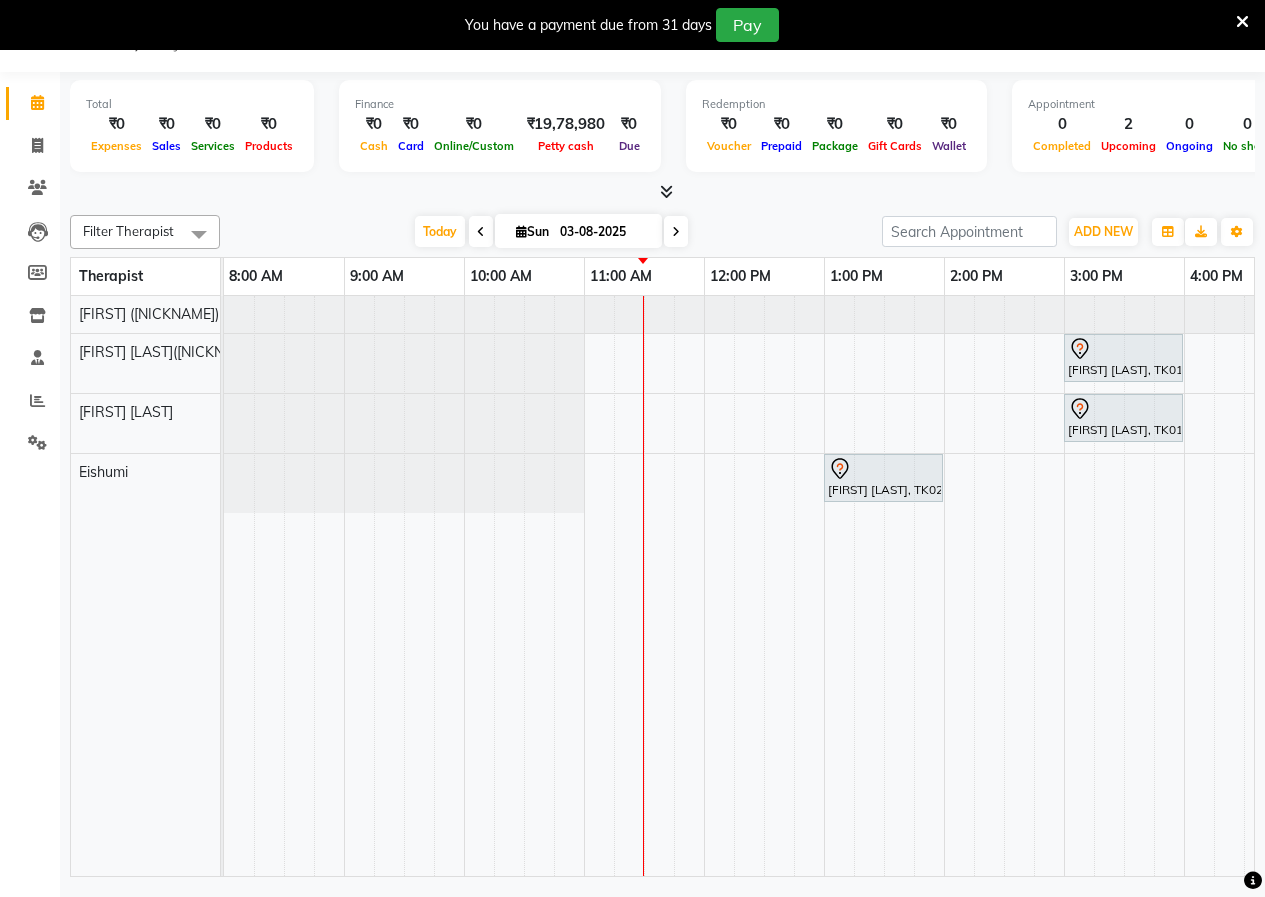 click at bounding box center [199, 234] 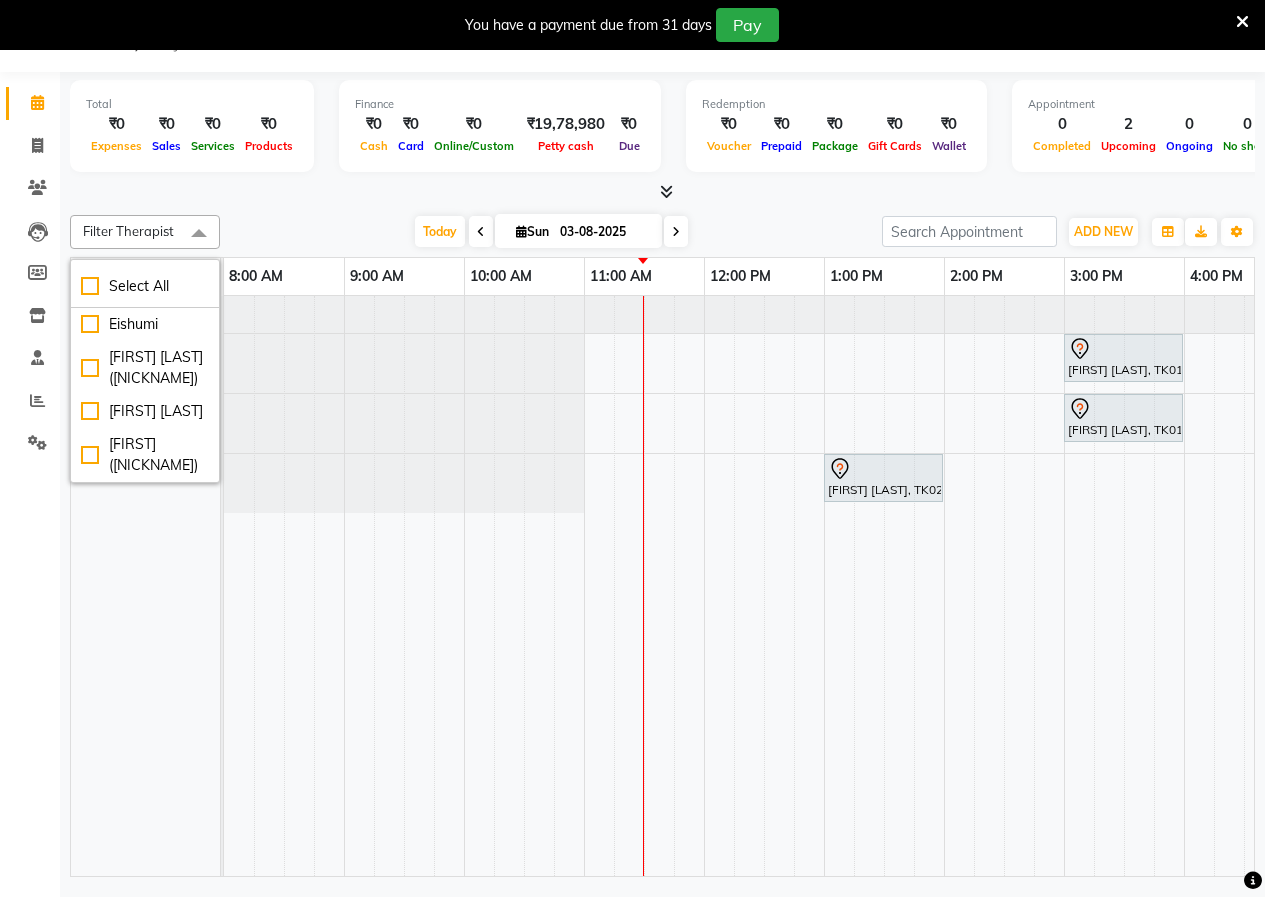 click at bounding box center [199, 234] 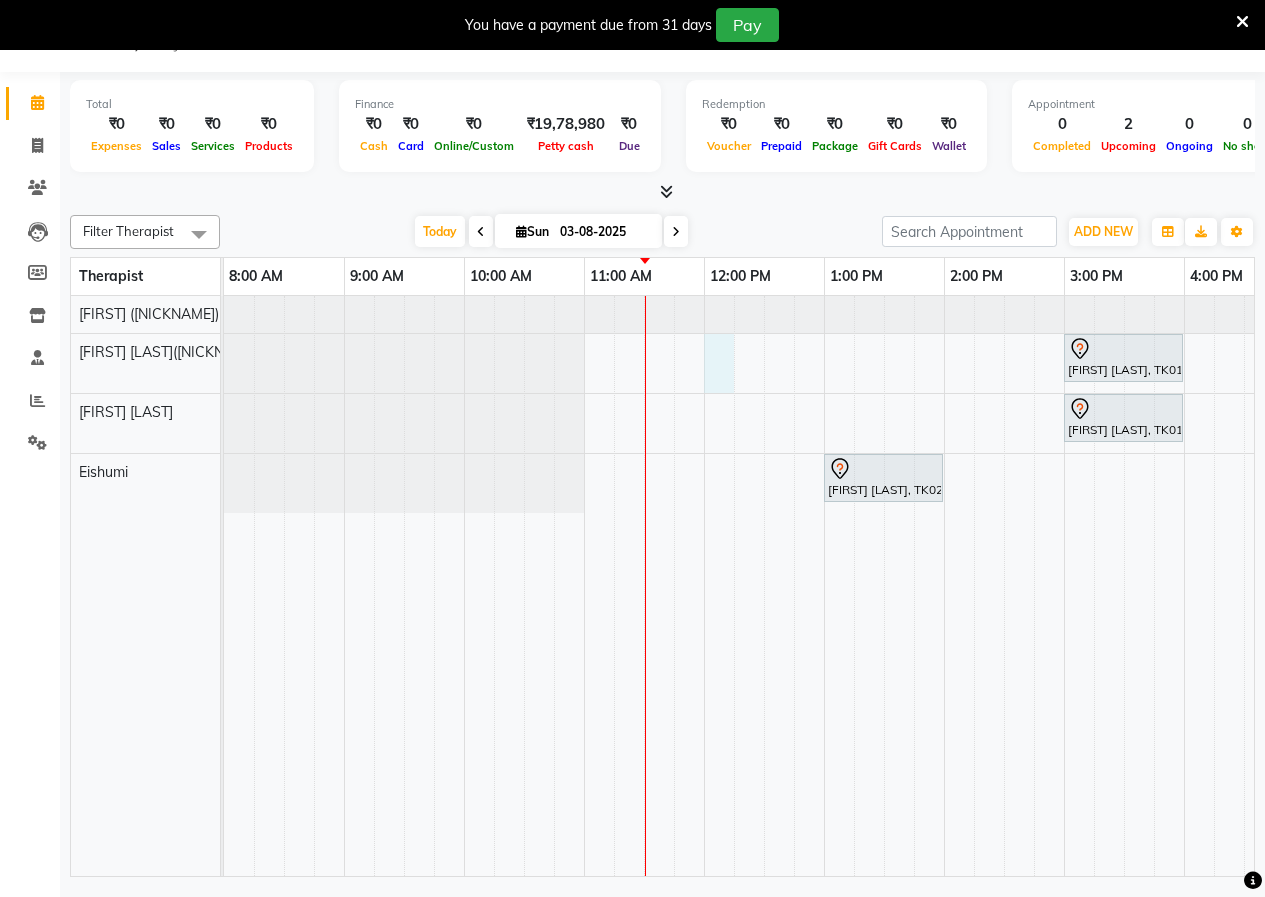 click on "[FIRST] [LAST], TK01, 03:00 PM-04:00 PM, Javanese Pampering - 60 Mins             [FIRST] [LAST], TK01, 03:00 PM-04:00 PM, Javanese Pampering - 60 Mins             [FIRST] [LAST], TK02, 01:00 PM-02:00 PM, Javanese Pampering - 60 Mins" at bounding box center (1184, 586) 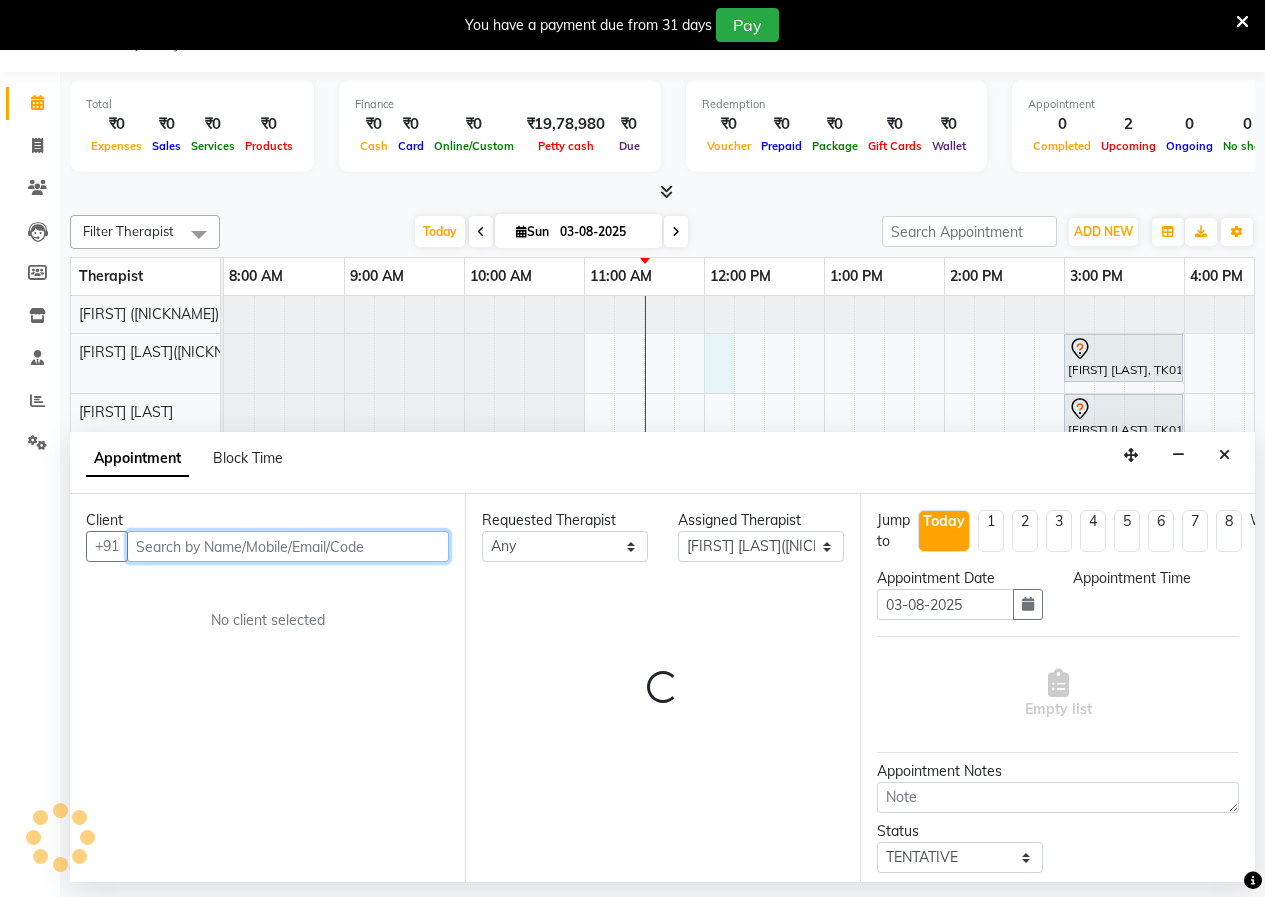 select on "720" 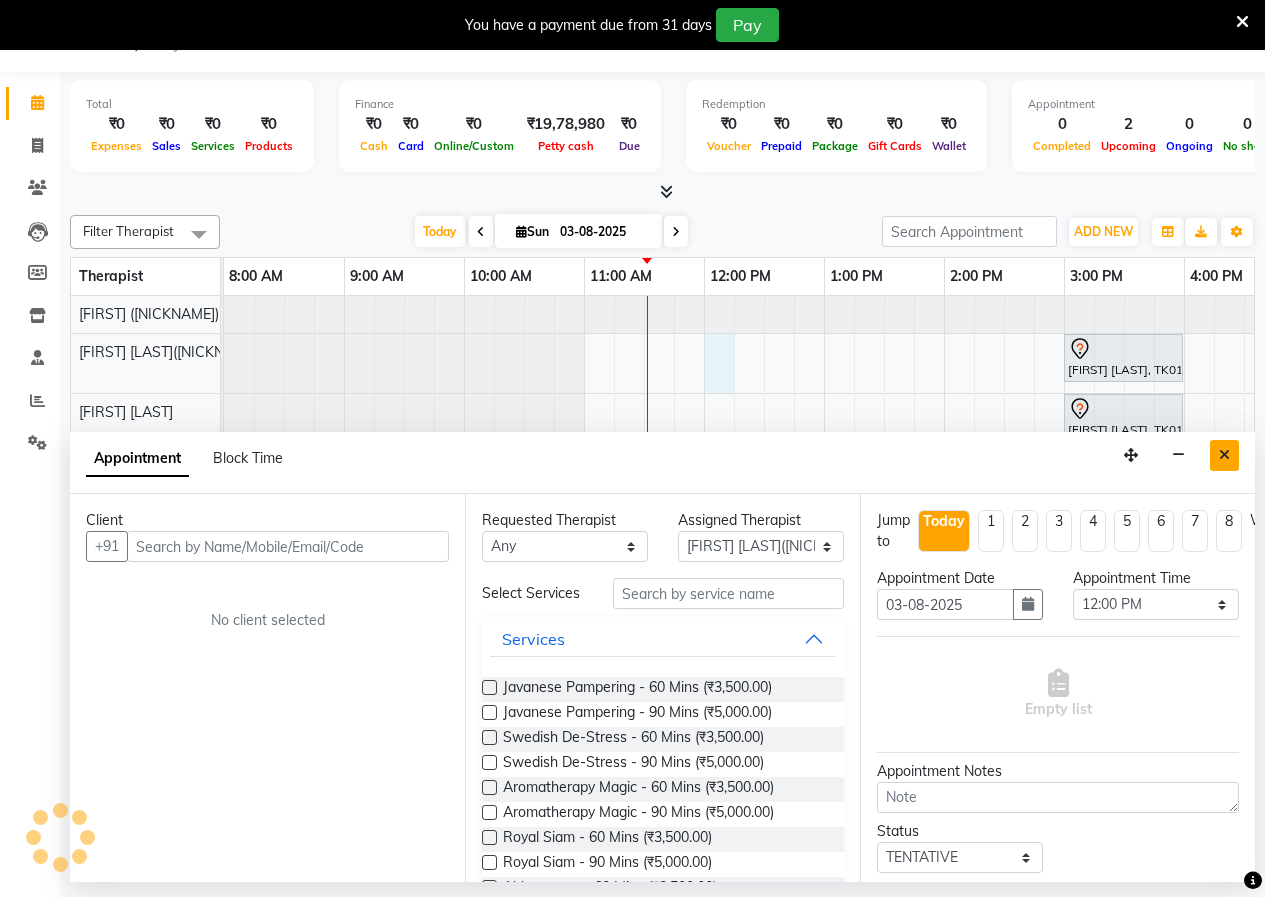 click at bounding box center (1224, 455) 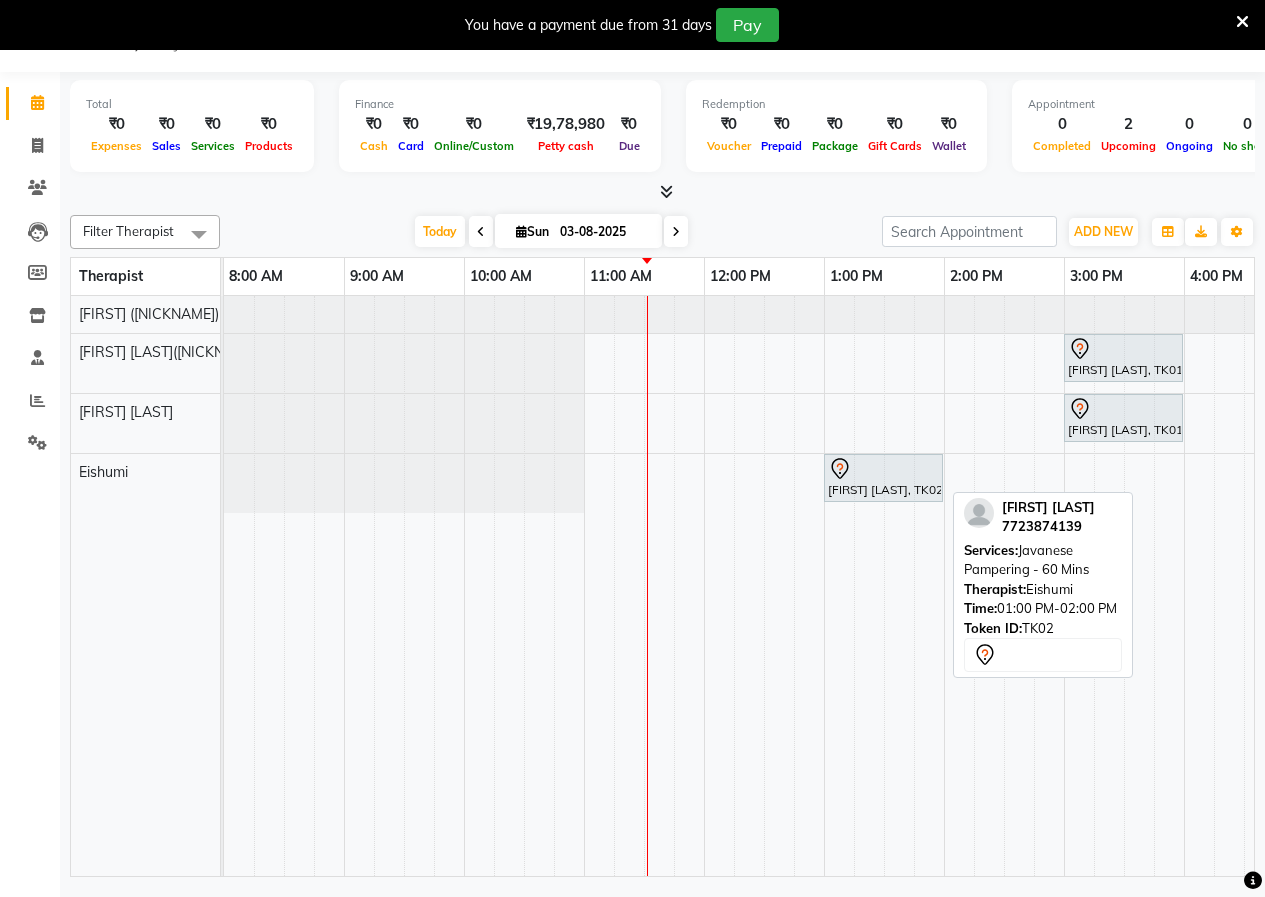 click on "[FIRST] [LAST], TK02, 01:00 PM-02:00 PM, Javanese Pampering - 60 Mins" at bounding box center (883, 478) 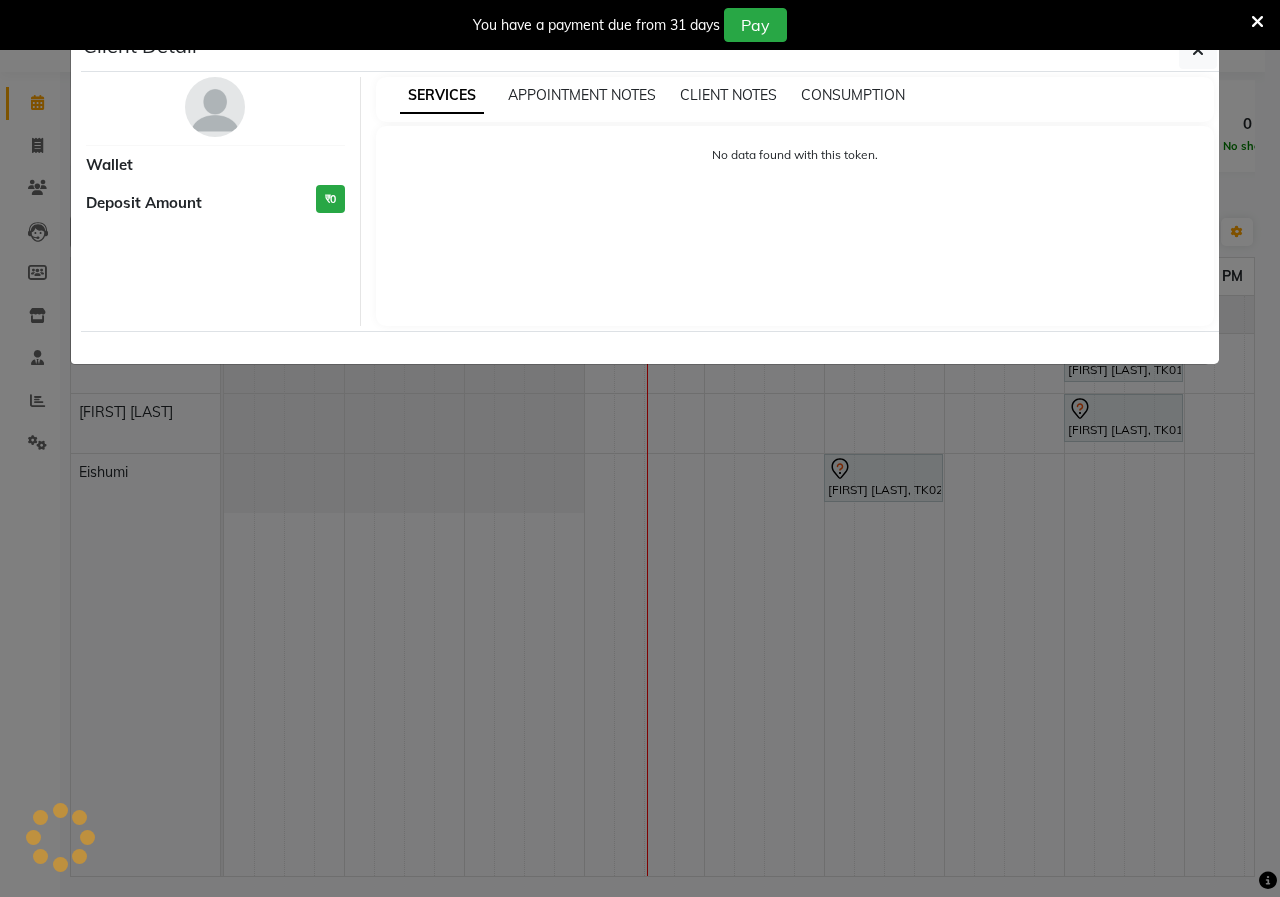 select on "7" 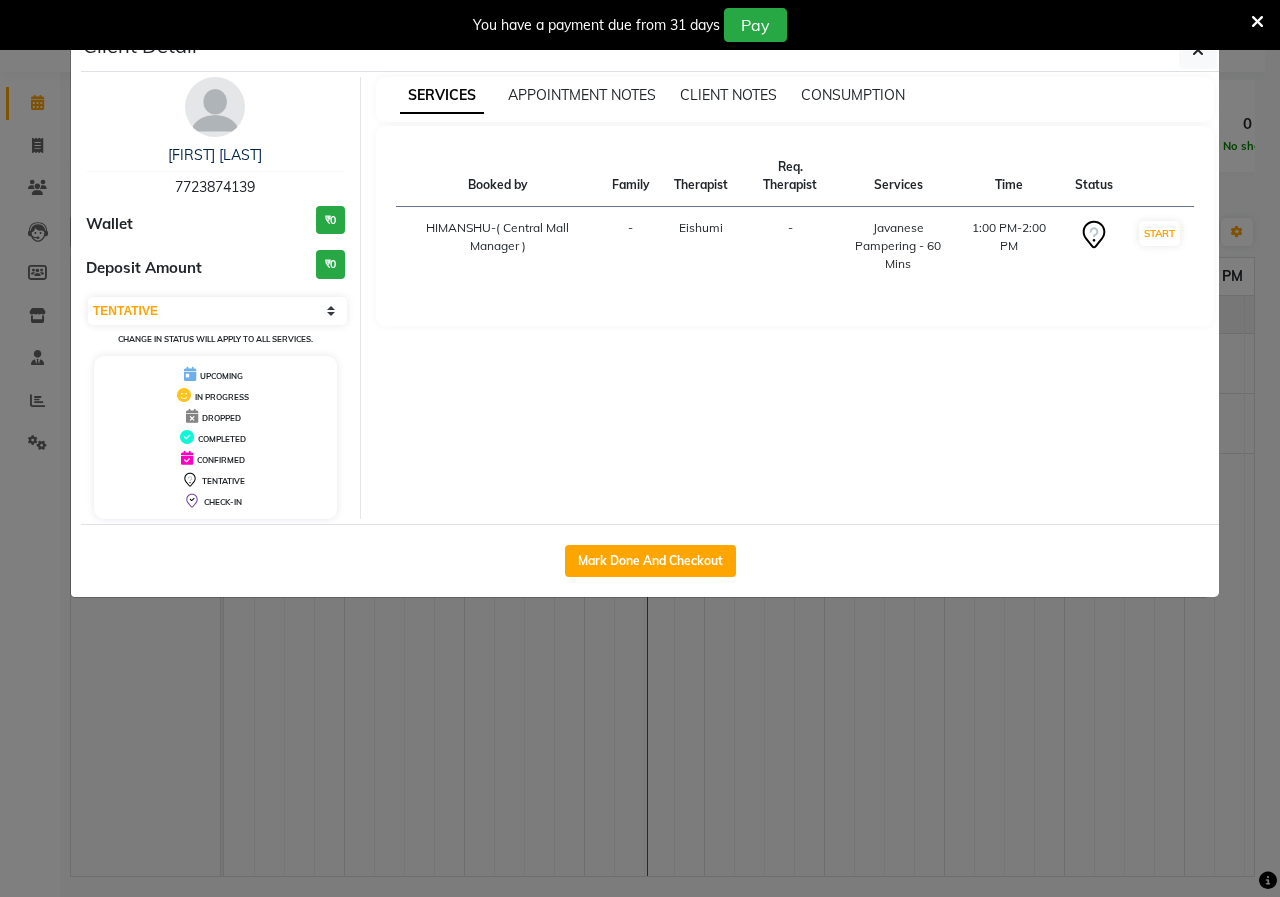 click on "Client Detail  [FIRST] [LAST]    [PHONE] Wallet ₹0 Deposit Amount  ₹0  Select IN SERVICE CONFIRMED TENTATIVE CHECK IN MARK DONE UPCOMING Change in status will apply to all services. UPCOMING IN PROGRESS DROPPED COMPLETED CONFIRMED TENTATIVE CHECK-IN SERVICES APPOINTMENT NOTES CLIENT NOTES CONSUMPTION Booked by Family Therapist Req. Therapist Services Time Status  HIMANSHU-( Central Mall Manager )   - [FIRST] -  Javanese Pampering - 60 Mins   1:00 PM-2:00 PM   START   Mark Done And Checkout" 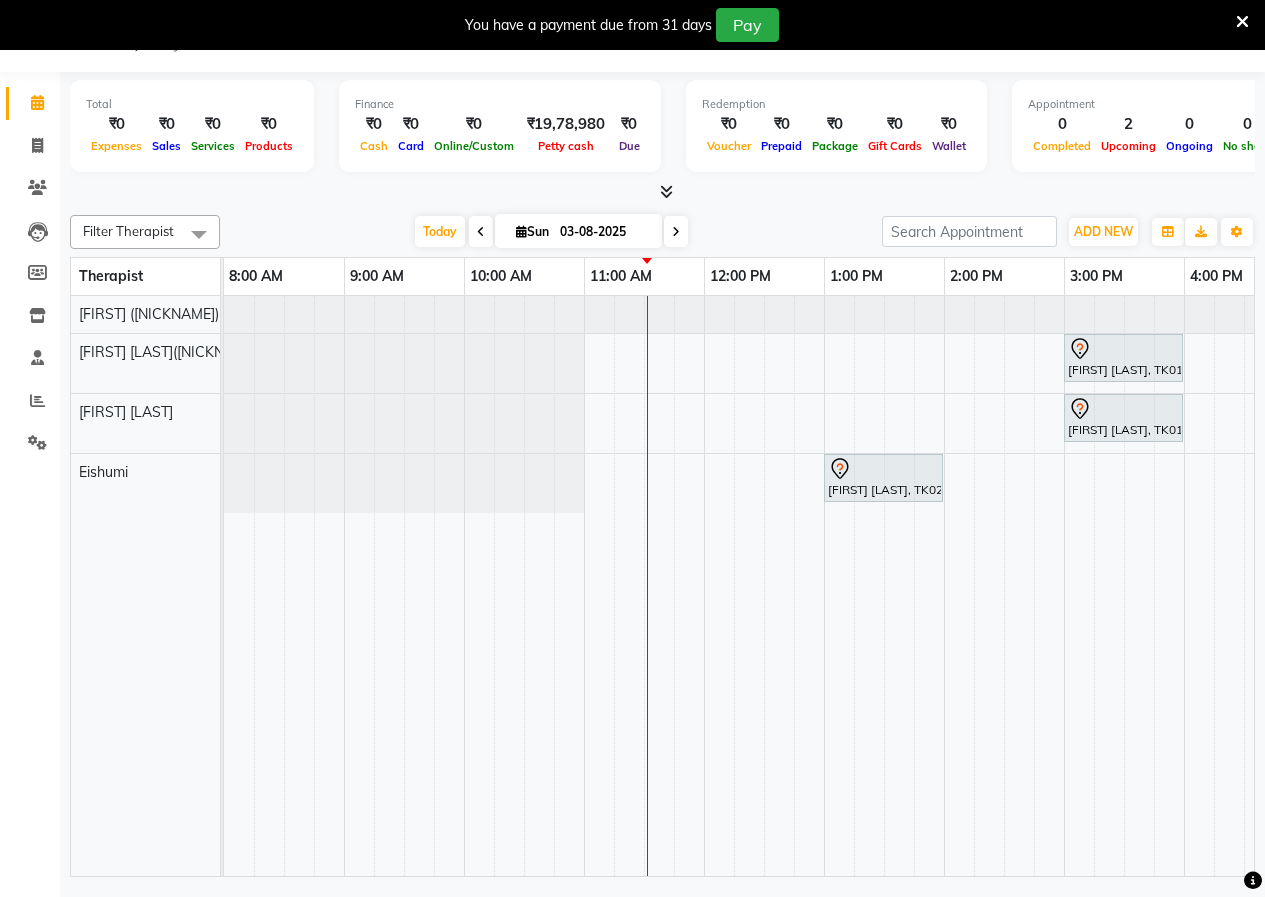 click on "[FIRST] [LAST], TK01, 03:00 PM-04:00 PM, Javanese Pampering - 60 Mins             [FIRST] [LAST], TK01, 03:00 PM-04:00 PM, Javanese Pampering - 60 Mins             [FIRST] [LAST], TK02, 01:00 PM-02:00 PM, Javanese Pampering - 60 Mins" at bounding box center [1184, 586] 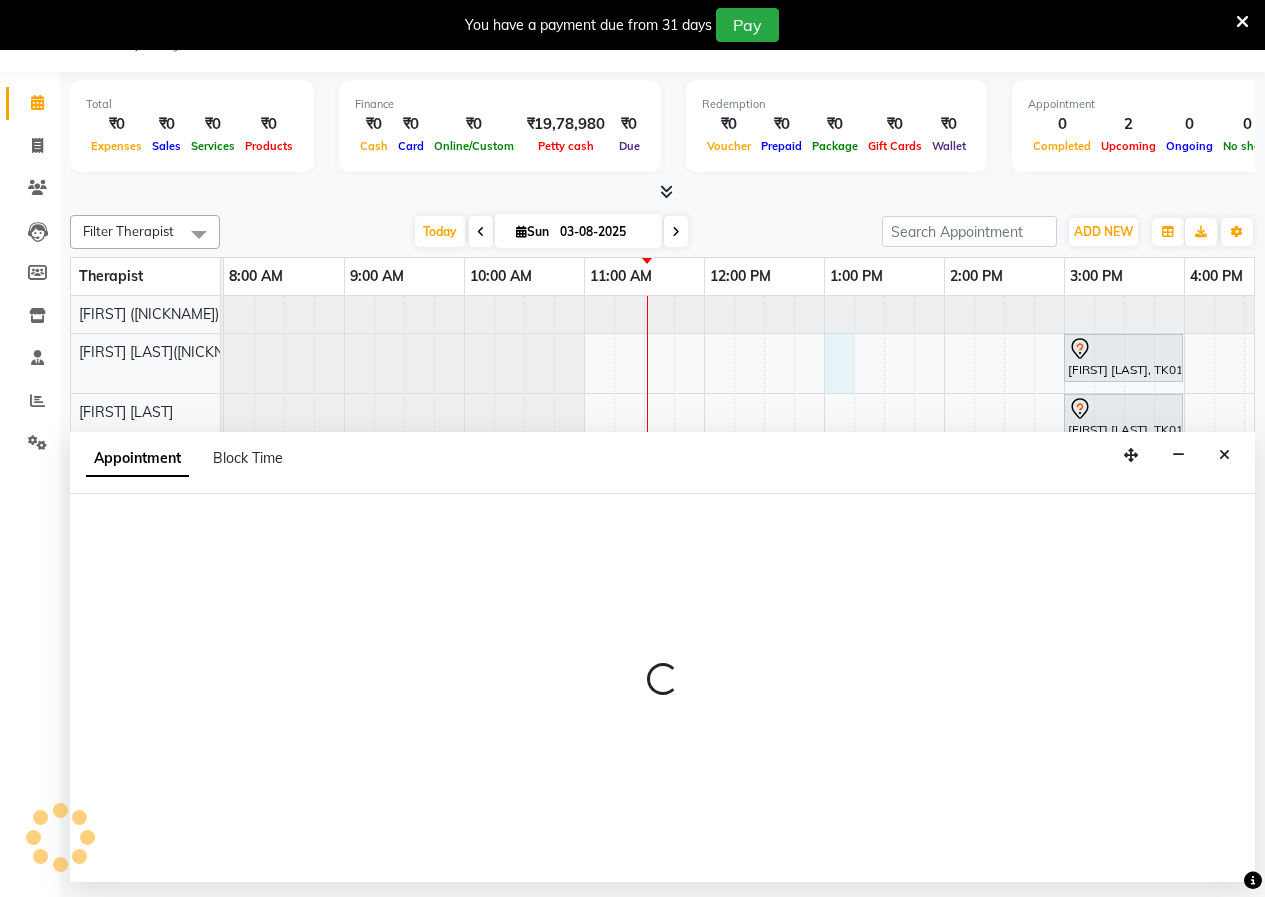 select on "49517" 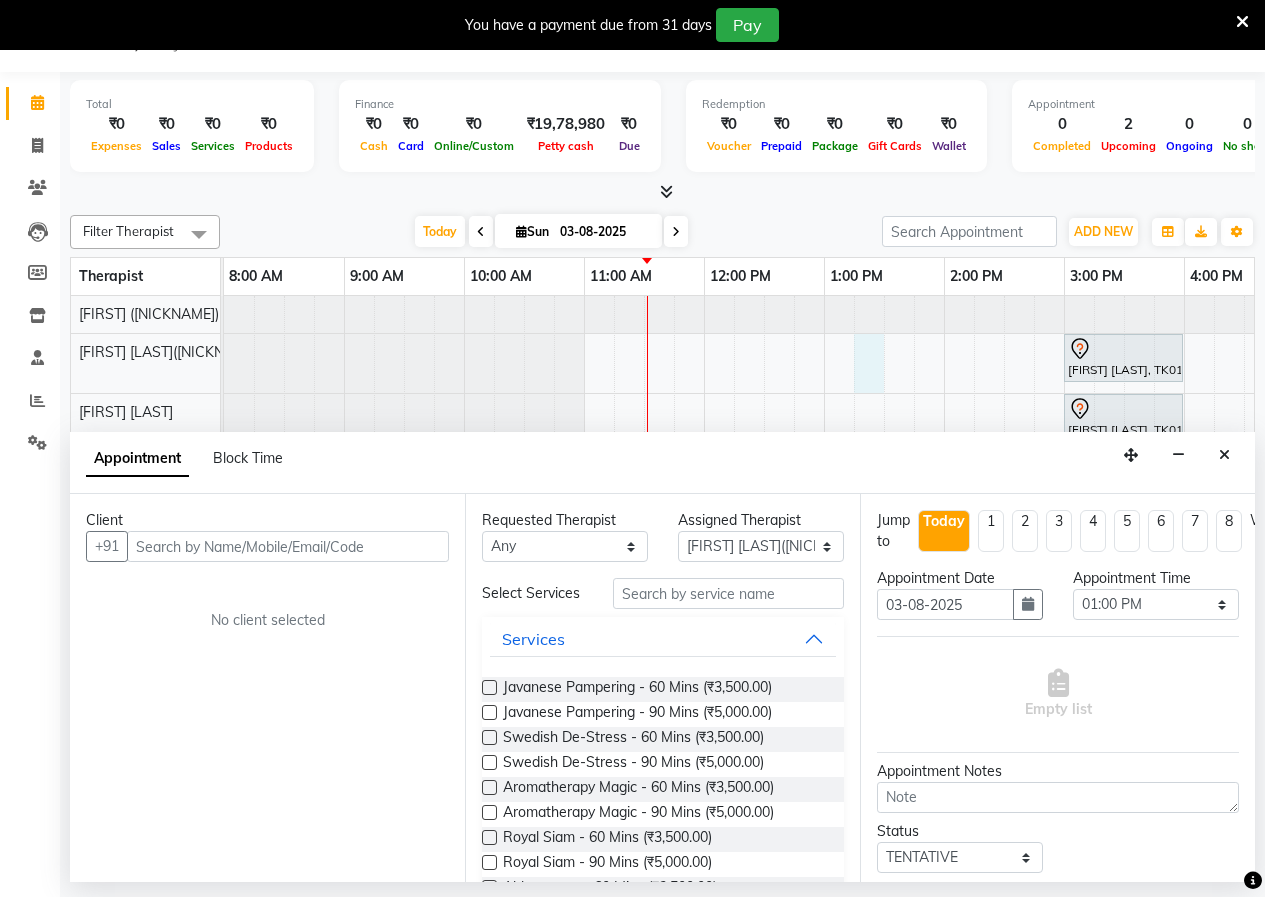 click on "[FIRST] [LAST], TK01, 03:00 PM-04:00 PM, Javanese Pampering - 60 Mins             [FIRST] [LAST], TK01, 03:00 PM-04:00 PM, Javanese Pampering - 60 Mins             [FIRST] [LAST], TK02, 01:00 PM-02:00 PM, Javanese Pampering - 60 Mins" at bounding box center [1184, 586] 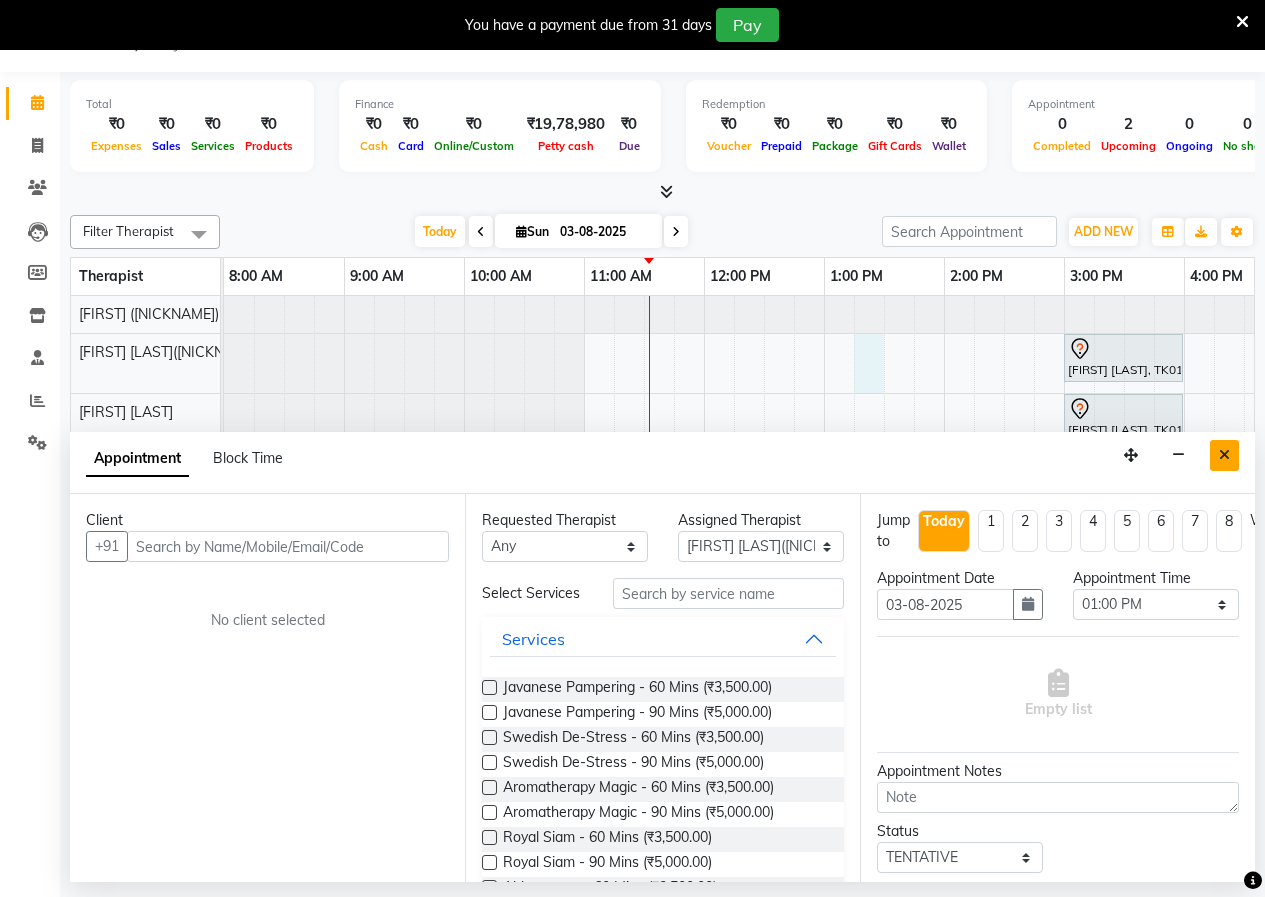 click at bounding box center (1224, 455) 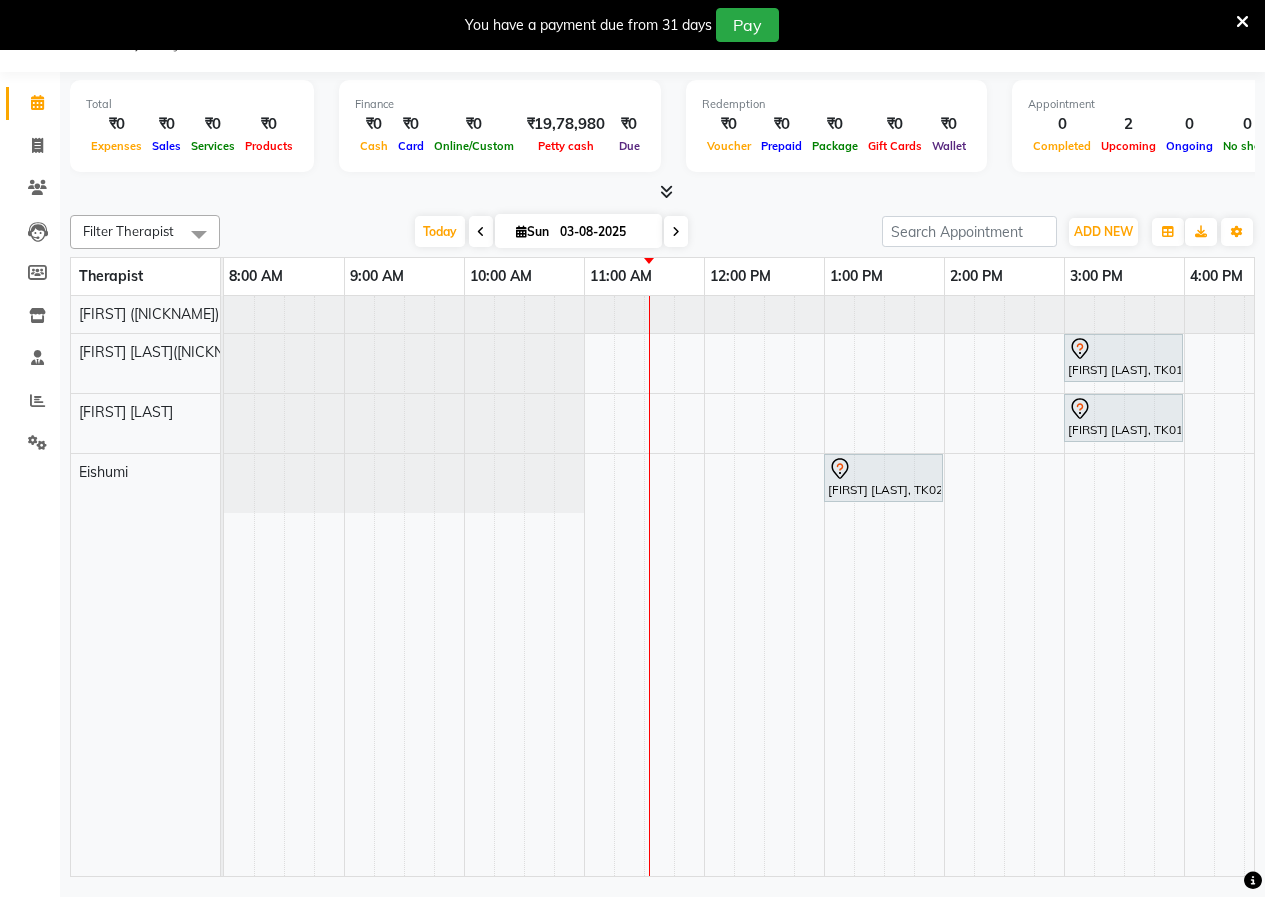 click at bounding box center [569, 586] 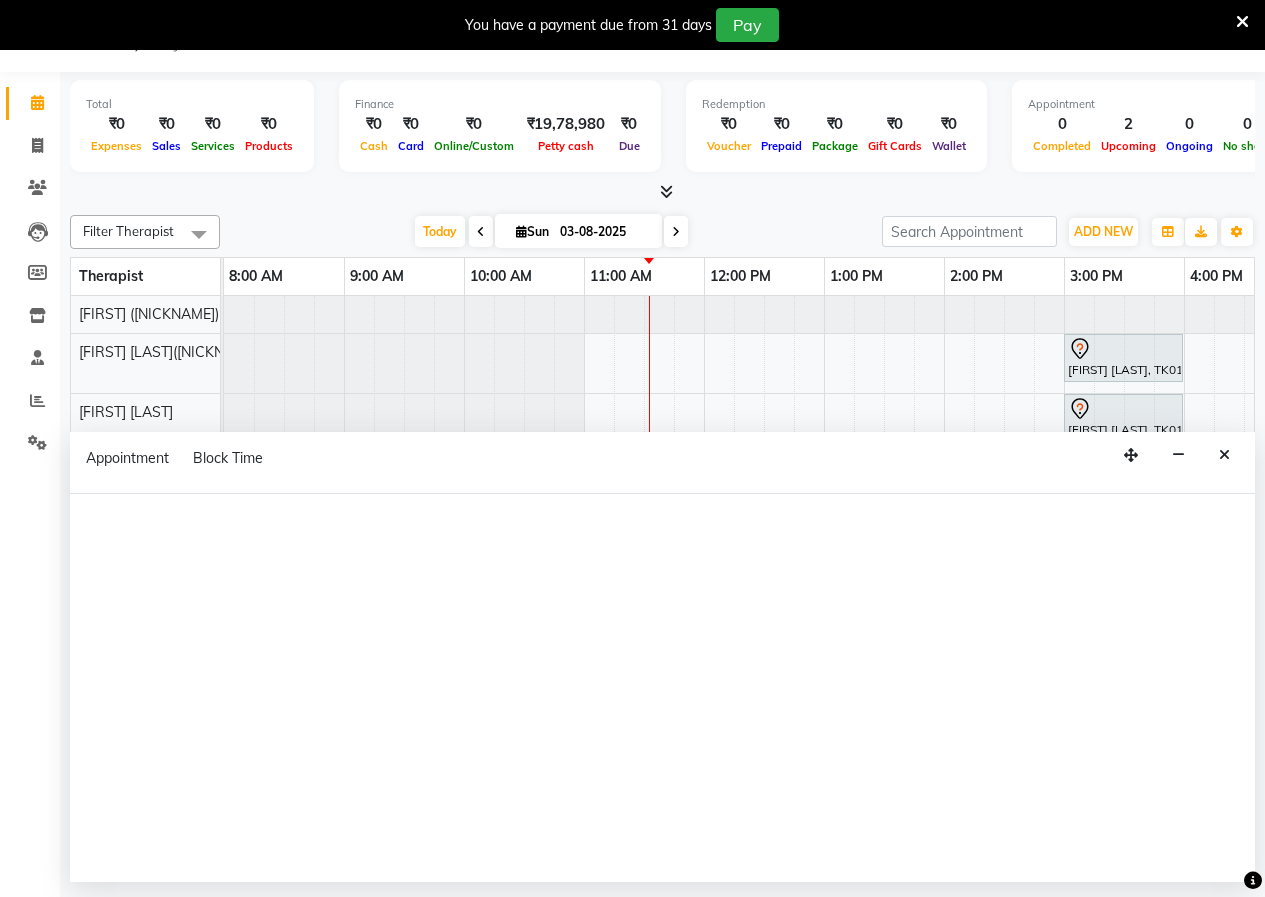select on "79832" 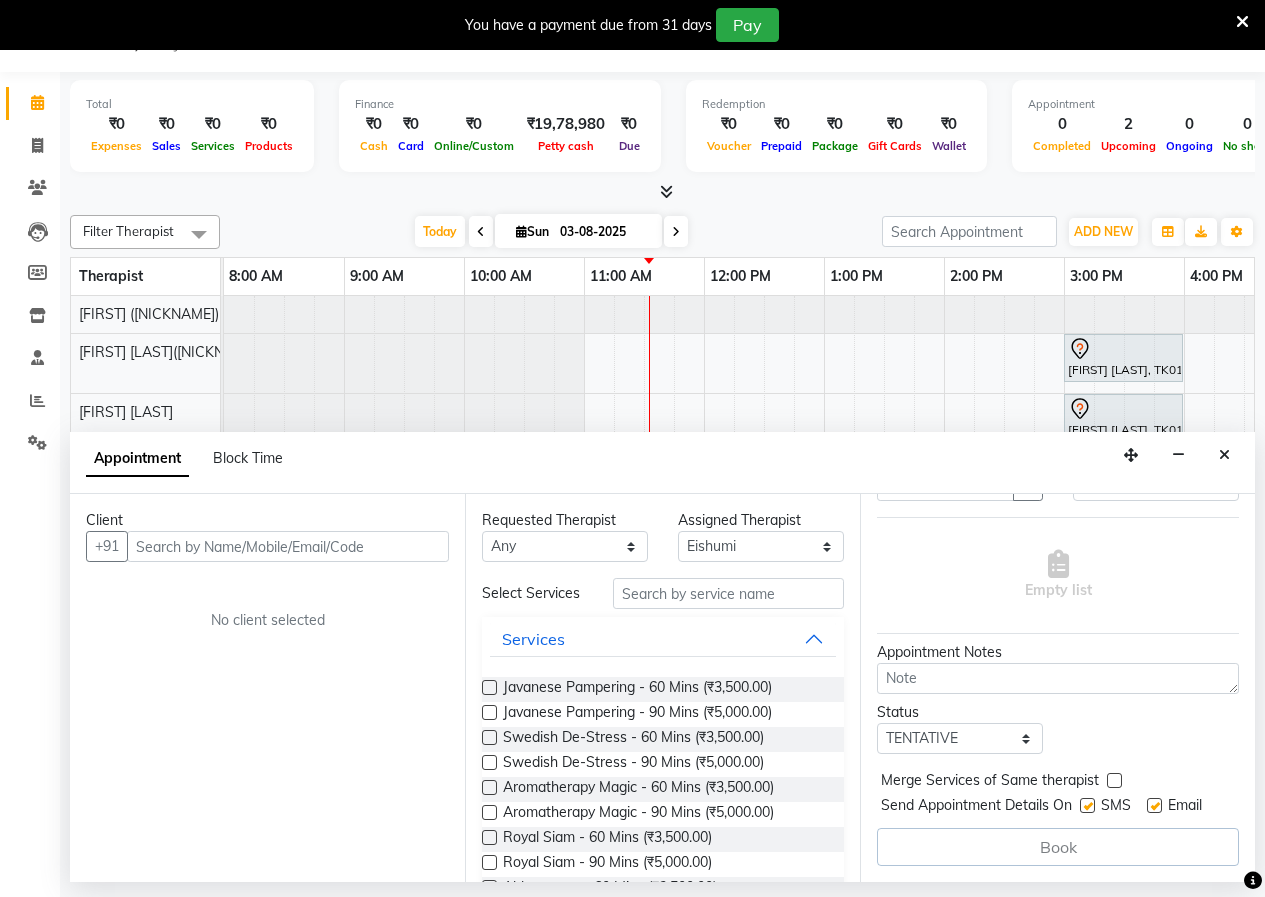 scroll, scrollTop: 134, scrollLeft: 0, axis: vertical 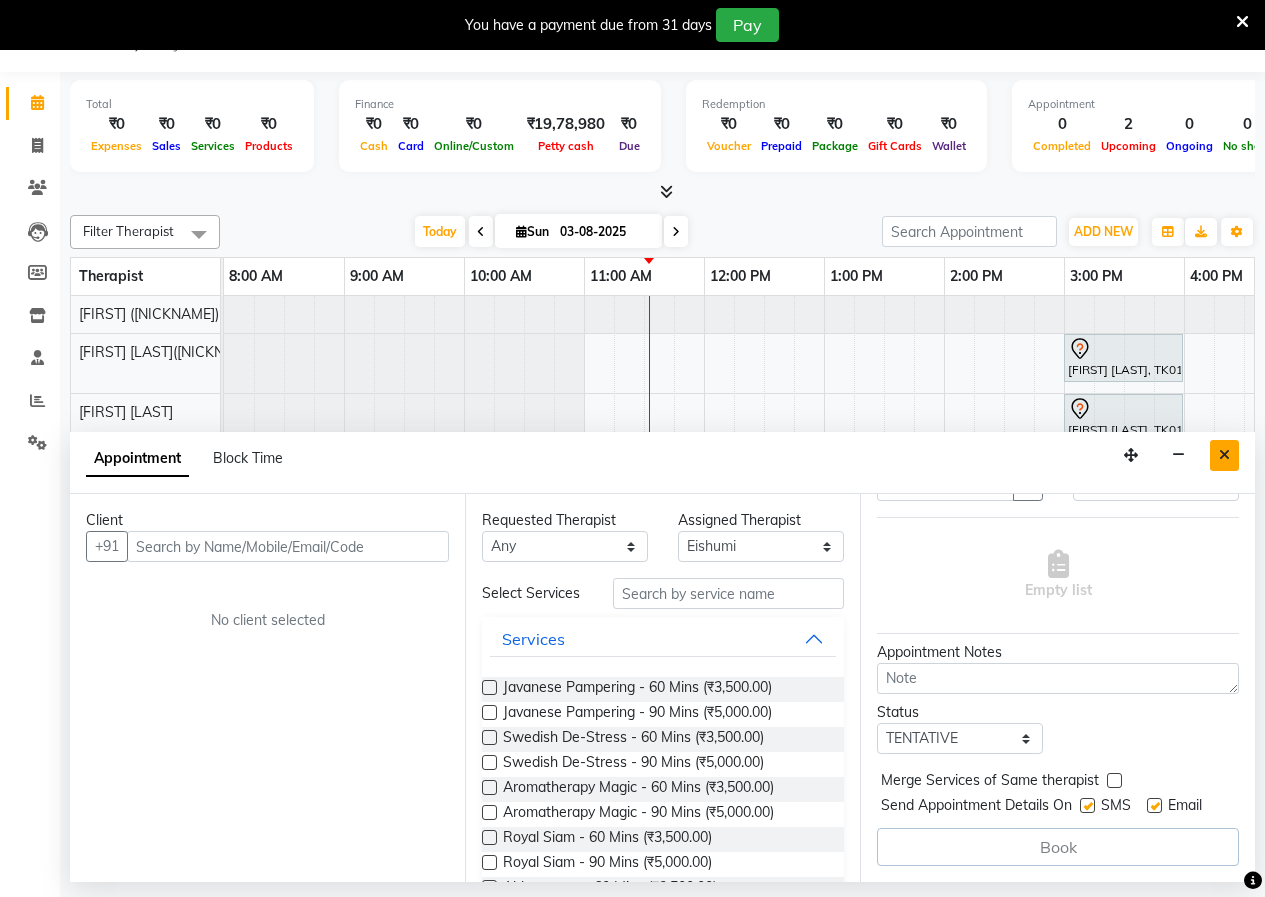 click at bounding box center [1224, 455] 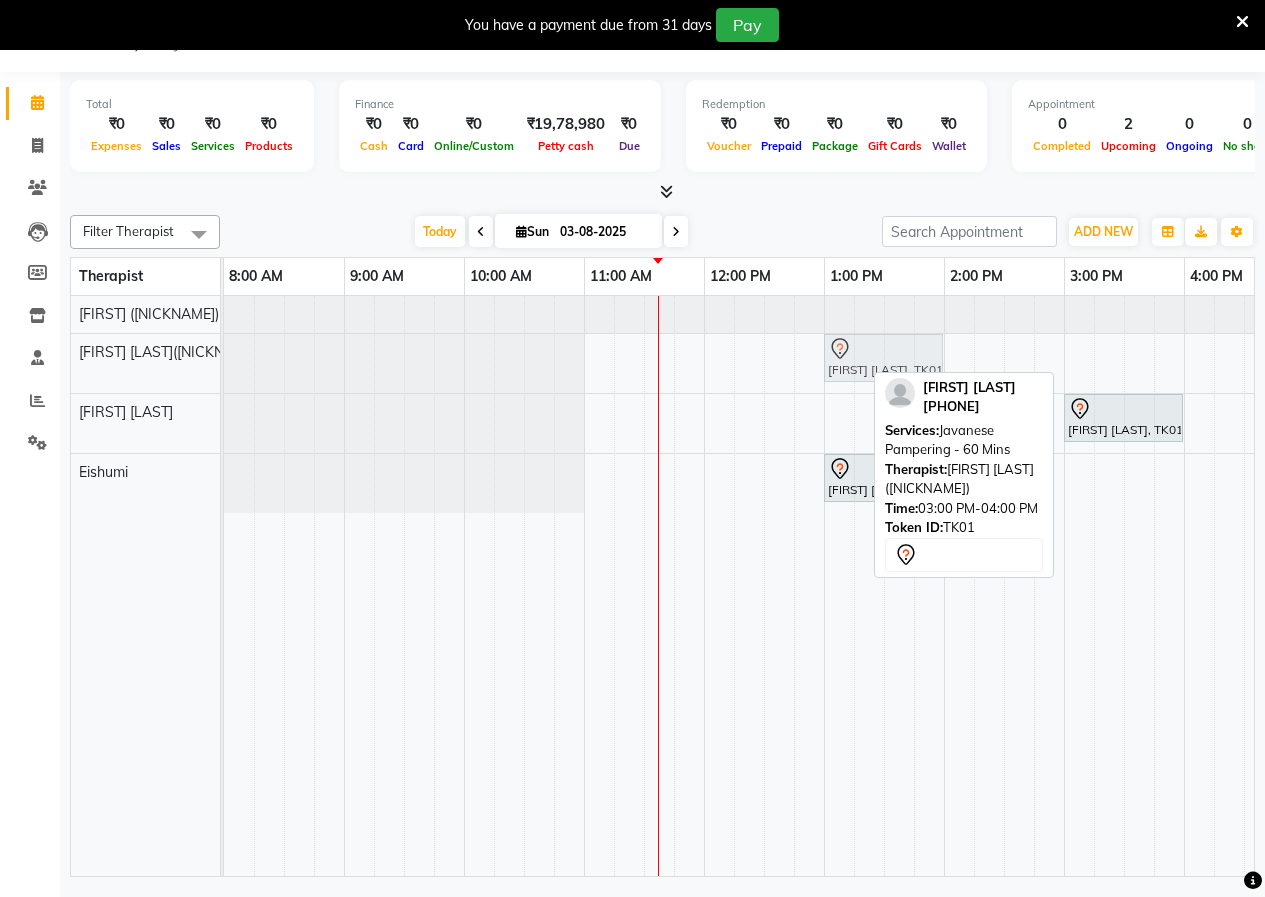 drag, startPoint x: 1119, startPoint y: 358, endPoint x: 878, endPoint y: 352, distance: 241.07468 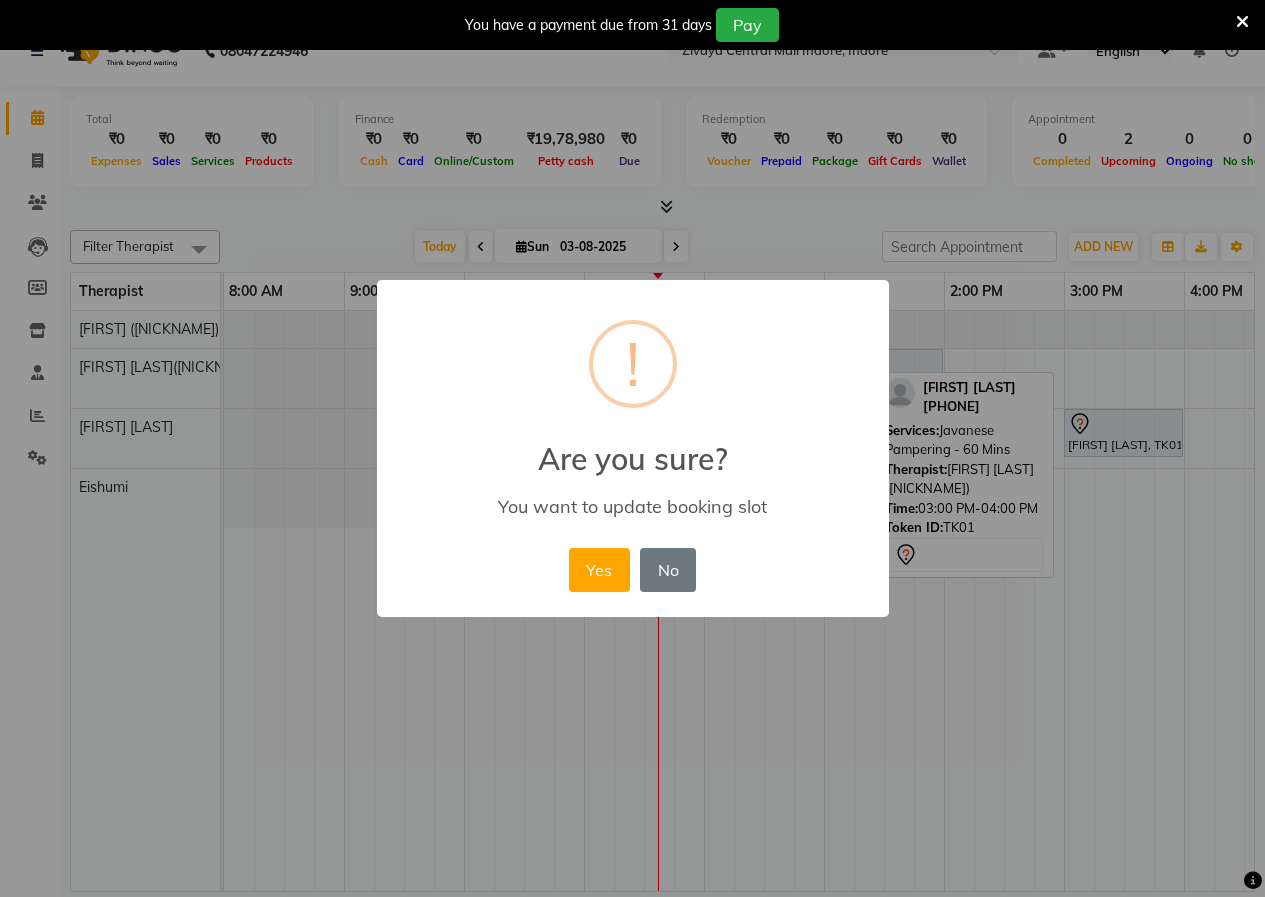 scroll, scrollTop: 35, scrollLeft: 0, axis: vertical 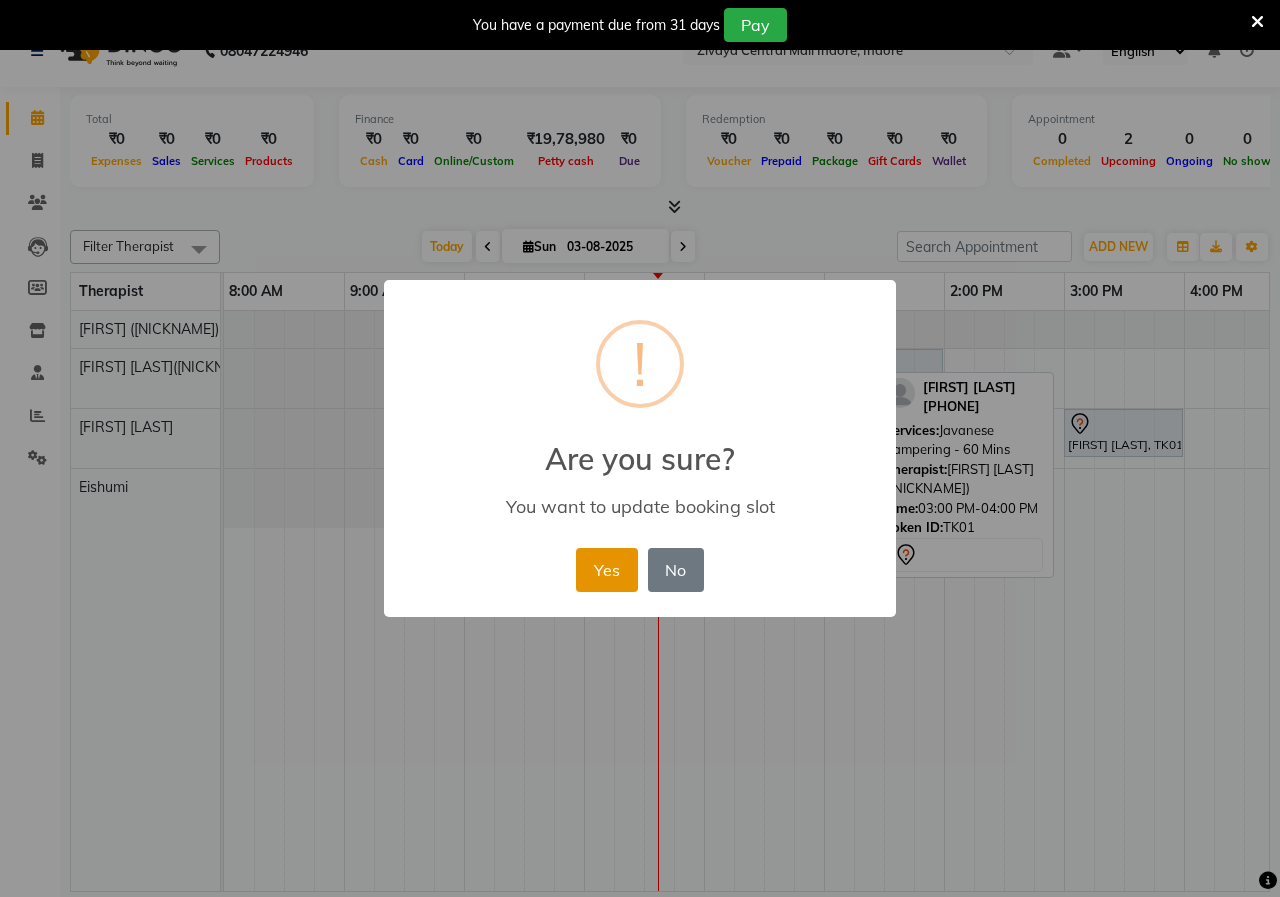 click on "Yes" at bounding box center (606, 570) 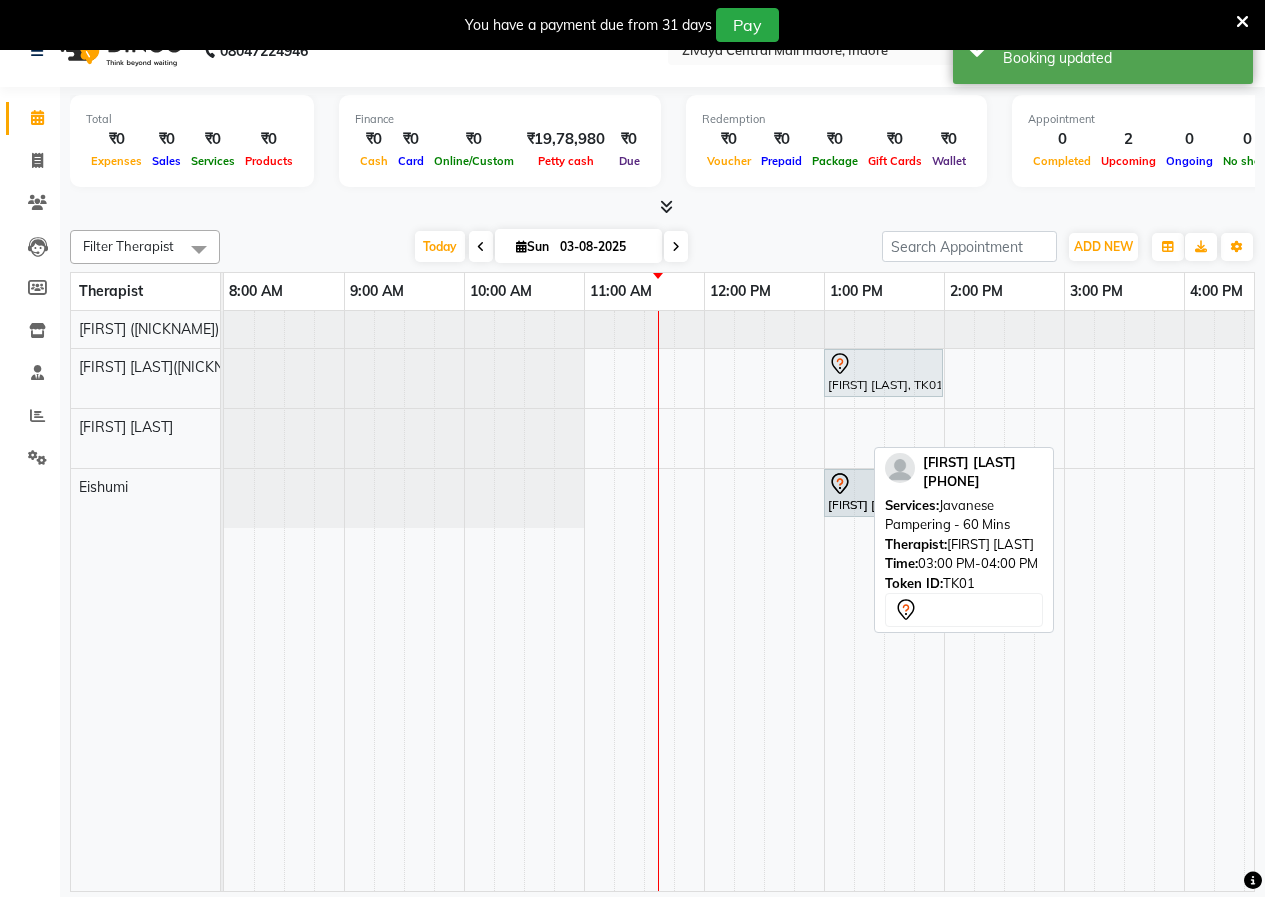 drag, startPoint x: 1109, startPoint y: 430, endPoint x: 876, endPoint y: 470, distance: 236.40854 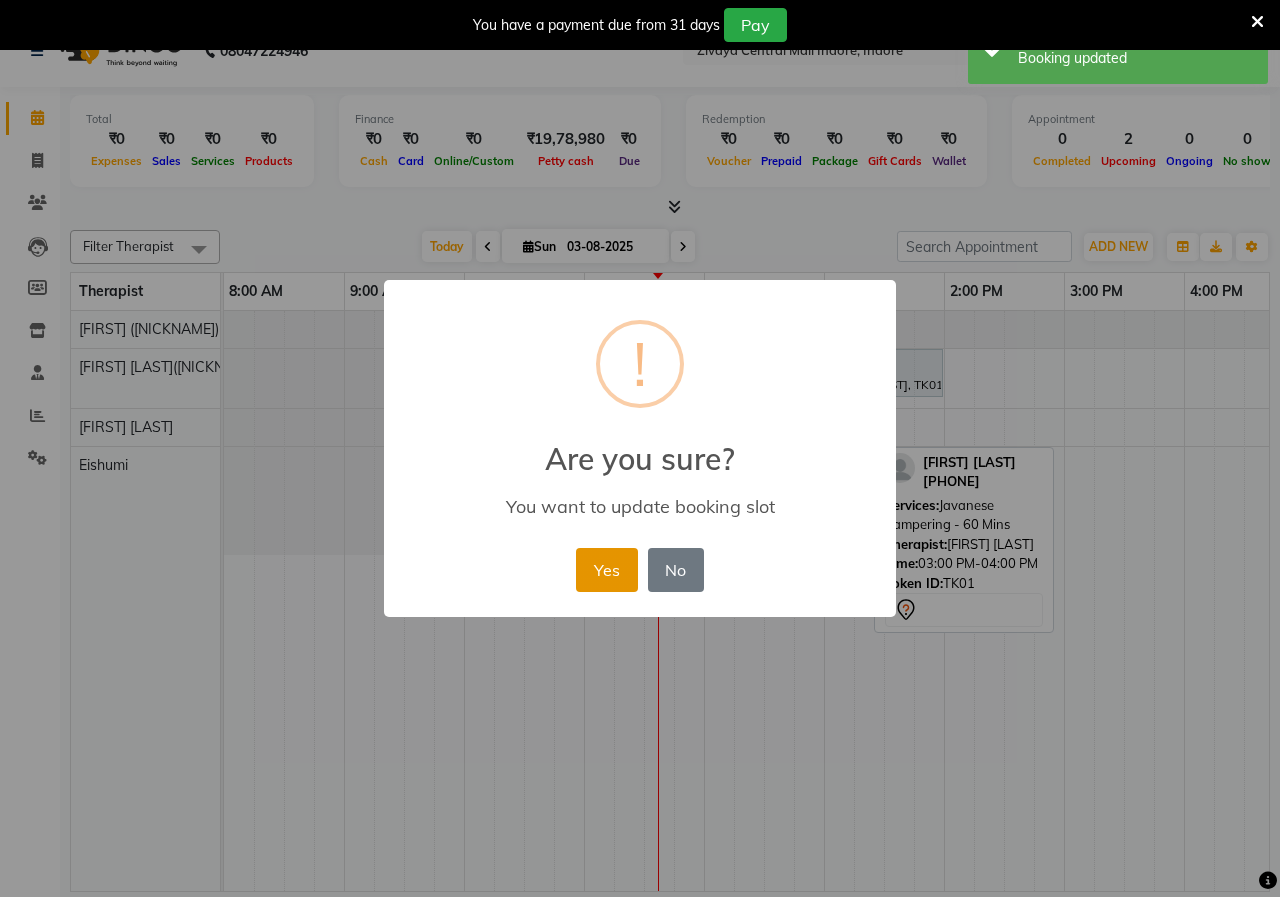 click on "Yes" at bounding box center (606, 570) 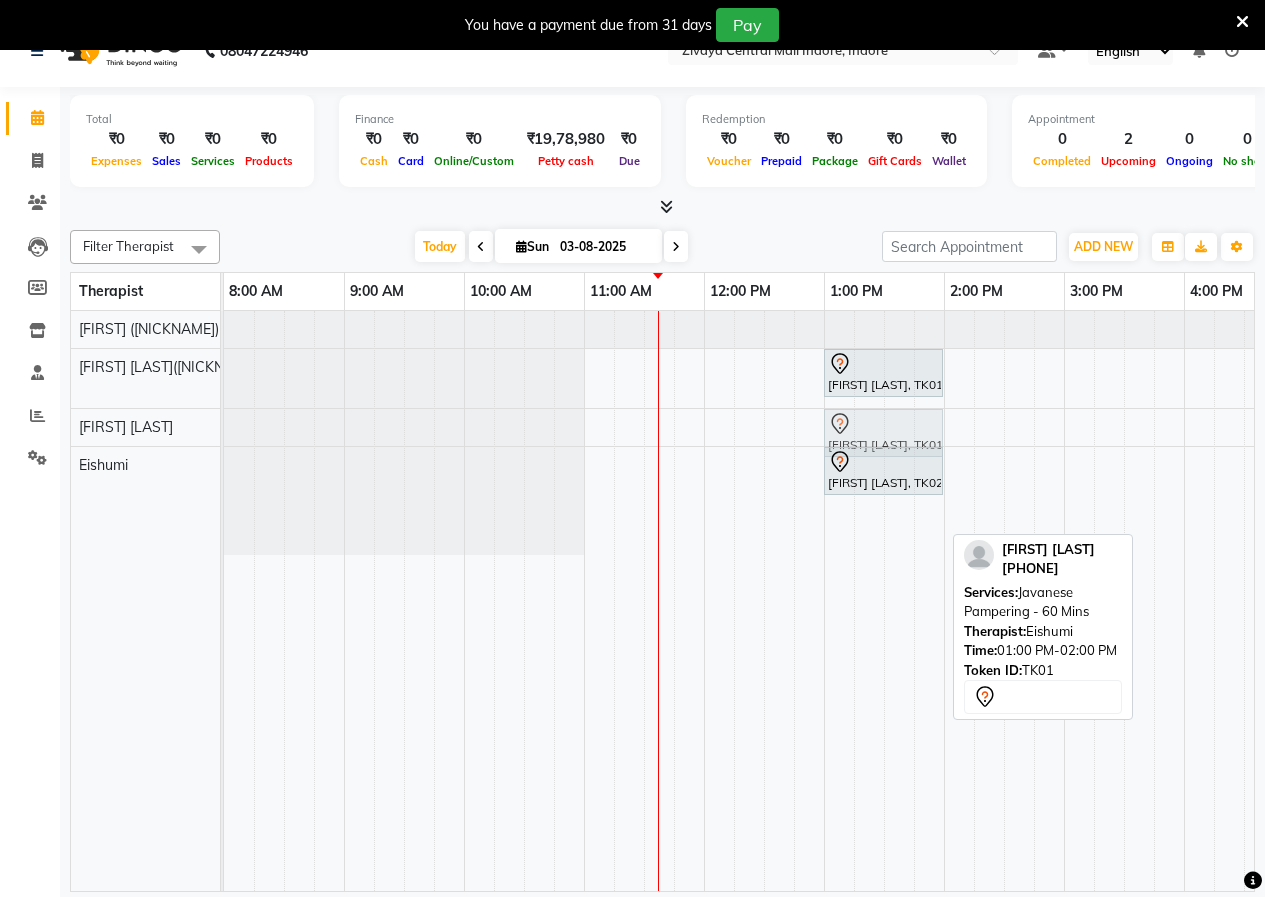 drag, startPoint x: 843, startPoint y: 524, endPoint x: 850, endPoint y: 418, distance: 106.23088 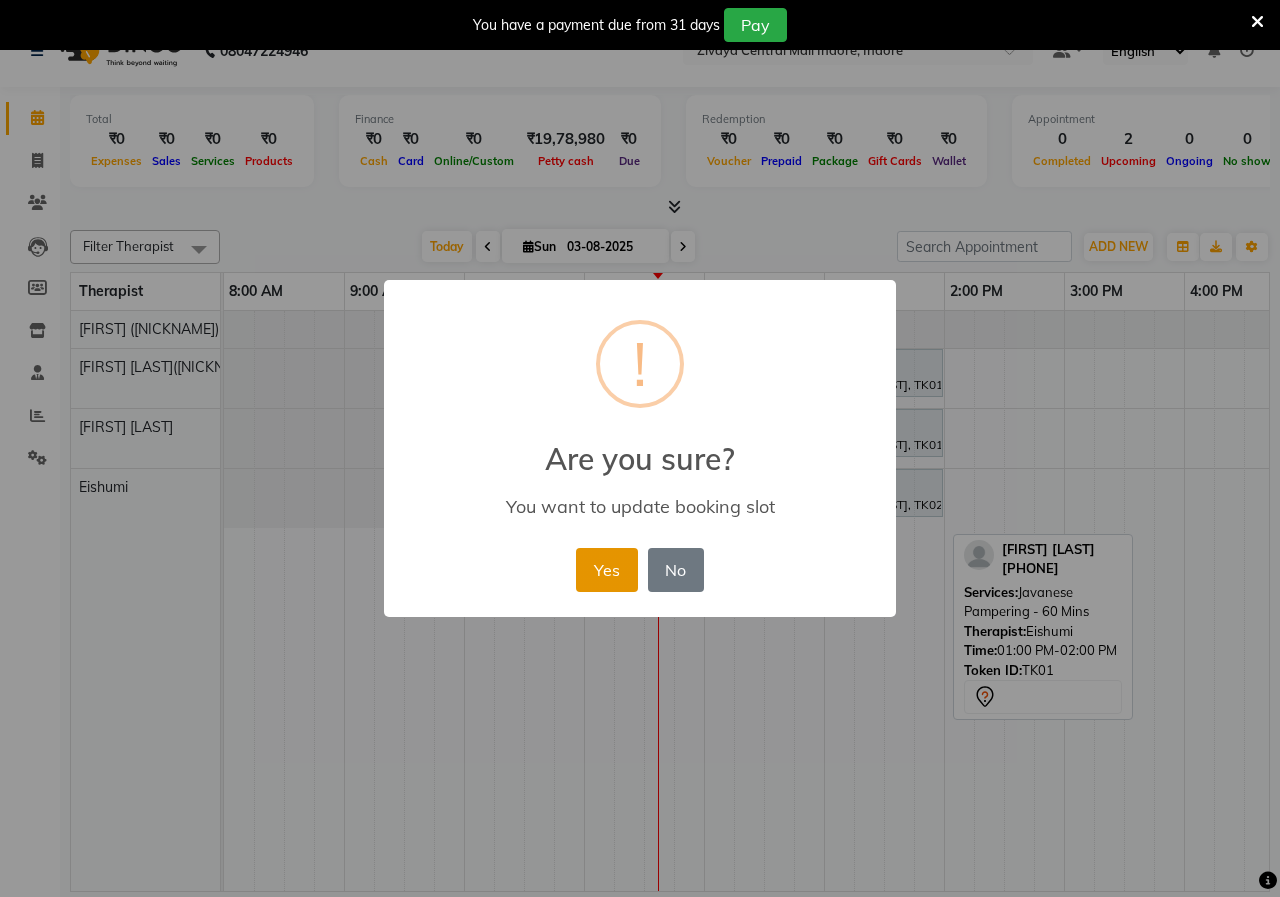 click on "Yes" at bounding box center (606, 570) 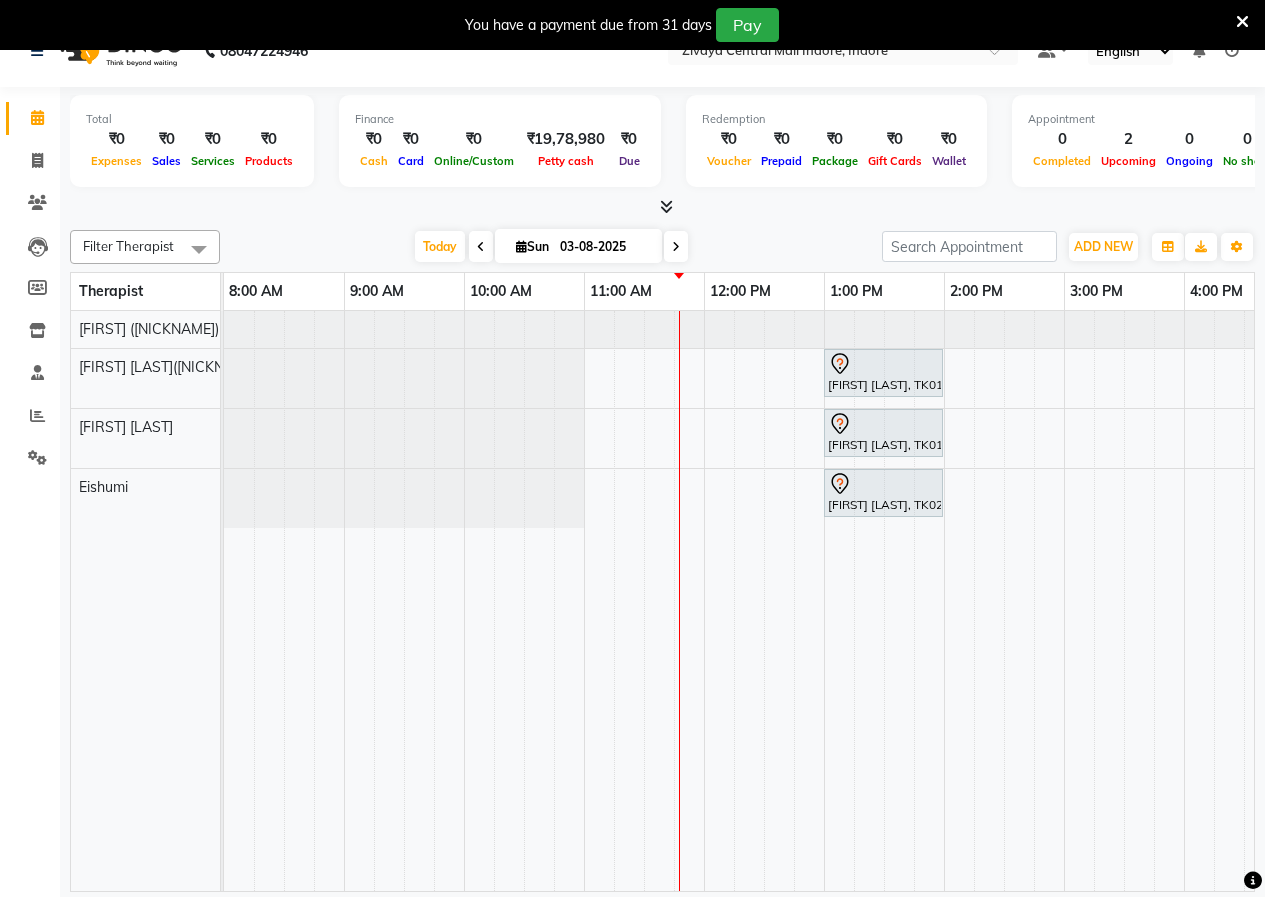 click at bounding box center [481, 247] 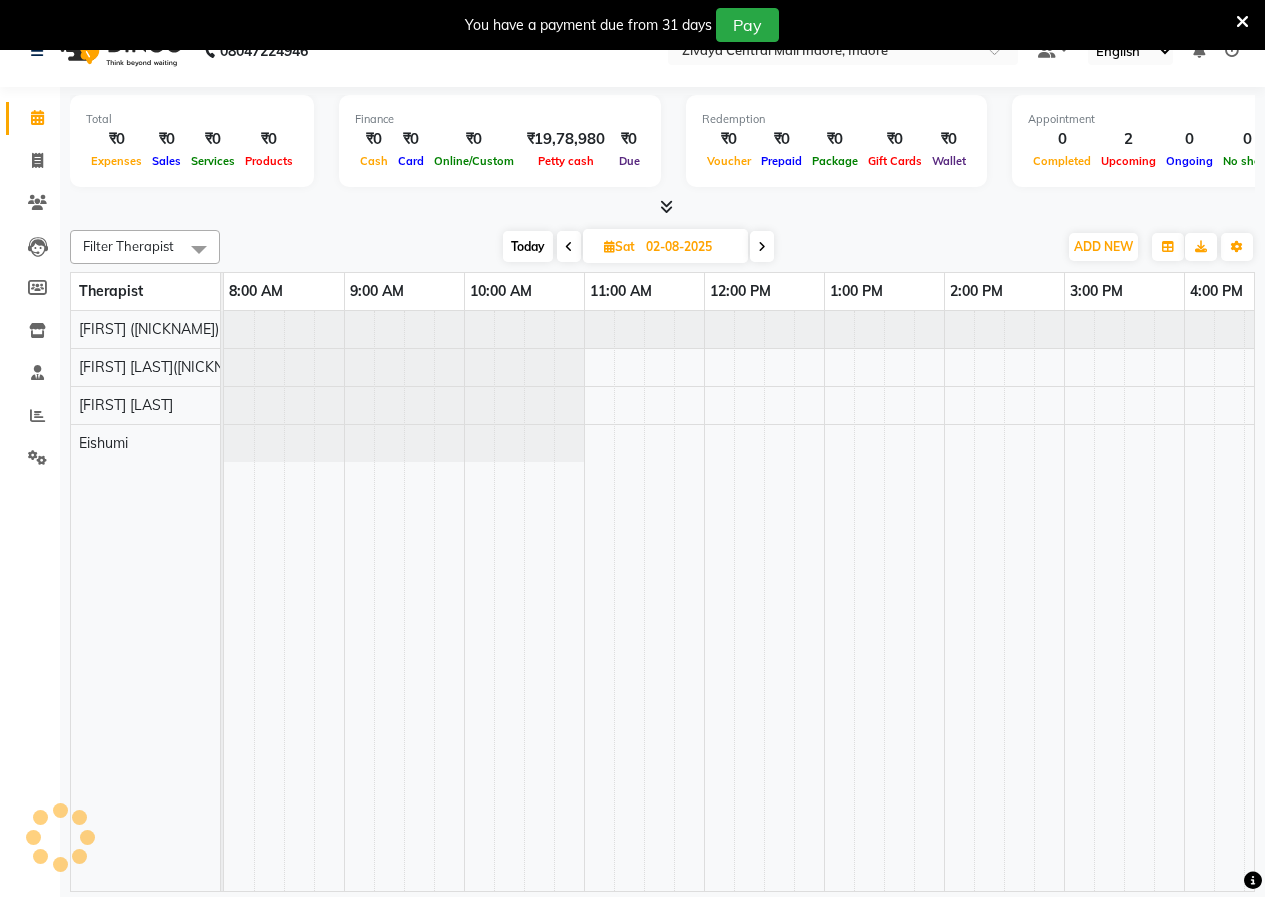 scroll, scrollTop: 0, scrollLeft: 361, axis: horizontal 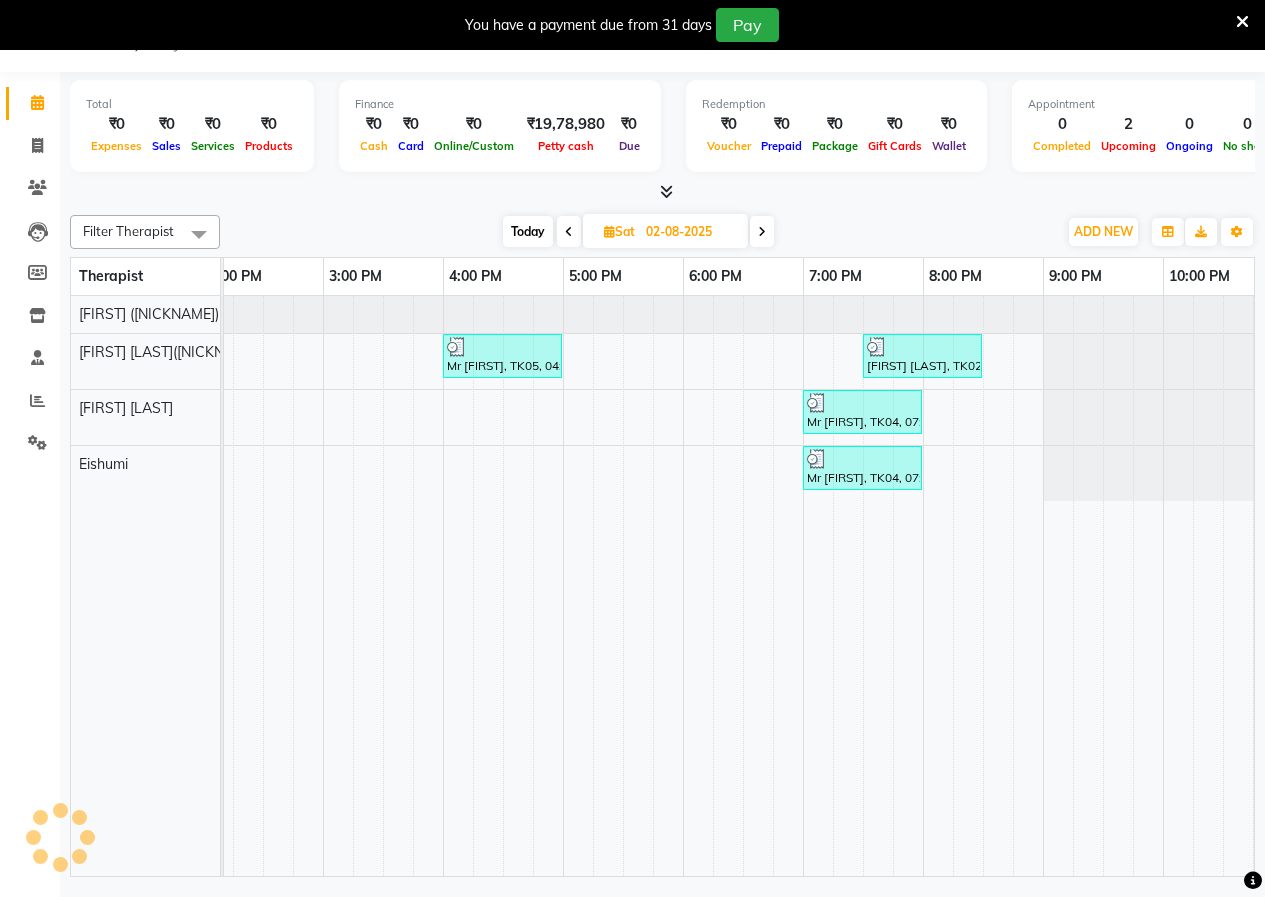 click at bounding box center [762, 232] 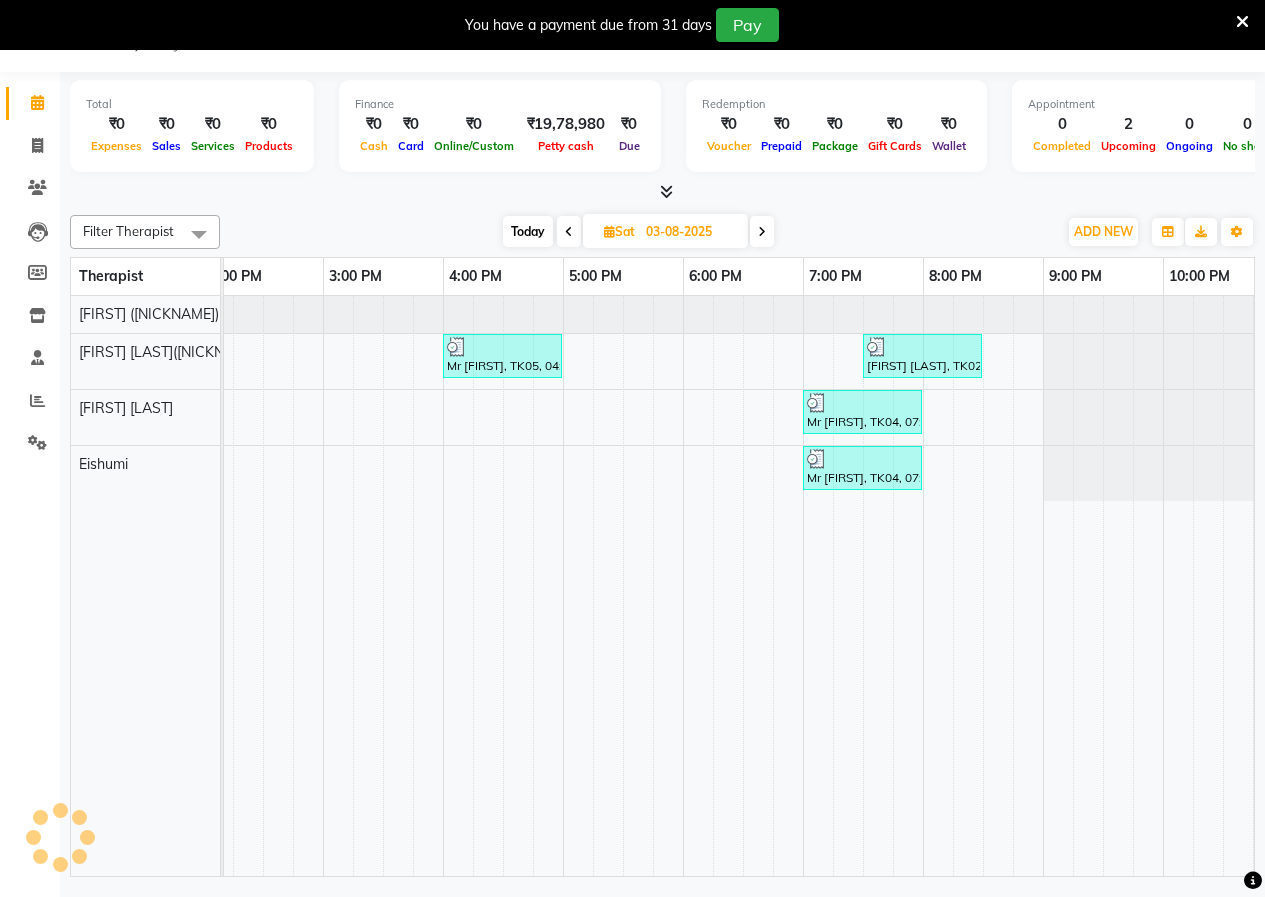 scroll, scrollTop: 0, scrollLeft: 361, axis: horizontal 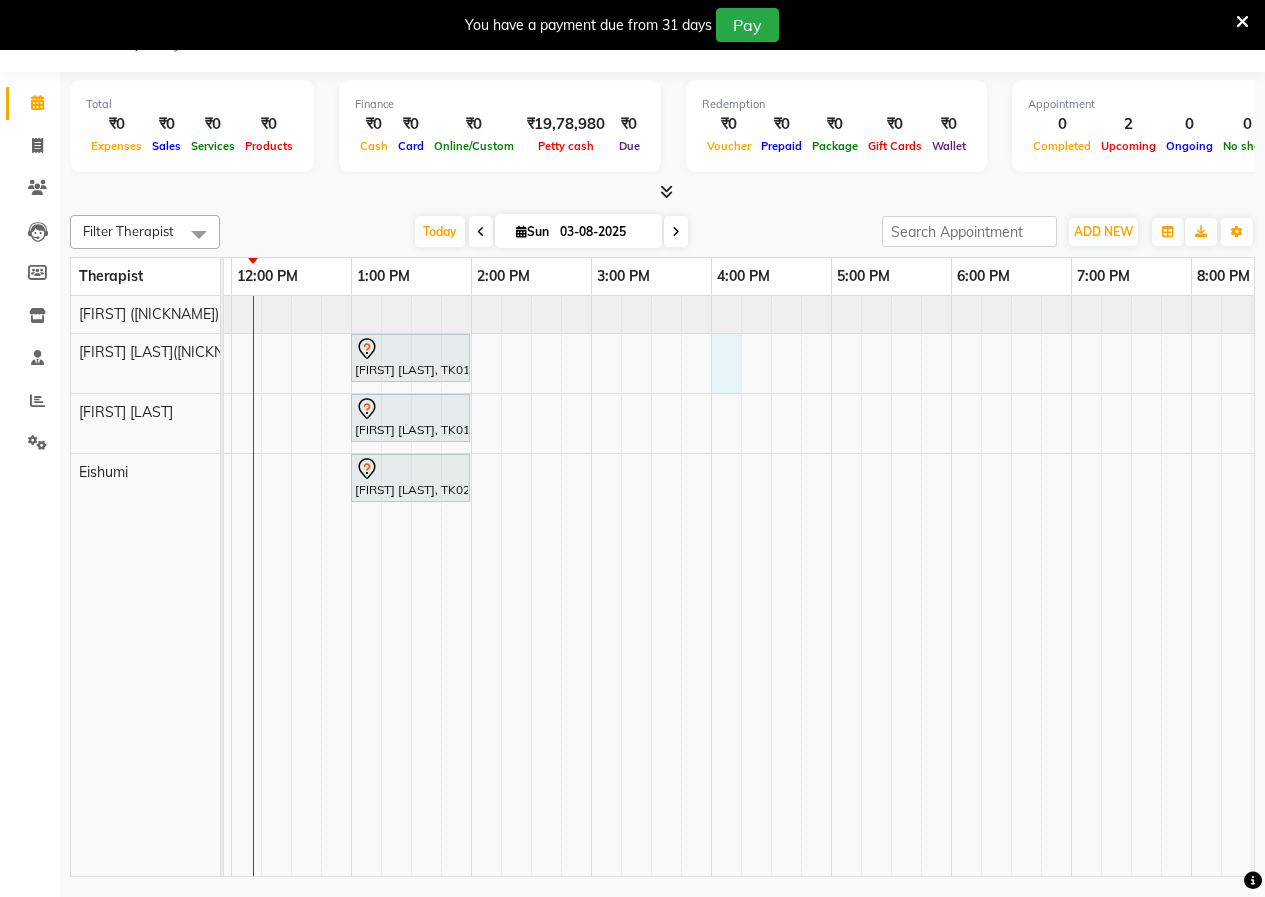 click on "[FIRST] [LAST], TK01, 01:00 PM-02:00 PM, Javanese Pampering - 60 Mins             [FIRST] [LAST], TK01, 01:00 PM-02:00 PM, Javanese Pampering - 60 Mins             [FIRST] [LAST], TK02, 01:00 PM-02:00 PM, Javanese Pampering - 60 Mins" at bounding box center (711, 586) 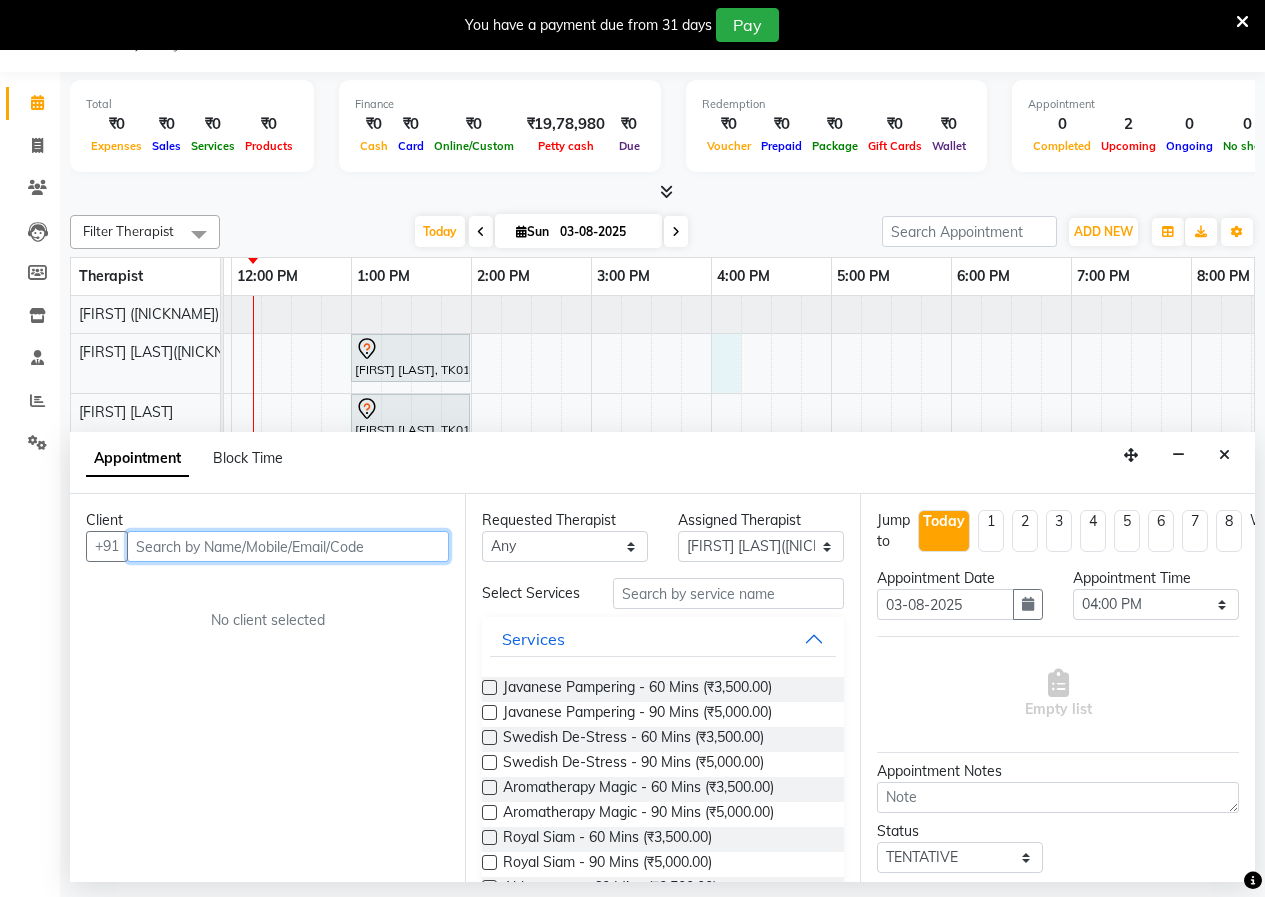 click at bounding box center [288, 546] 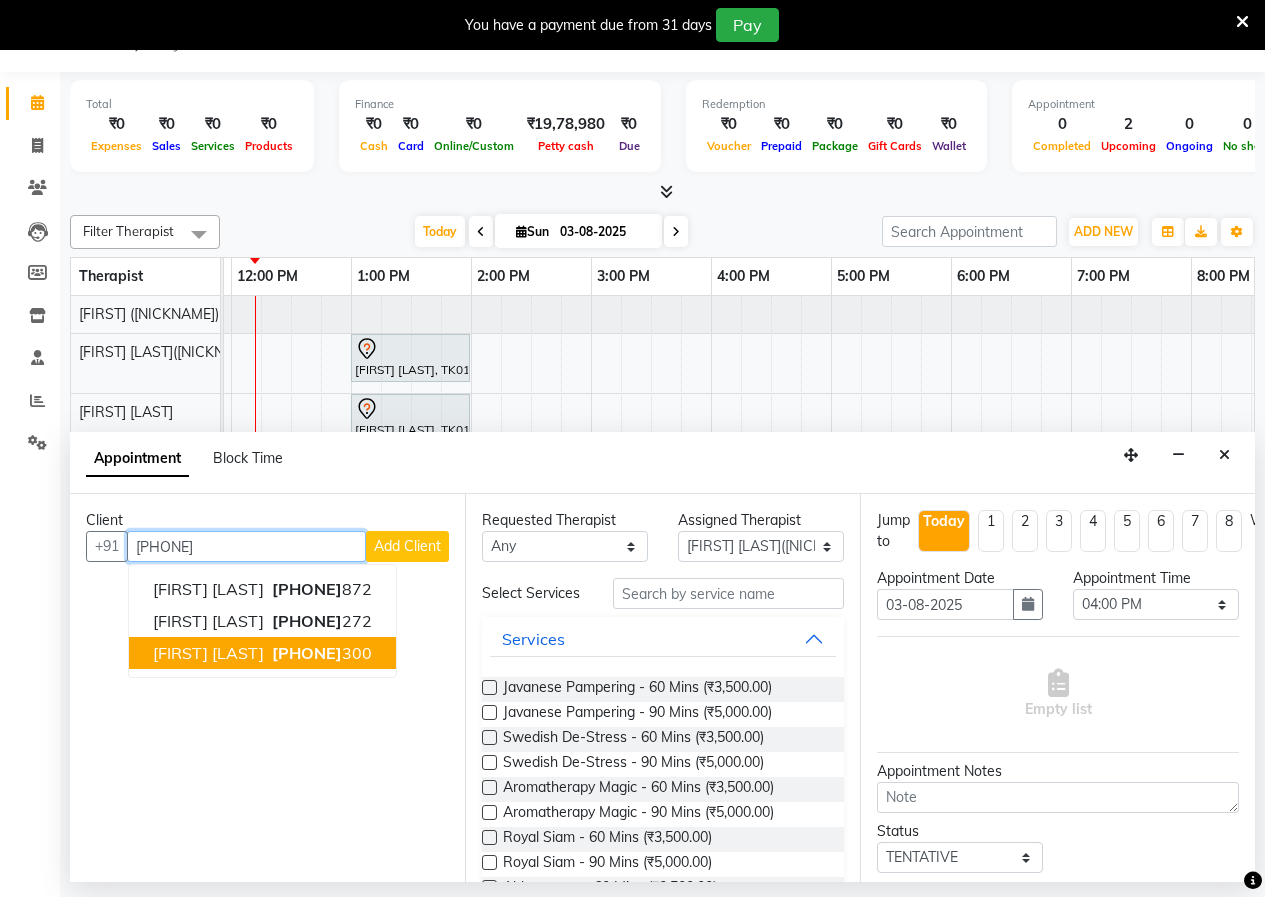 click on "[PHONE]" at bounding box center (307, 653) 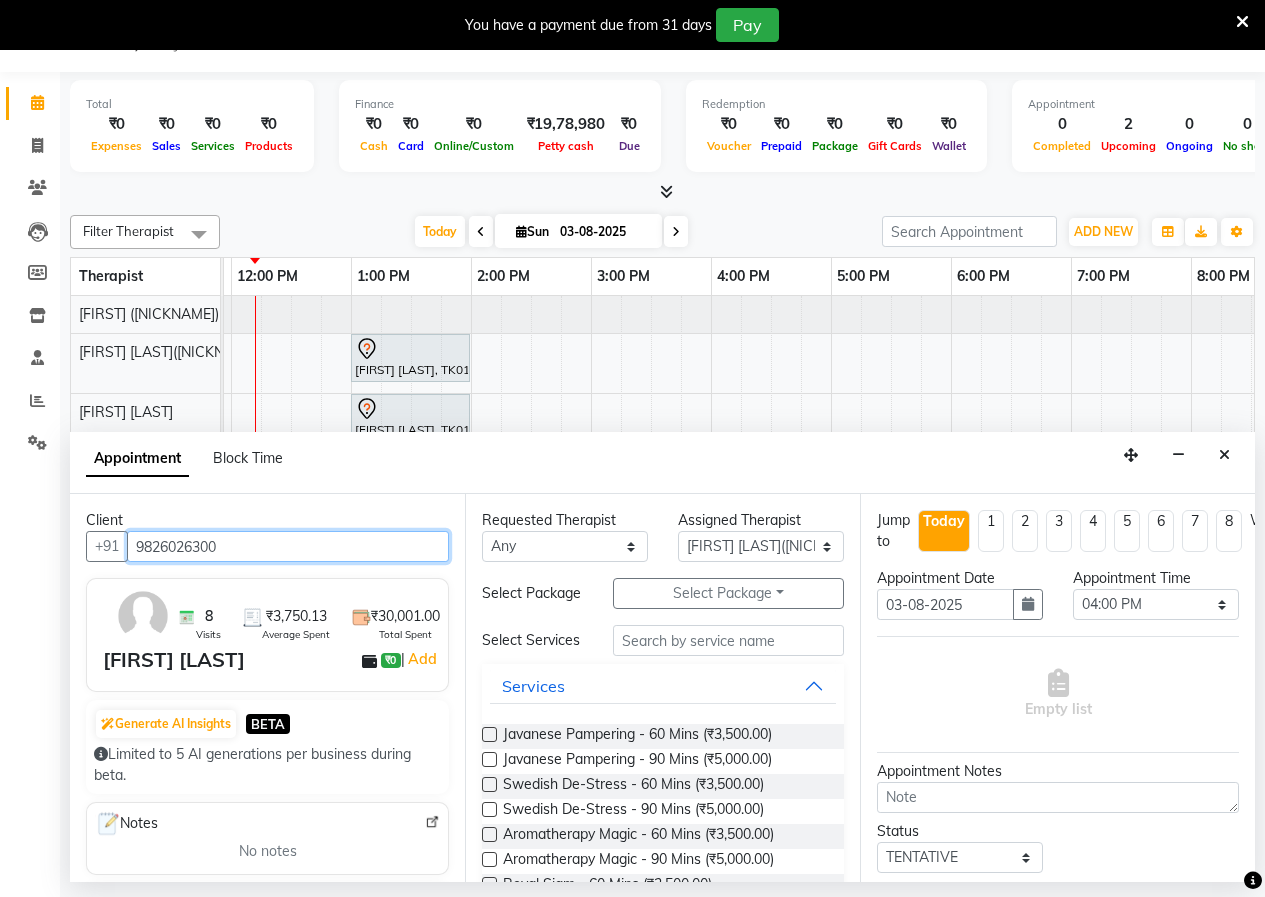 type on "9826026300" 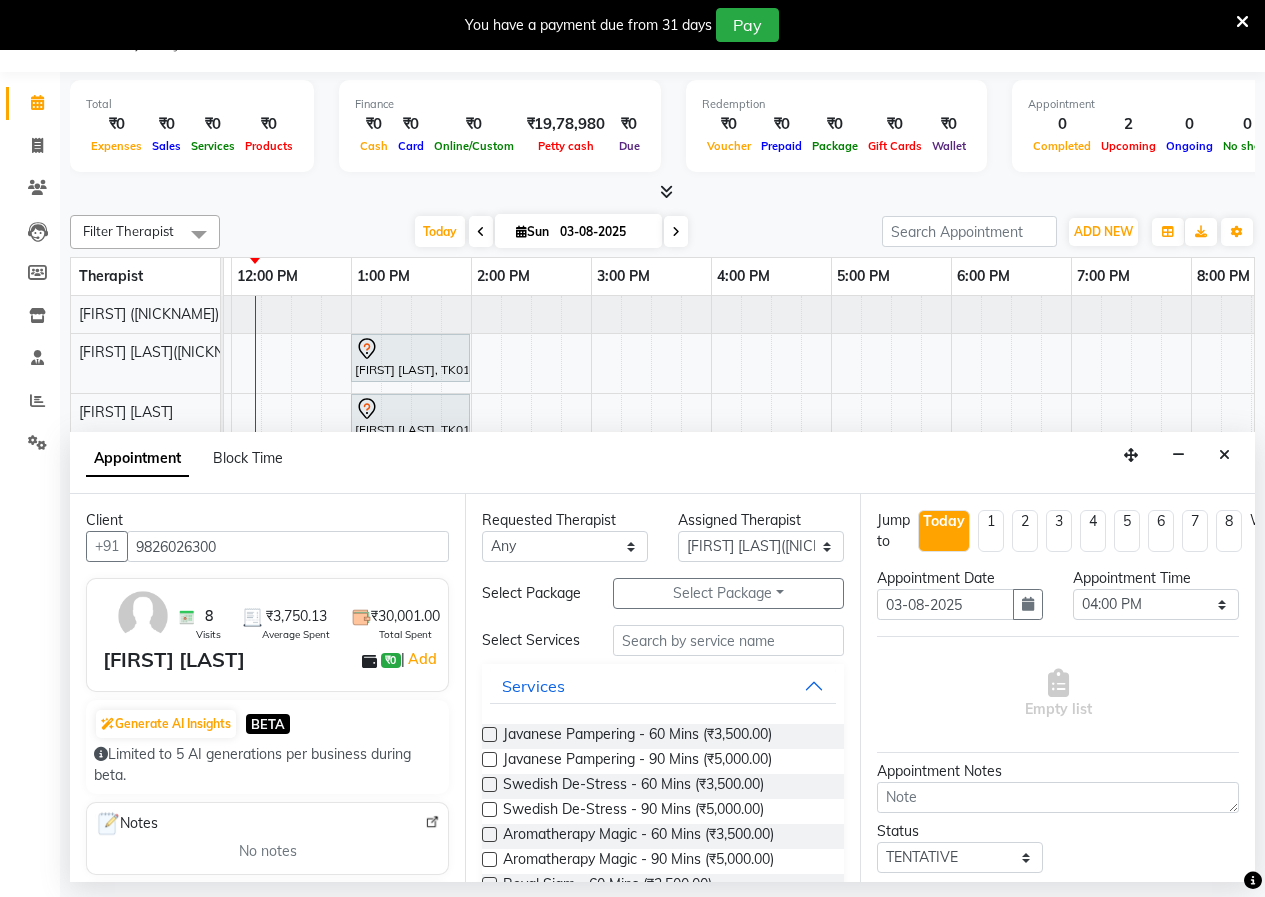 click at bounding box center [489, 734] 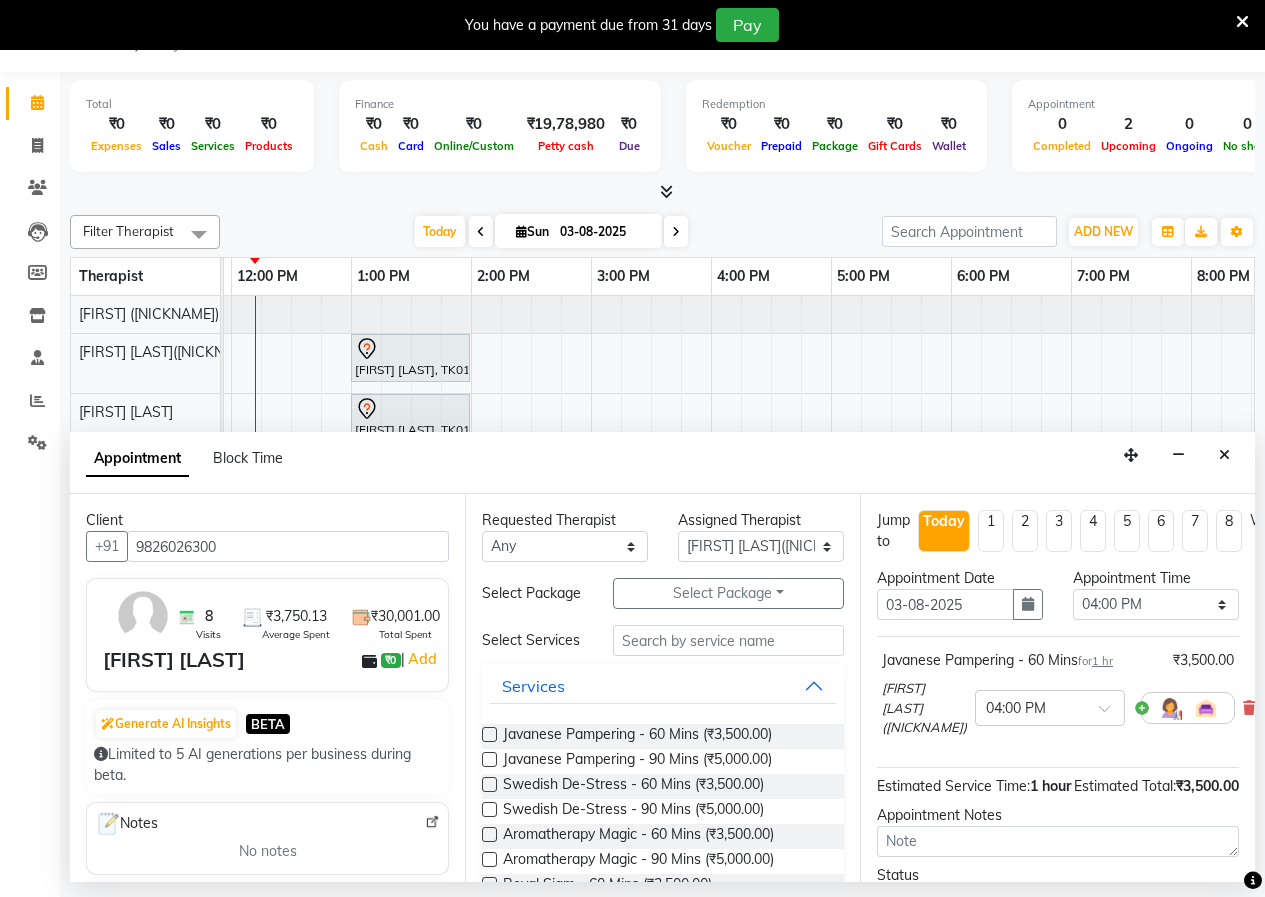 click at bounding box center (489, 734) 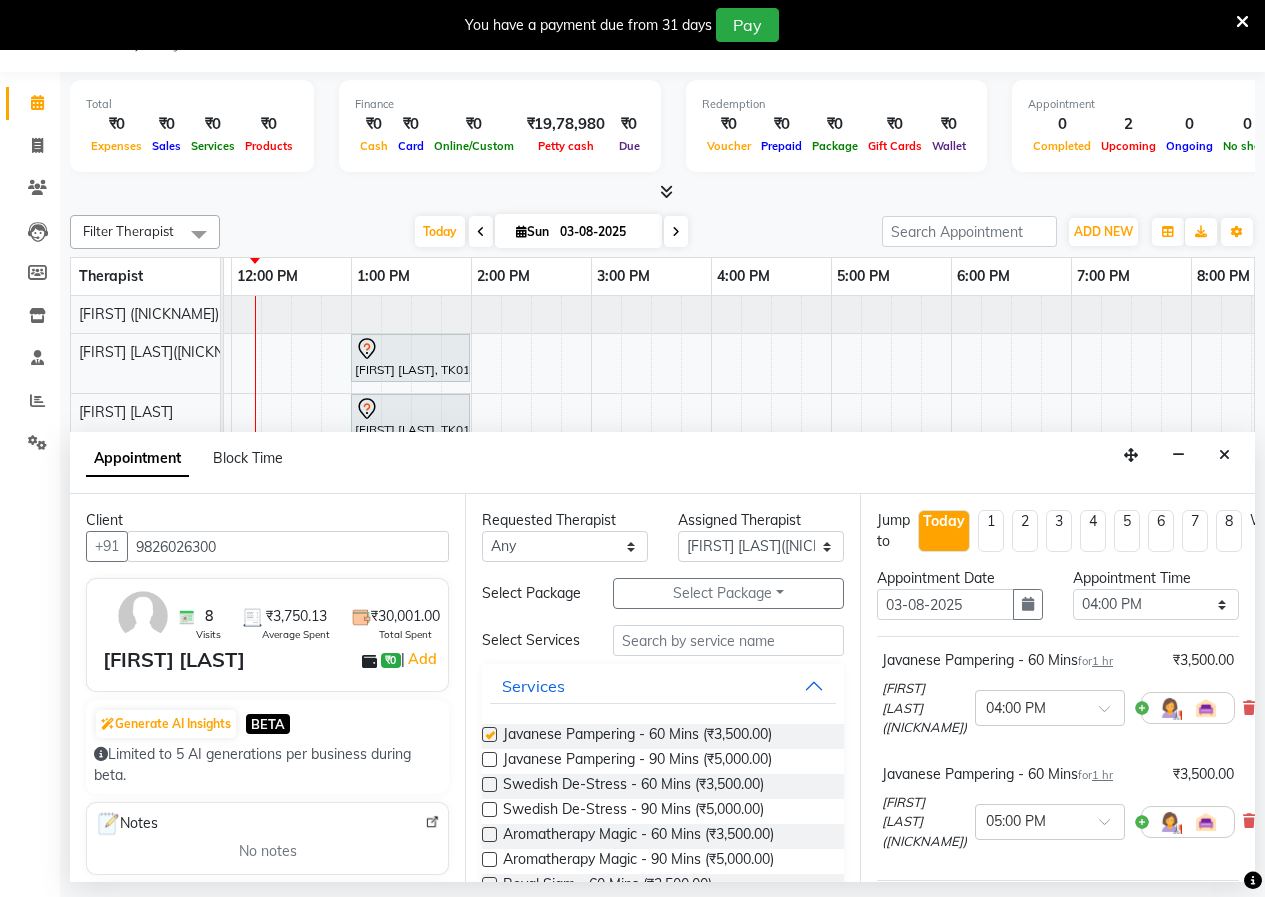 checkbox on "false" 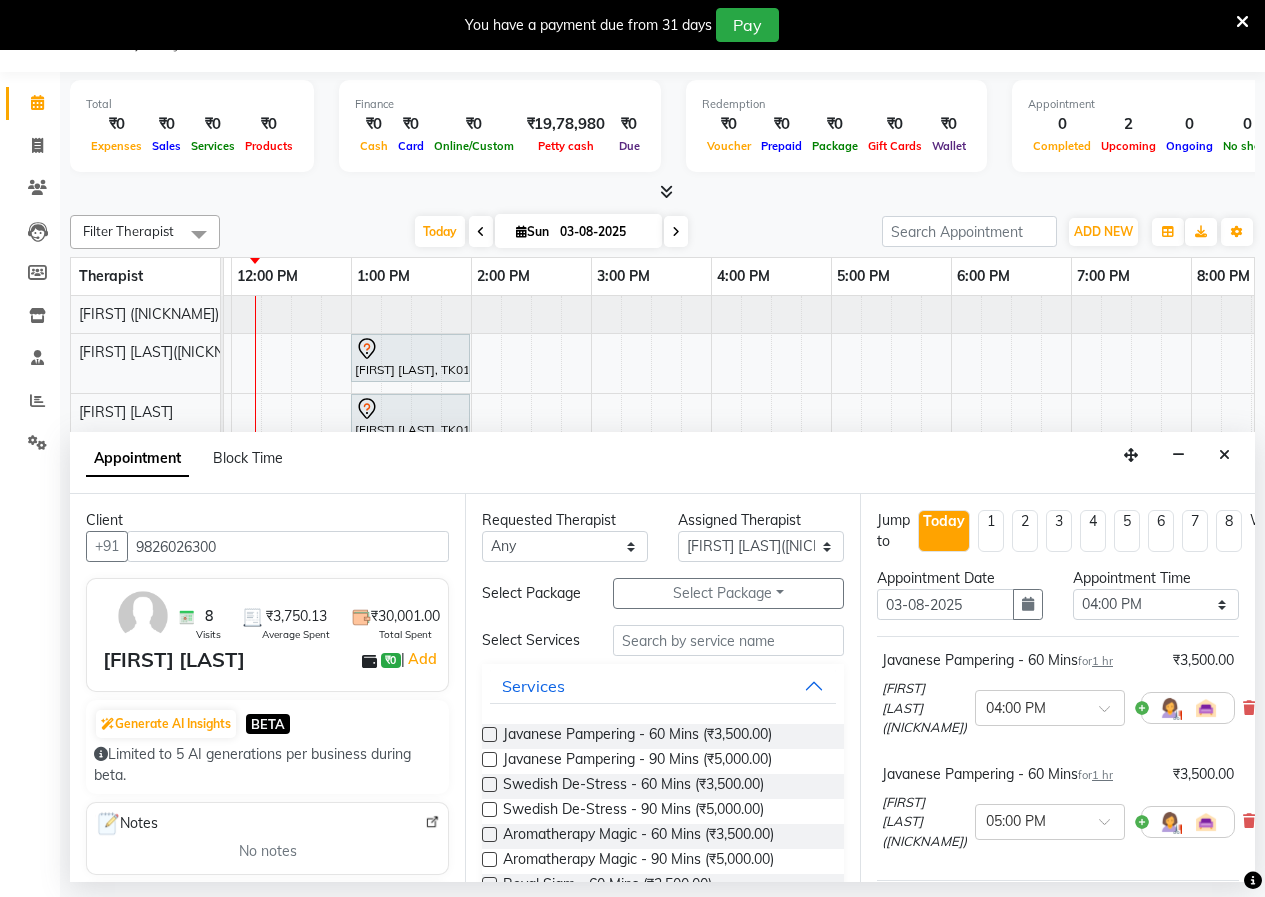 scroll, scrollTop: 271, scrollLeft: 0, axis: vertical 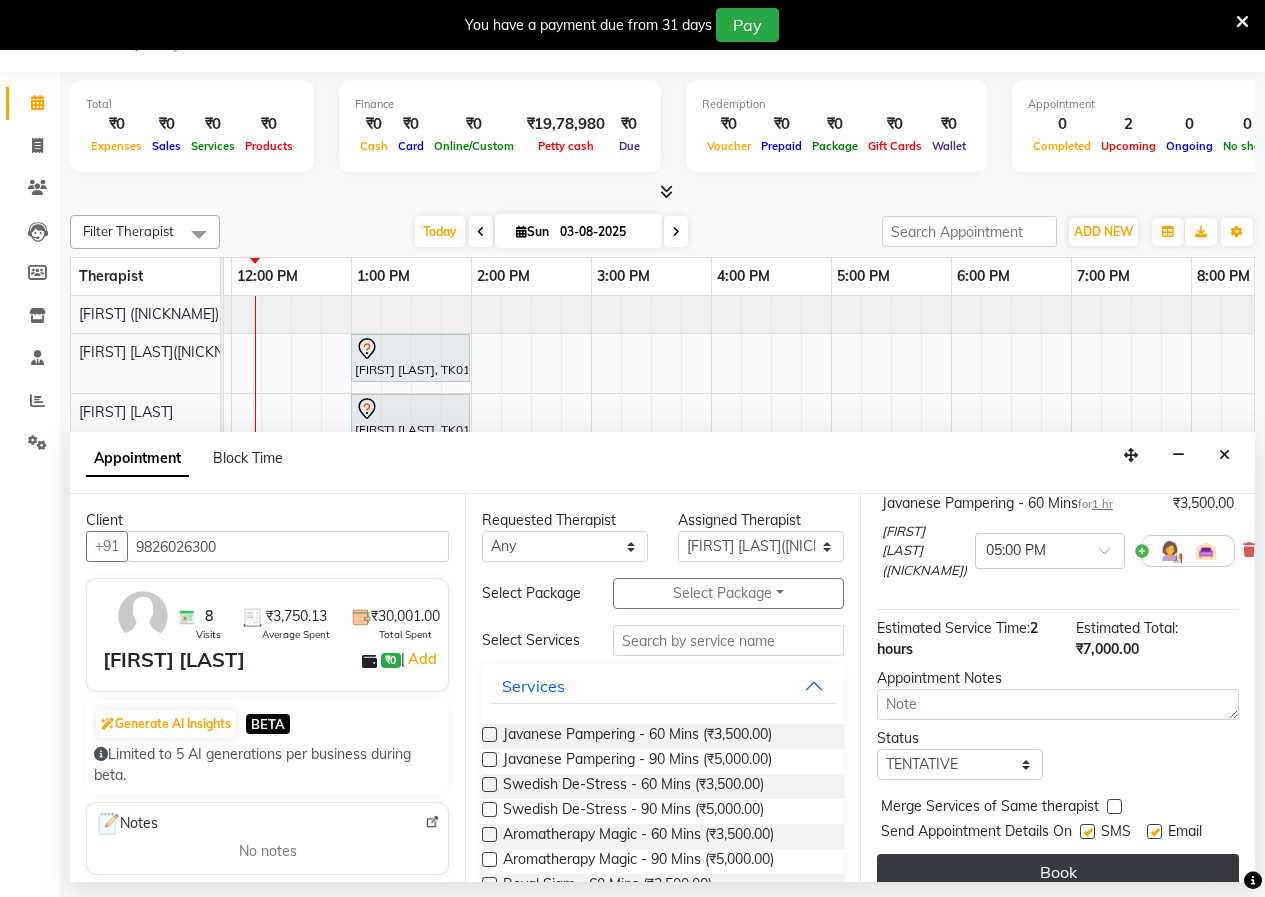 click on "Book" at bounding box center [1058, 872] 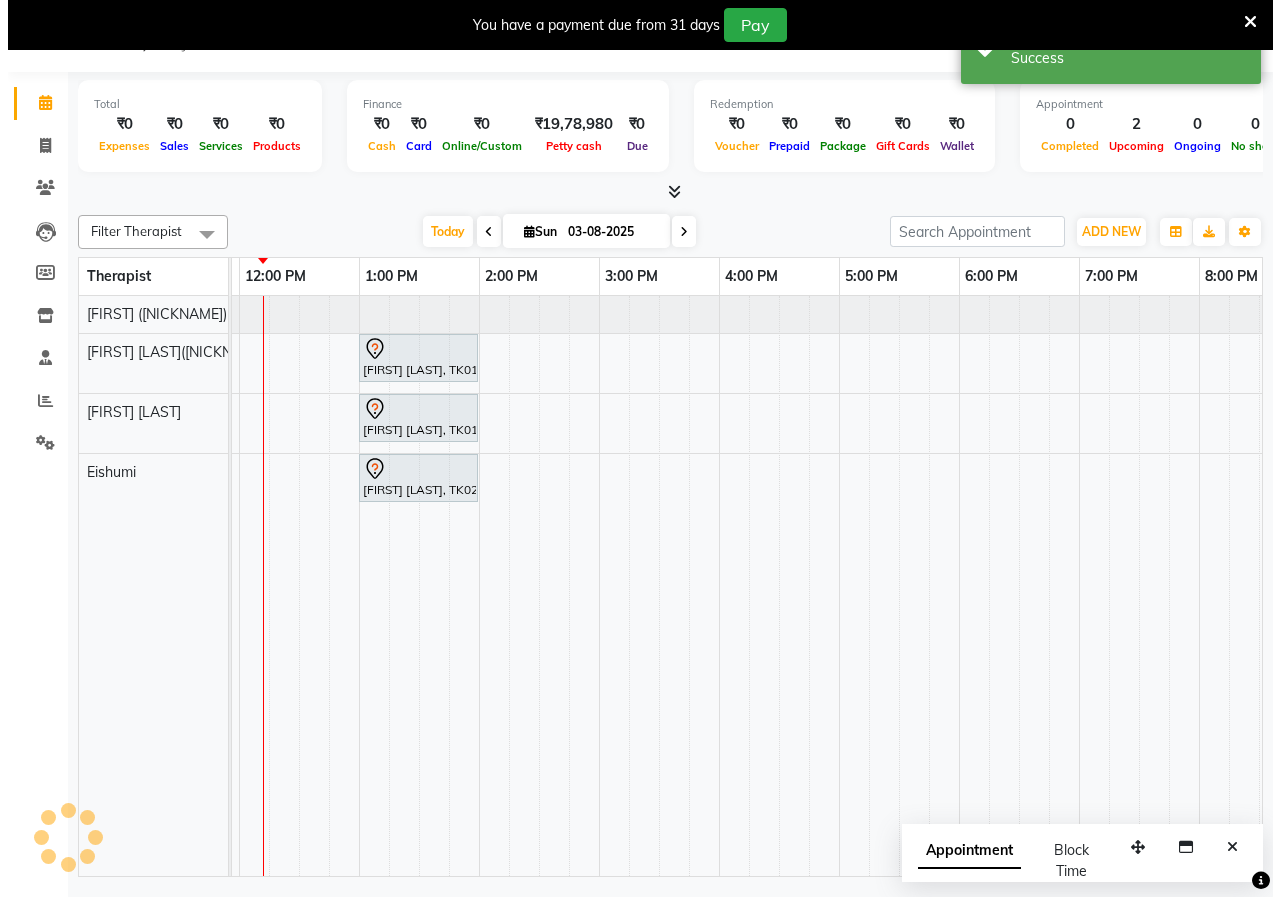scroll, scrollTop: 0, scrollLeft: 0, axis: both 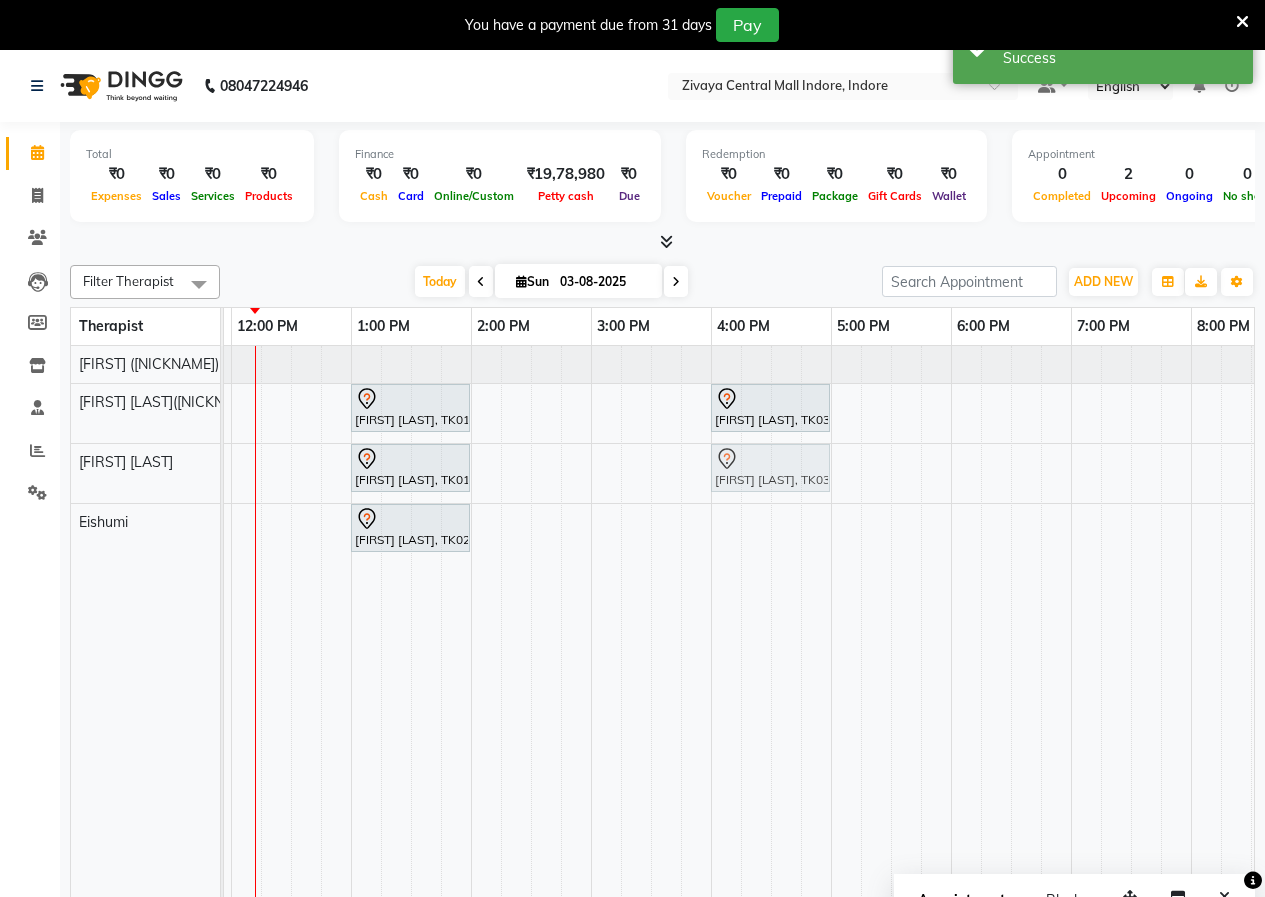 drag, startPoint x: 840, startPoint y: 452, endPoint x: 748, endPoint y: 480, distance: 96.16652 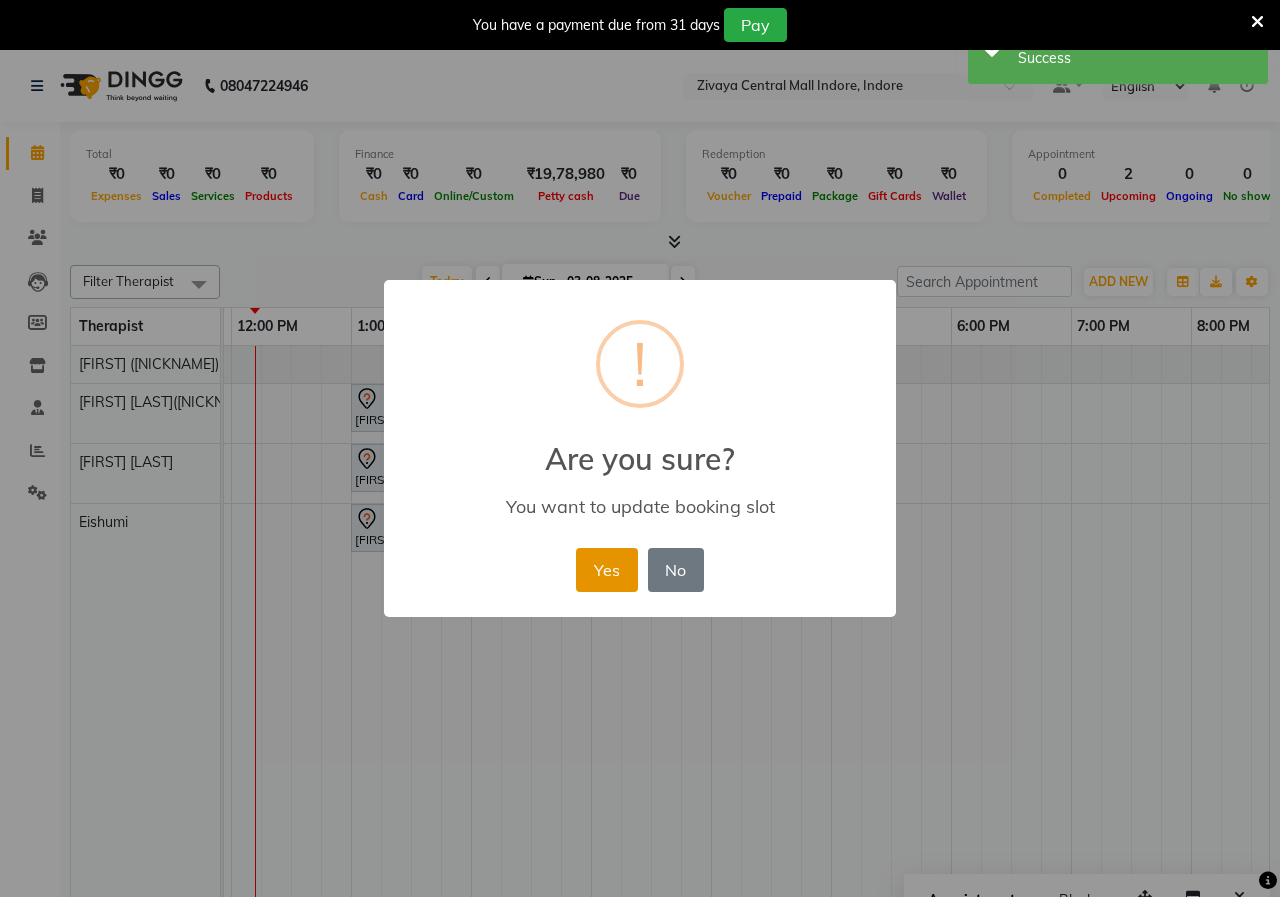 click on "Yes" at bounding box center [606, 570] 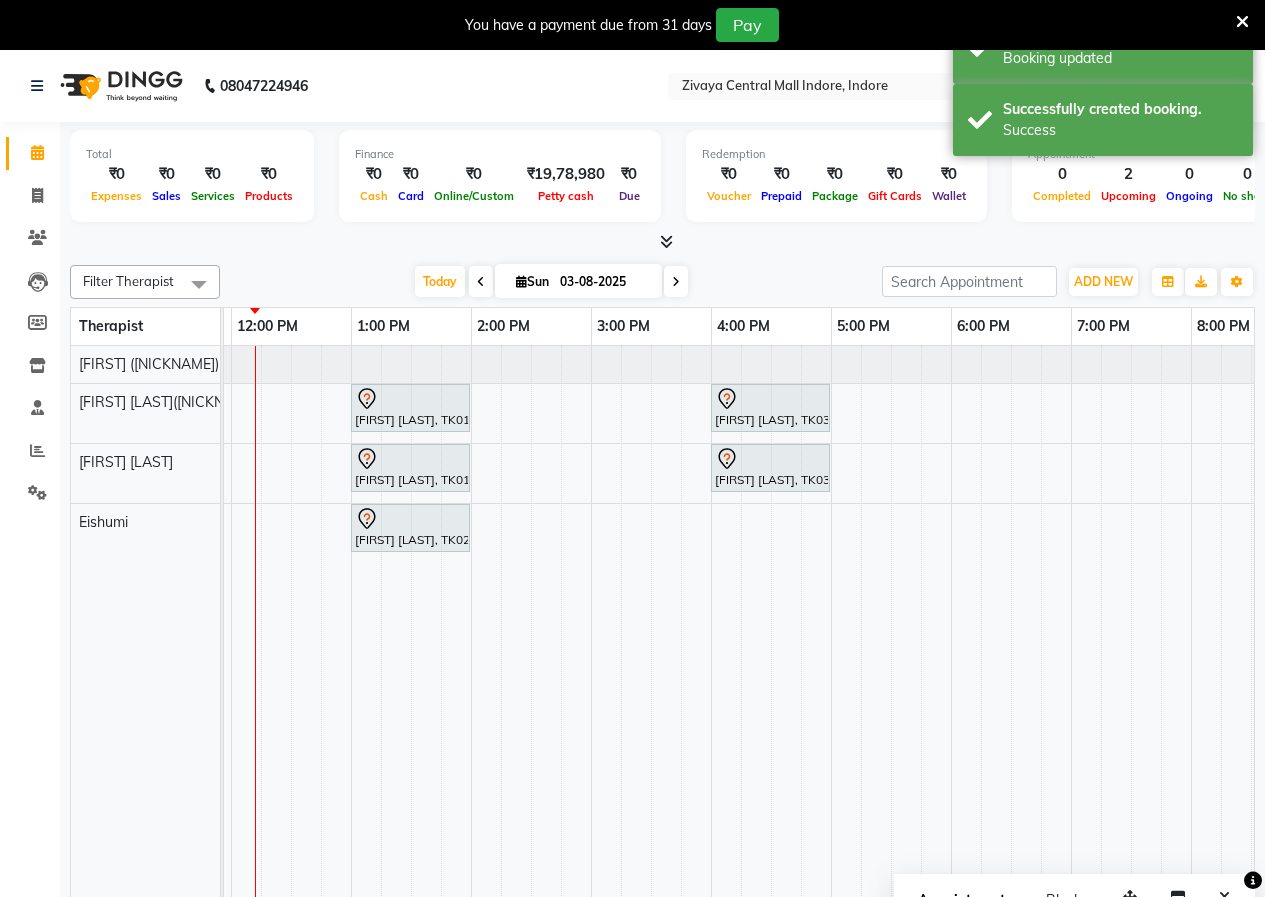 click at bounding box center [1242, 22] 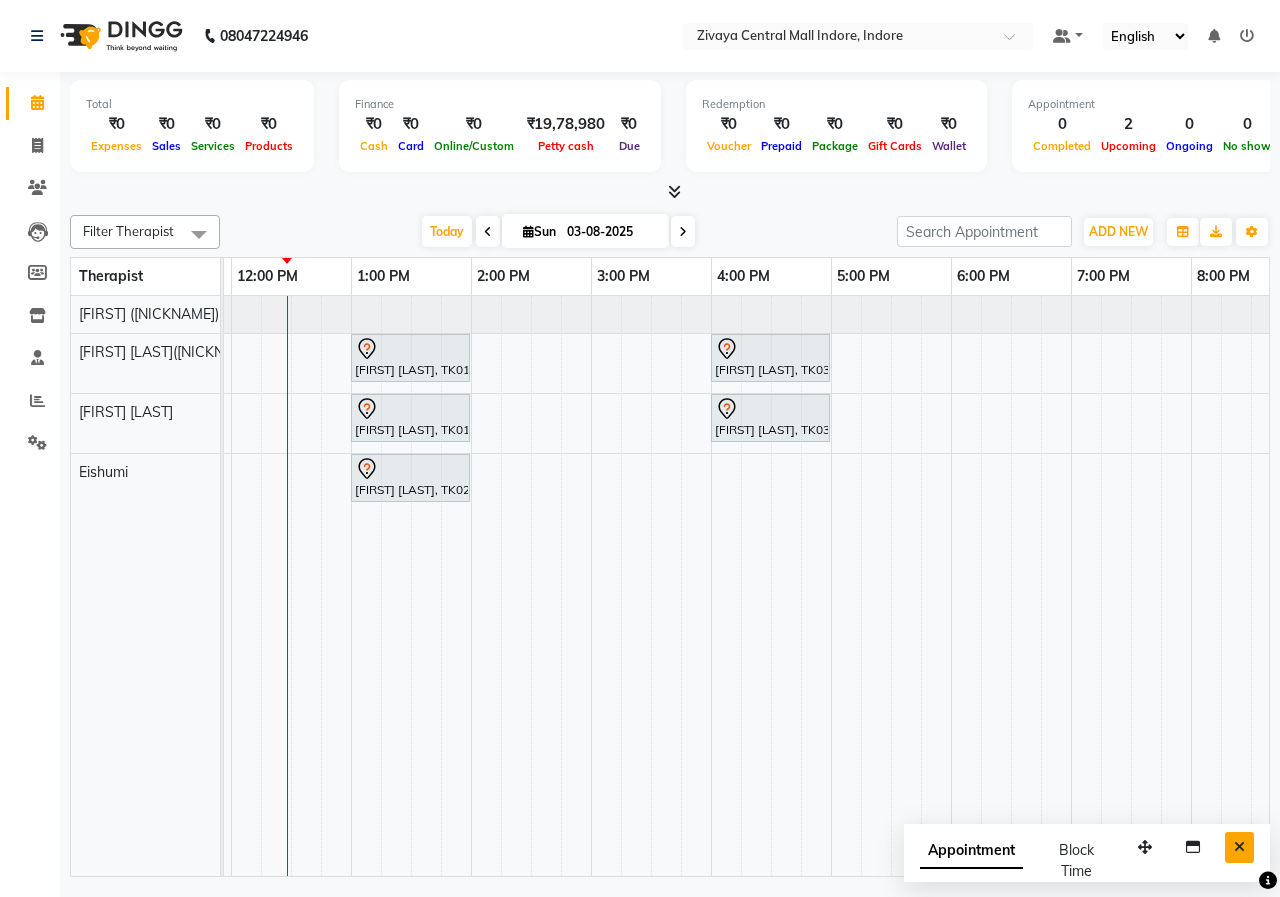 click at bounding box center [1239, 847] 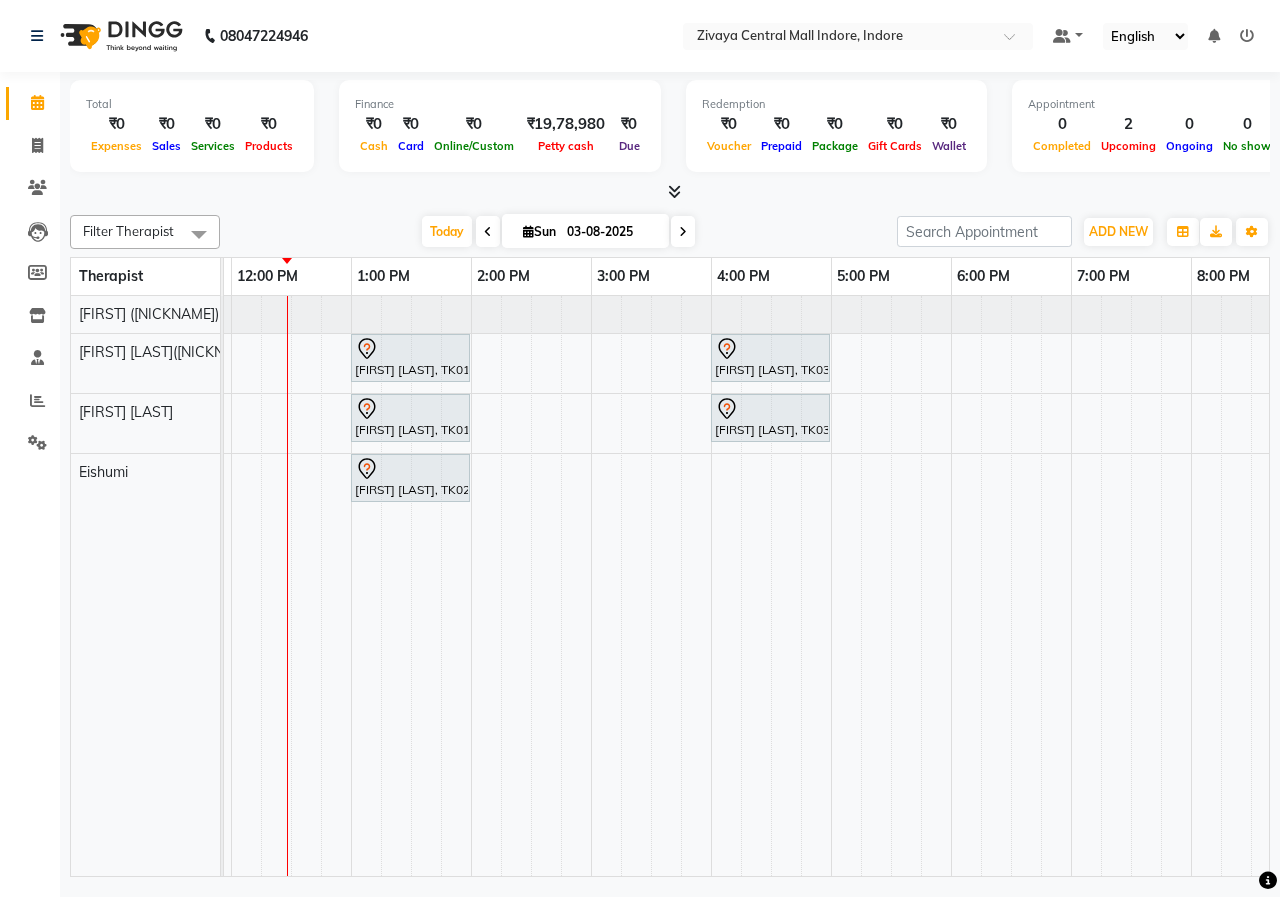 scroll, scrollTop: 0, scrollLeft: 327, axis: horizontal 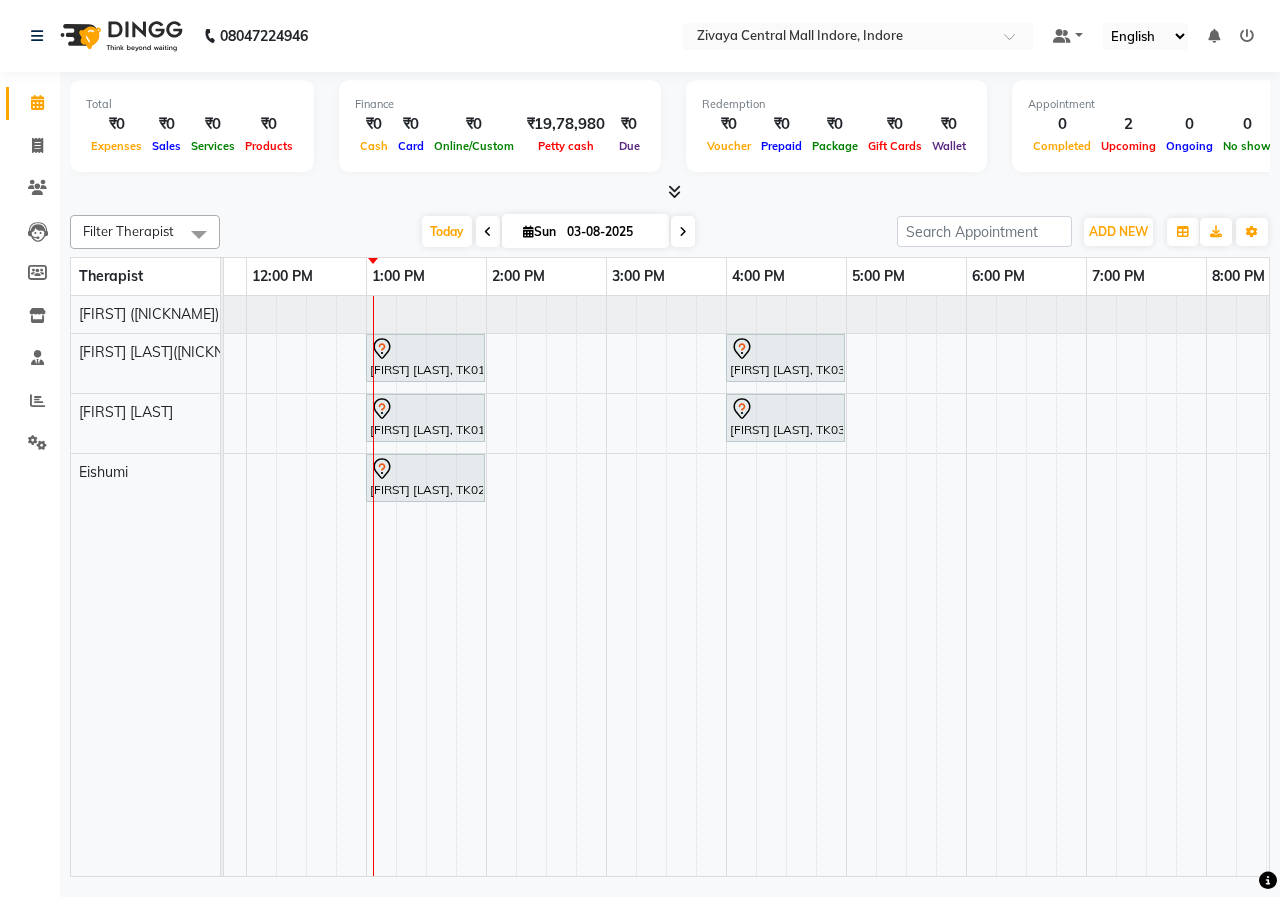 click at bounding box center [488, 232] 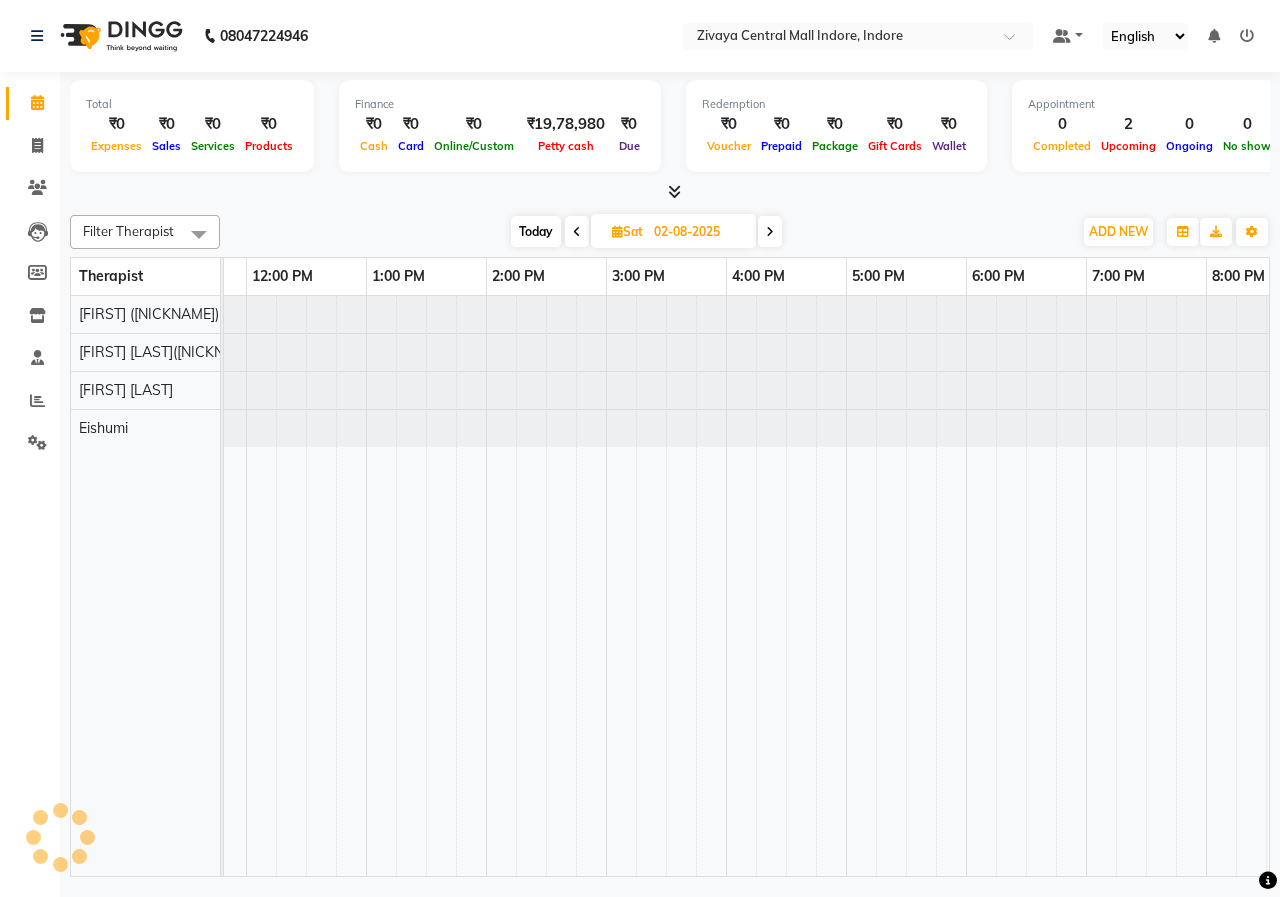 scroll, scrollTop: 0, scrollLeft: 601, axis: horizontal 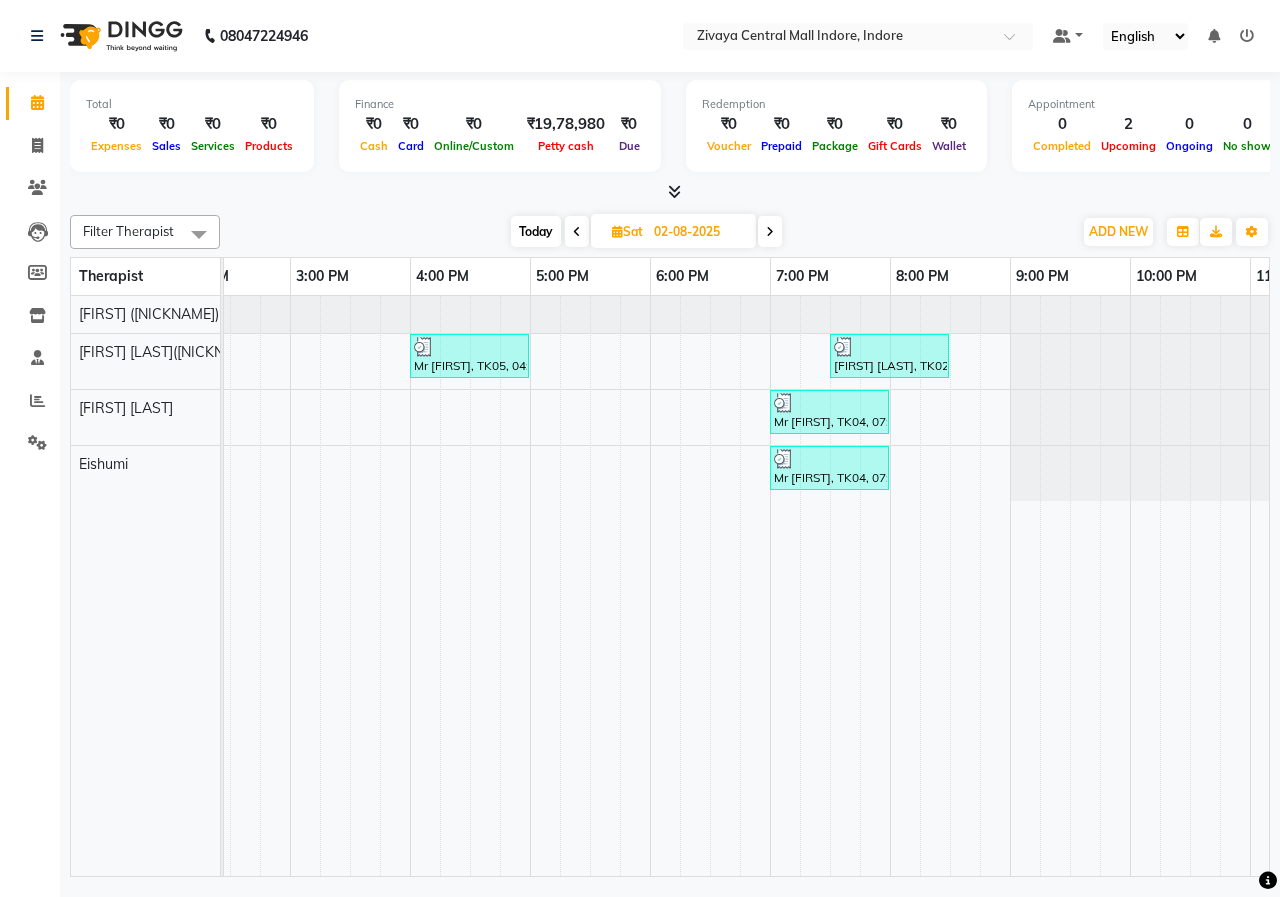 click at bounding box center [770, 231] 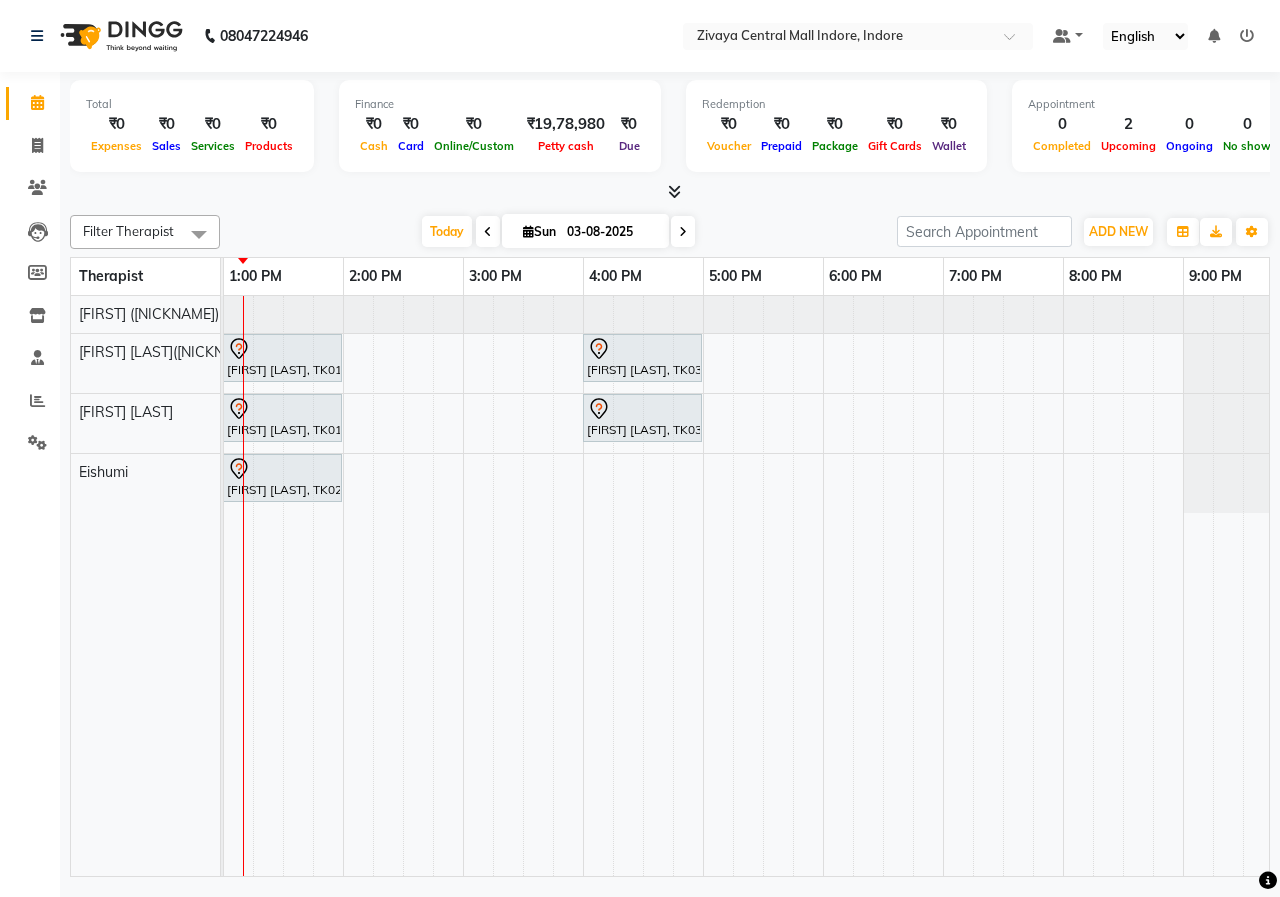 scroll, scrollTop: 0, scrollLeft: 502, axis: horizontal 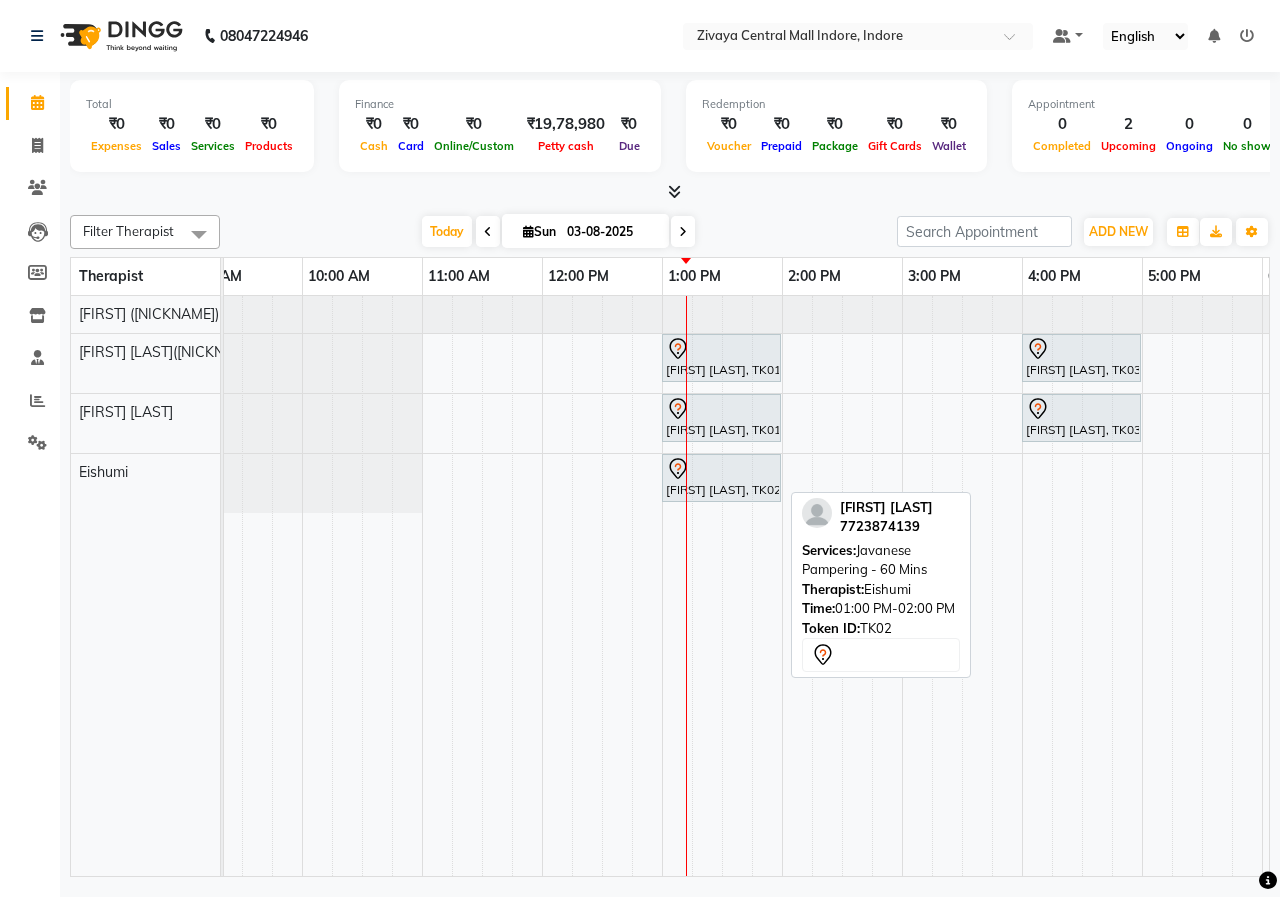 click on "[FIRST] [LAST], TK02, 01:00 PM-02:00 PM, Javanese Pampering - 60 Mins" at bounding box center [721, 478] 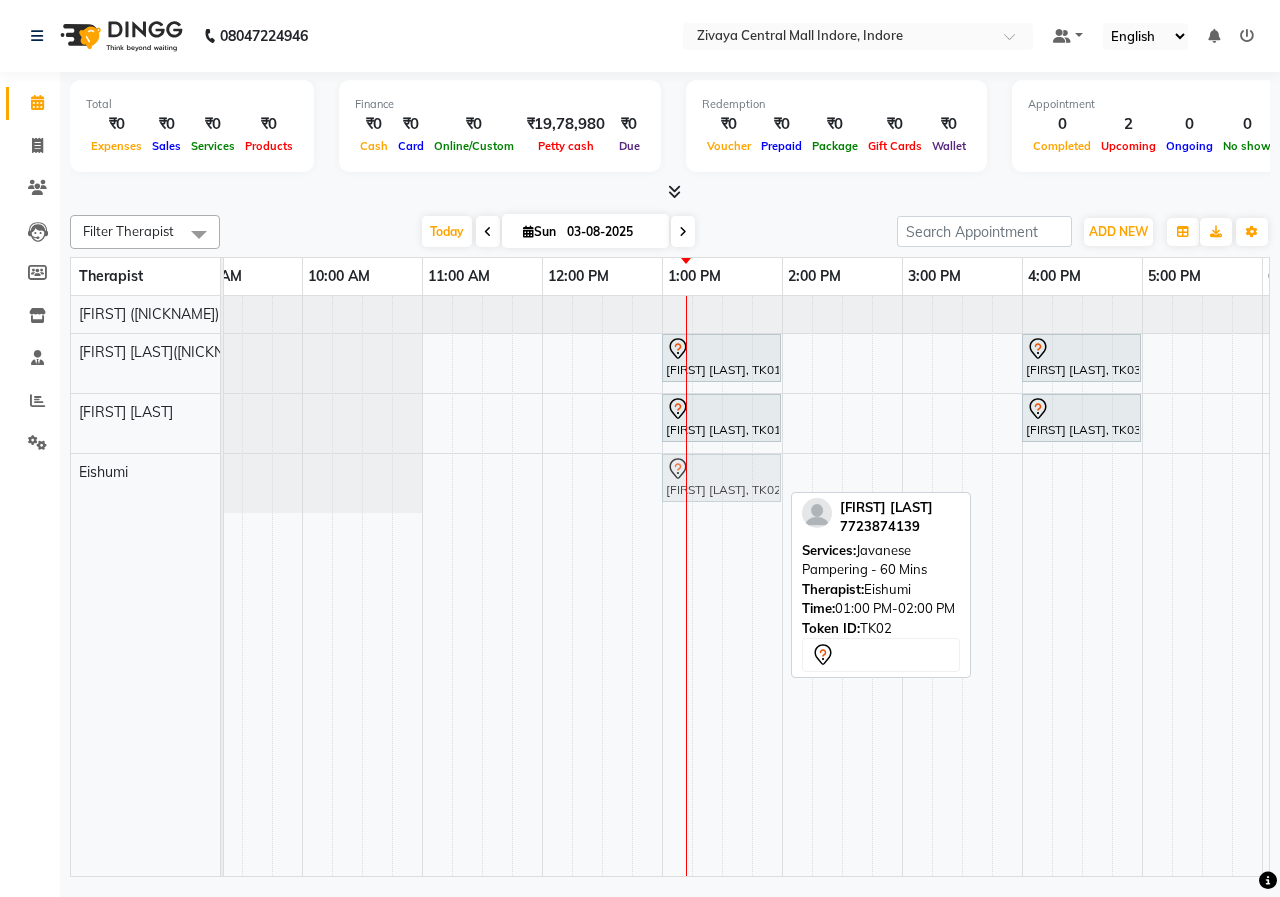 click on "[FIRST] [LAST], TK02, 01:00 PM-02:00 PM, Javanese Pampering - 60 Mins             [FIRST] [LAST], TK02, 01:00 PM-02:00 PM, Javanese Pampering - 60 Mins" at bounding box center (62, 483) 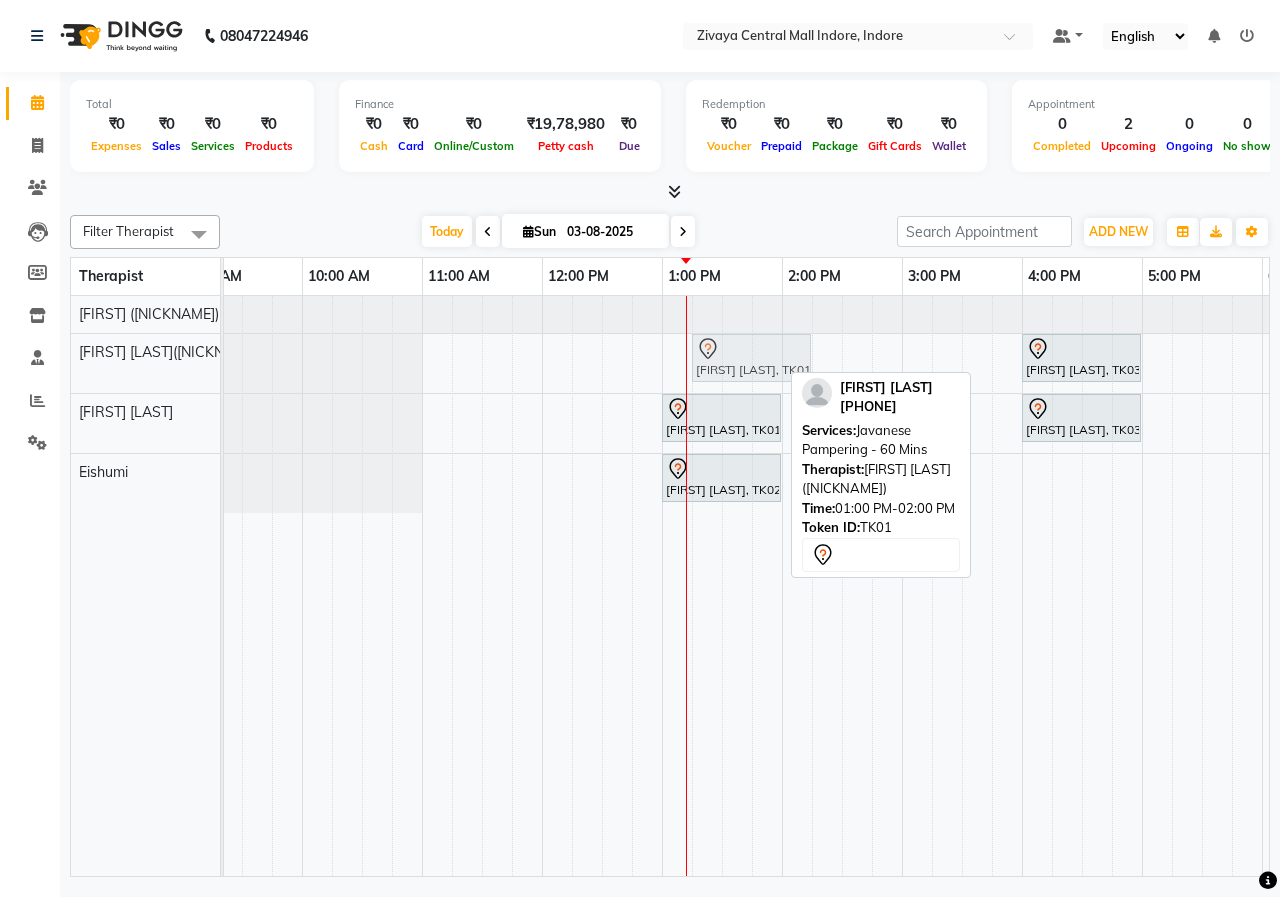 drag, startPoint x: 743, startPoint y: 364, endPoint x: 765, endPoint y: 367, distance: 22.203604 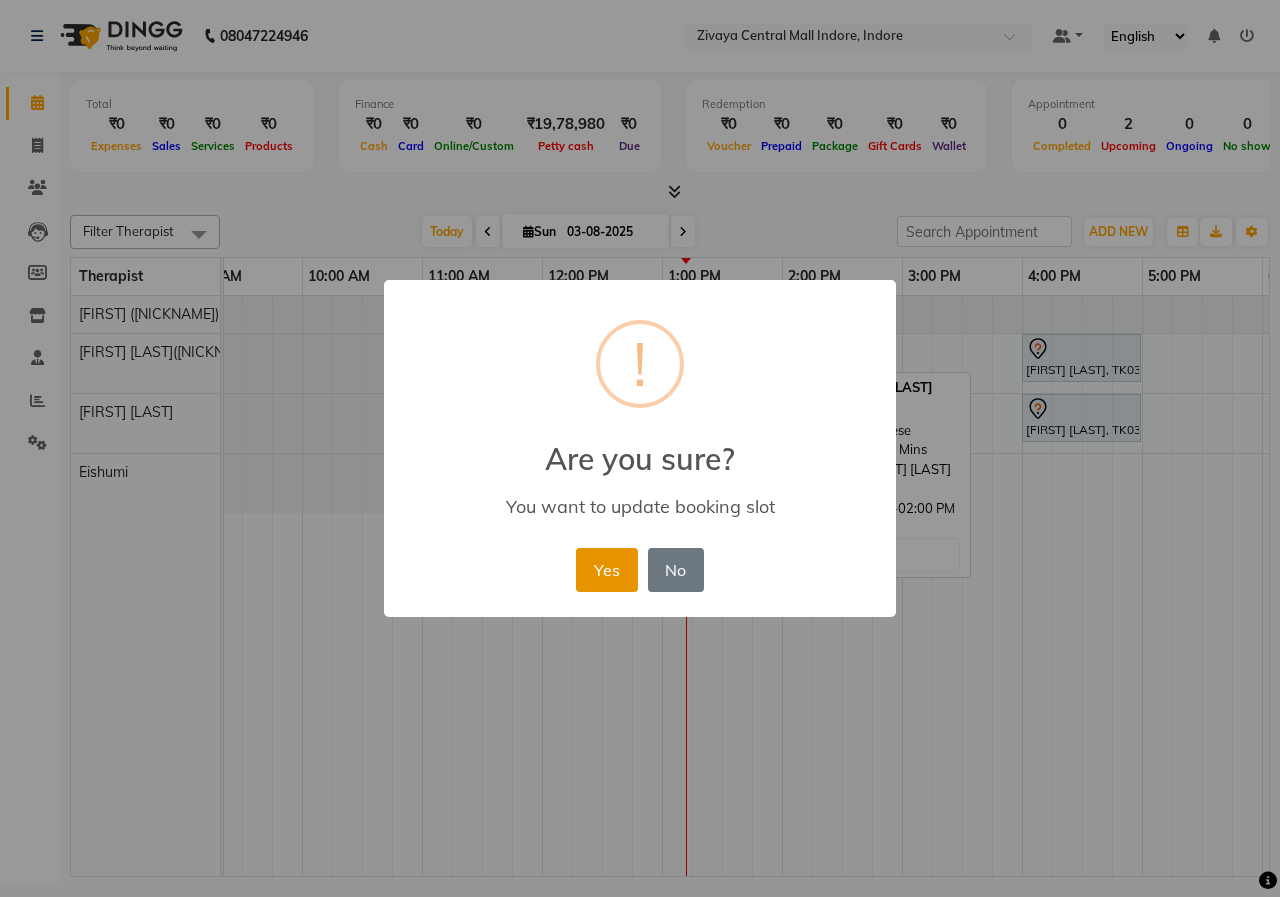 click on "Yes" at bounding box center (606, 570) 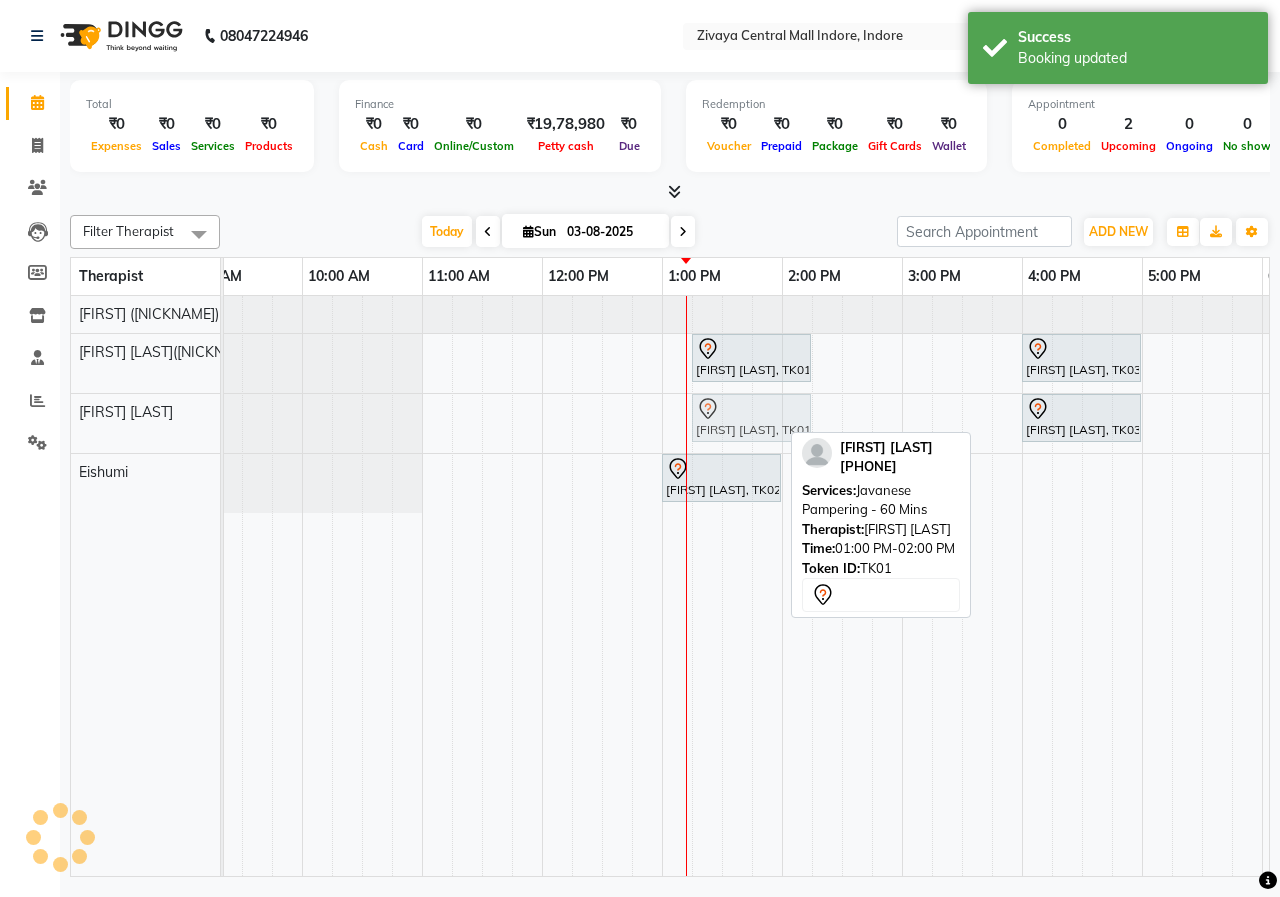 drag, startPoint x: 730, startPoint y: 416, endPoint x: 747, endPoint y: 417, distance: 17.029387 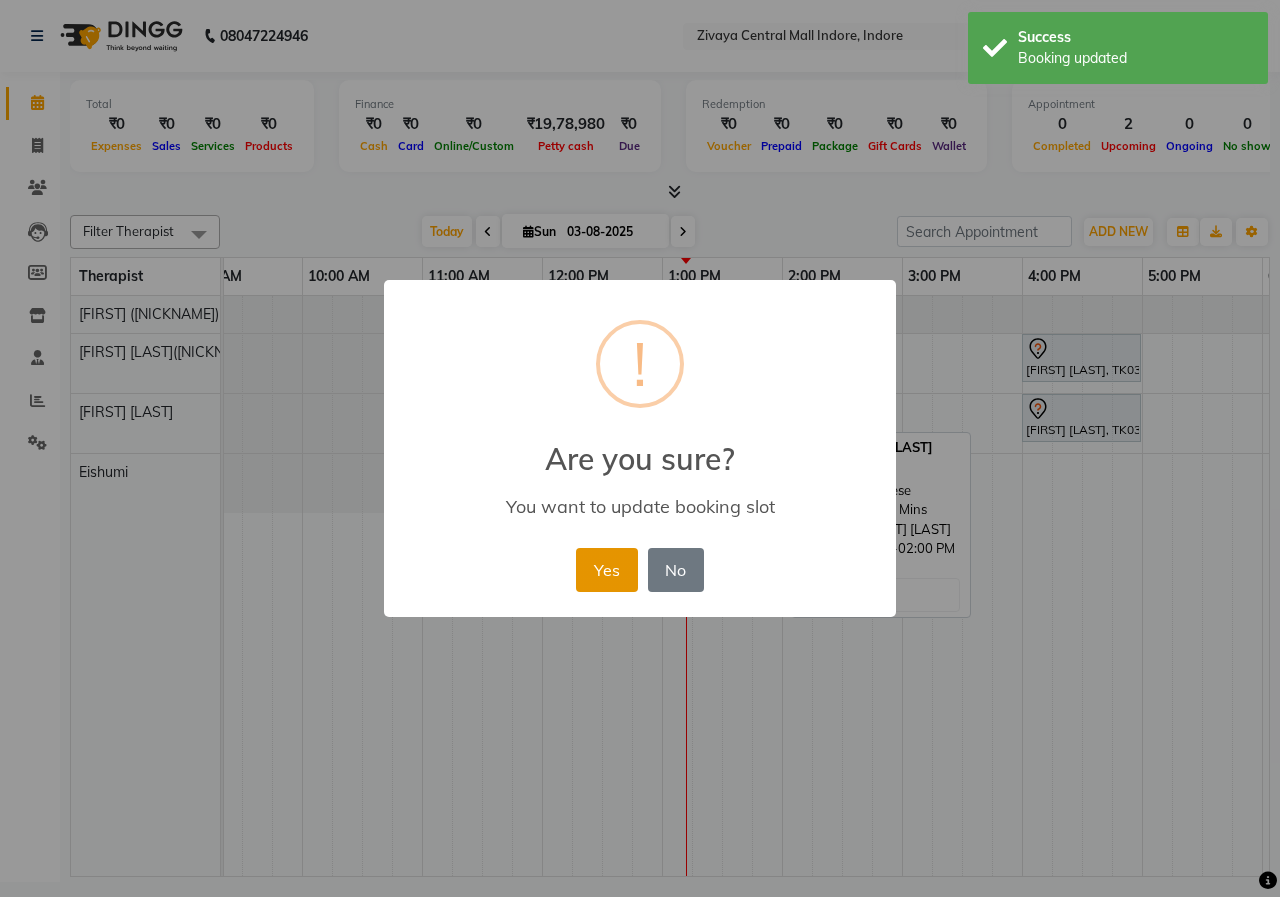click on "Yes" at bounding box center (606, 570) 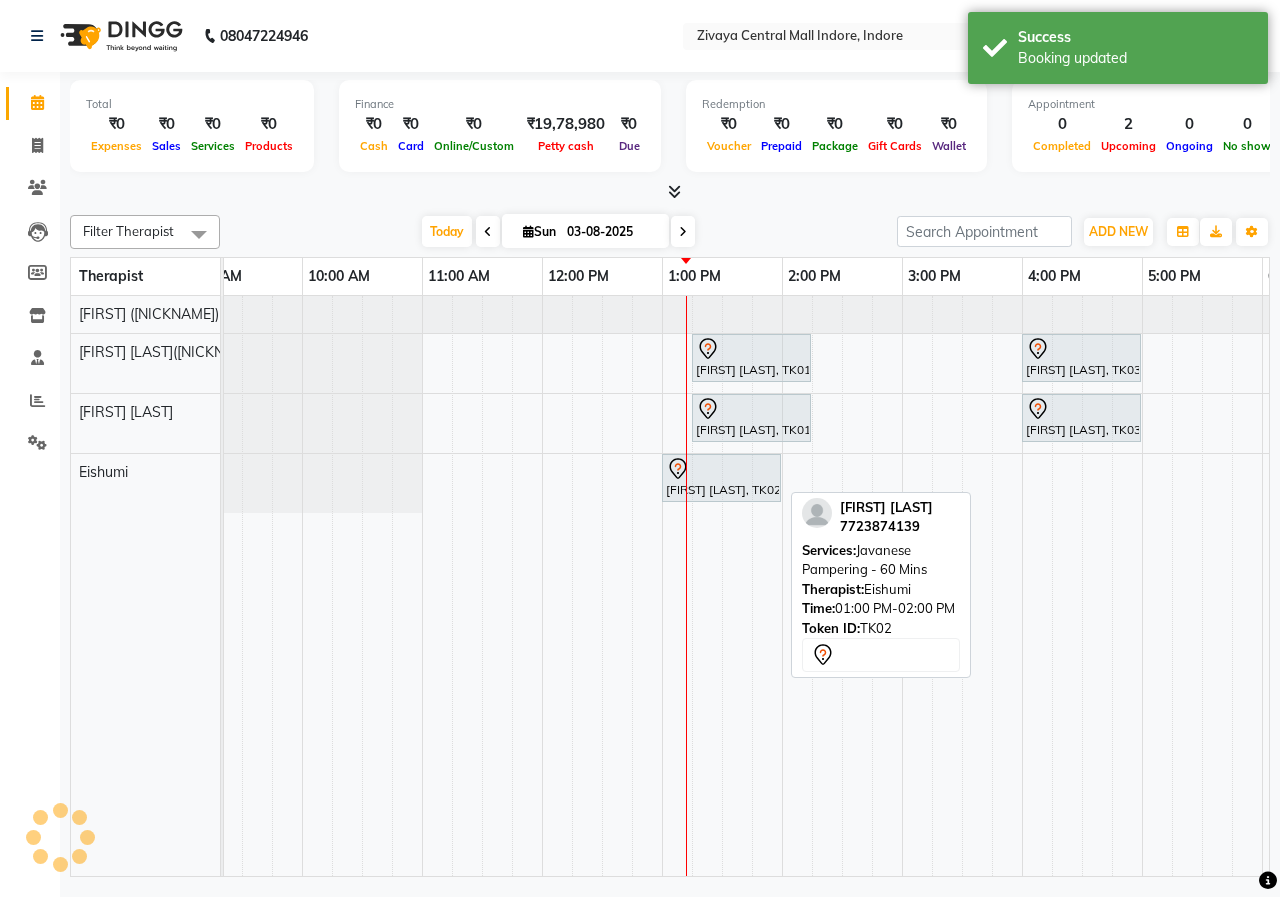 click at bounding box center (721, 469) 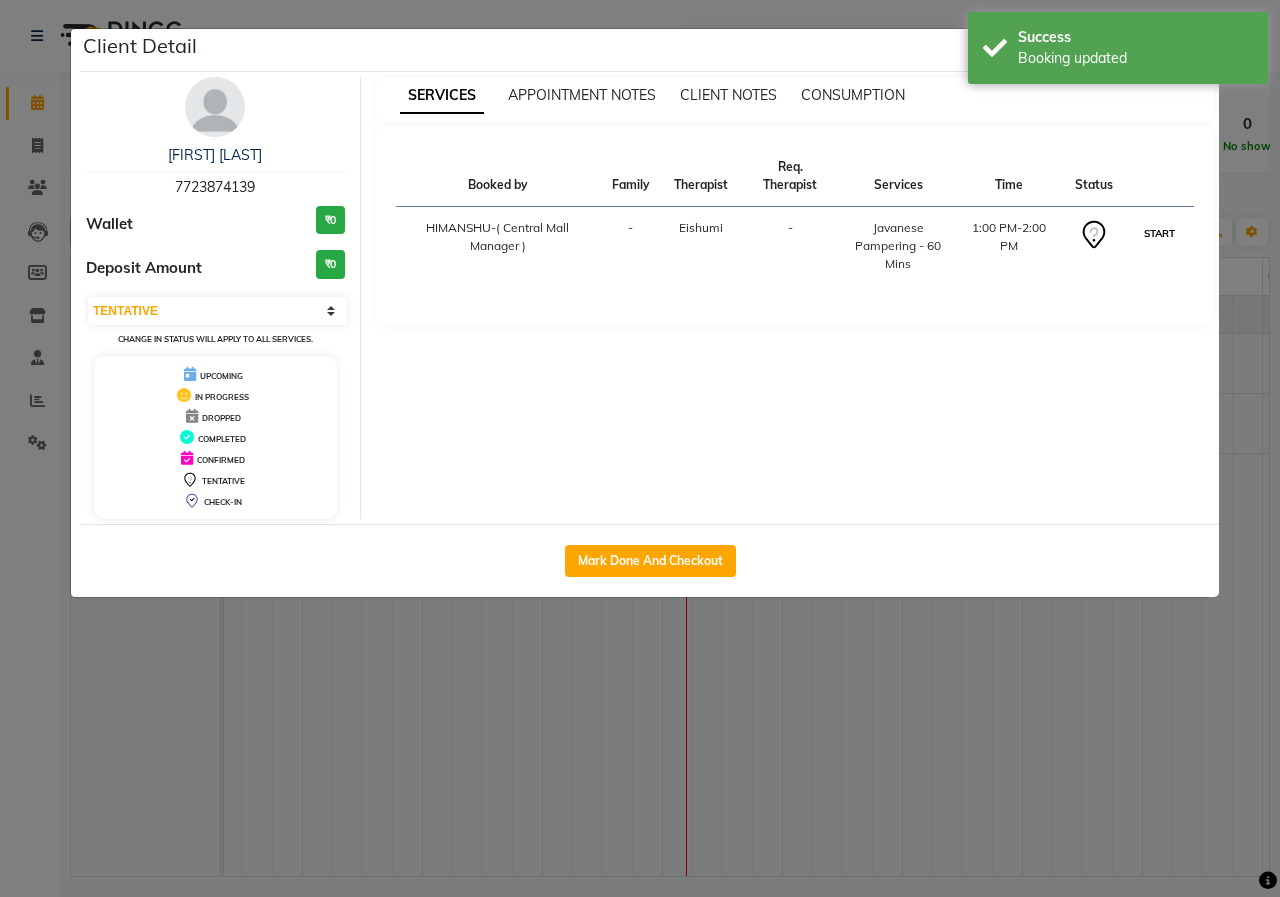 click on "START" at bounding box center [1159, 233] 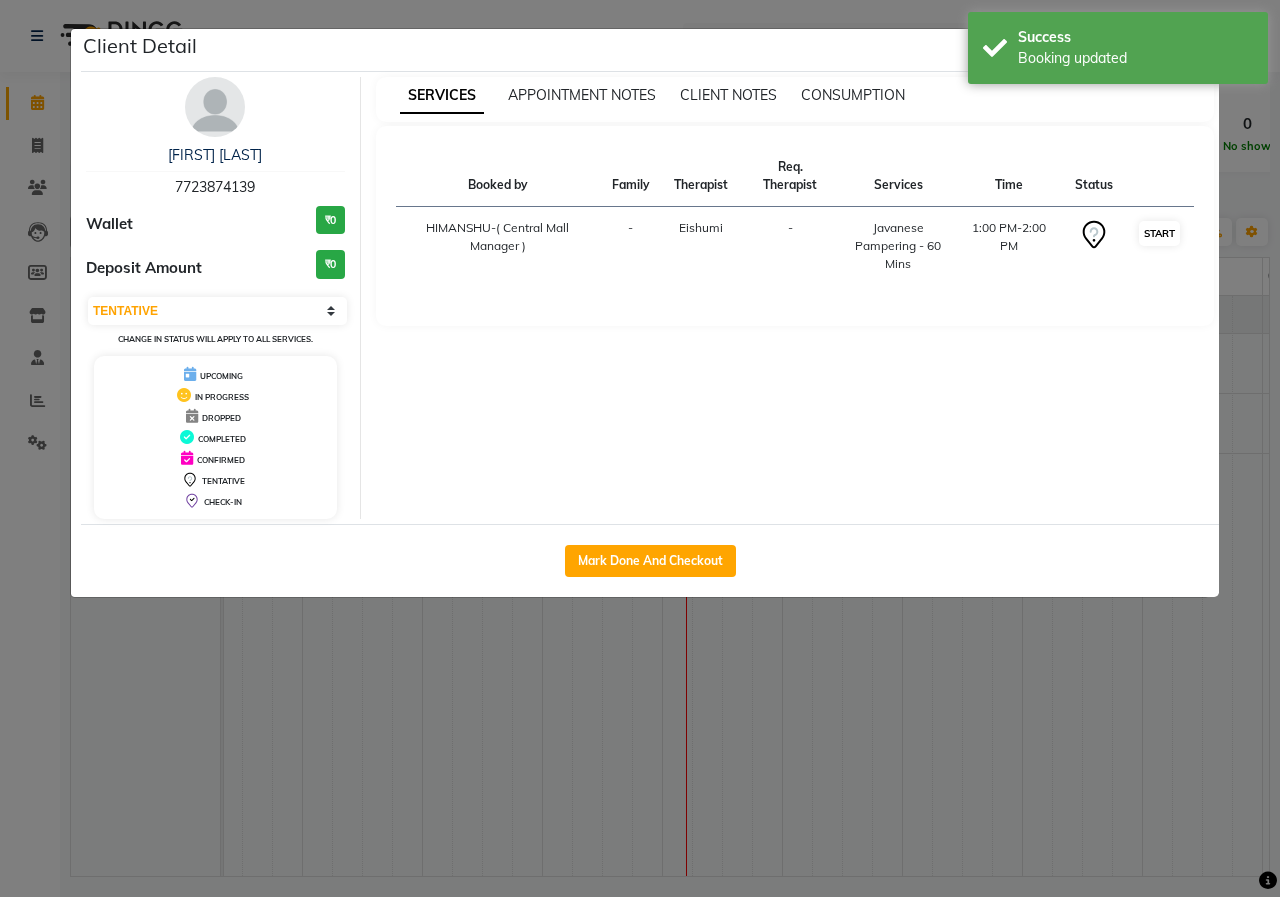 select on "1" 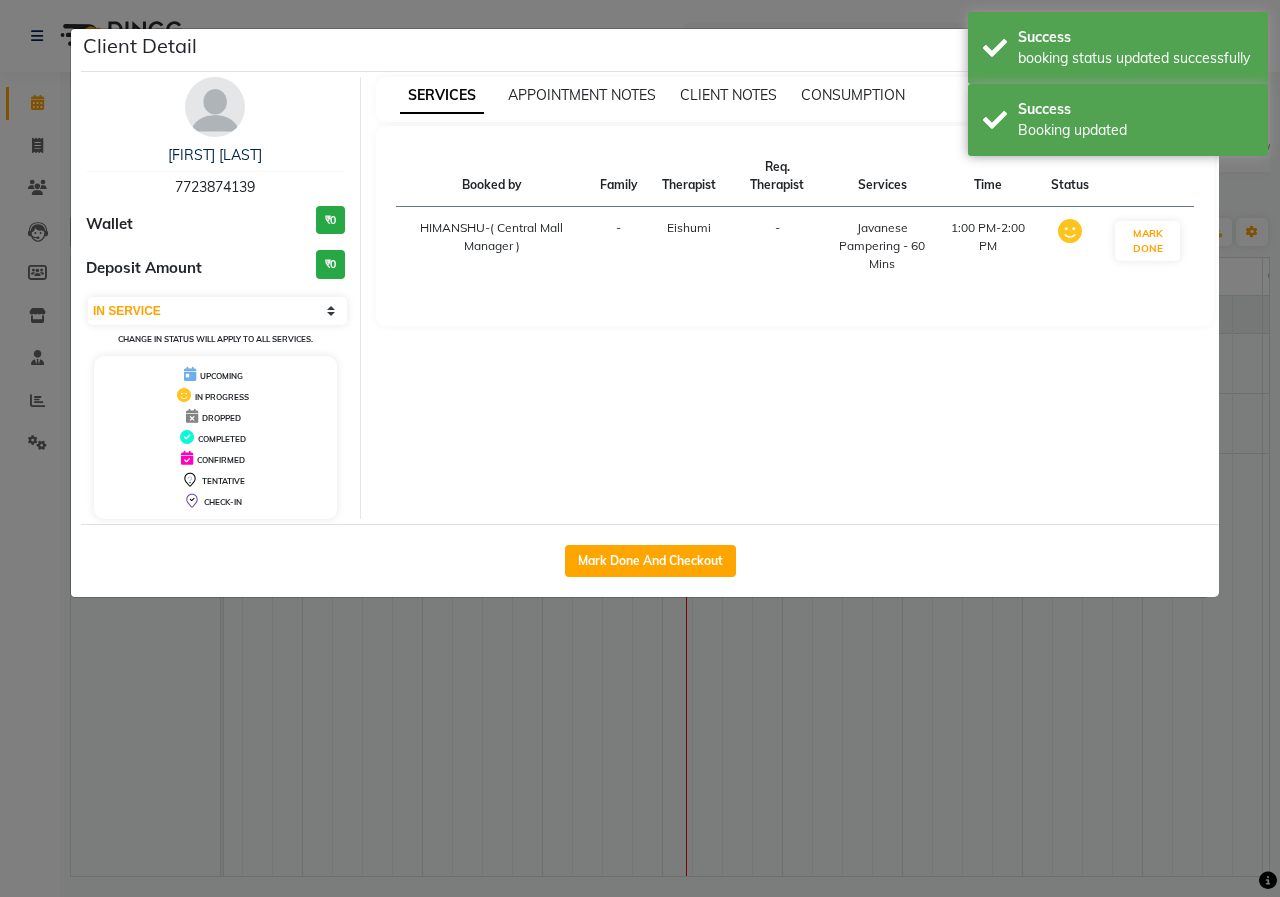 click on "Client Detail  [FIRST] [LAST]    [PHONE] Wallet ₹0 Deposit Amount  ₹0  Select IN SERVICE CONFIRMED TENTATIVE CHECK IN MARK DONE UPCOMING Change in status will apply to all services. UPCOMING IN PROGRESS DROPPED COMPLETED CONFIRMED TENTATIVE CHECK-IN SERVICES APPOINTMENT NOTES CLIENT NOTES CONSUMPTION Booked by Family Therapist Req. Therapist Services Time Status  HIMANSHU-( Central Mall Manager )   - [FIRST] -  Javanese Pampering - 60 Mins   1:00 PM-2:00 PM   MARK DONE   Mark Done And Checkout" 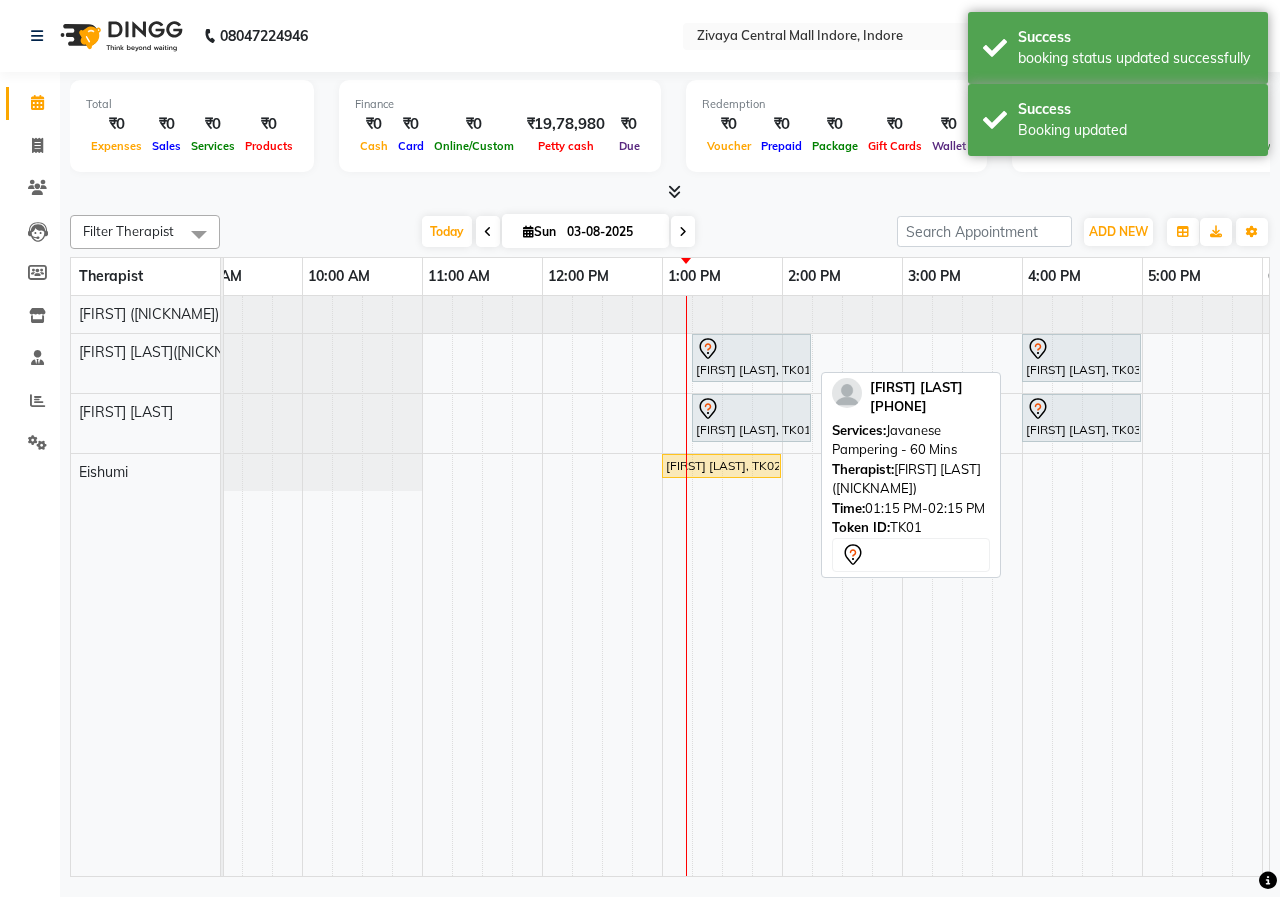 click at bounding box center [751, 349] 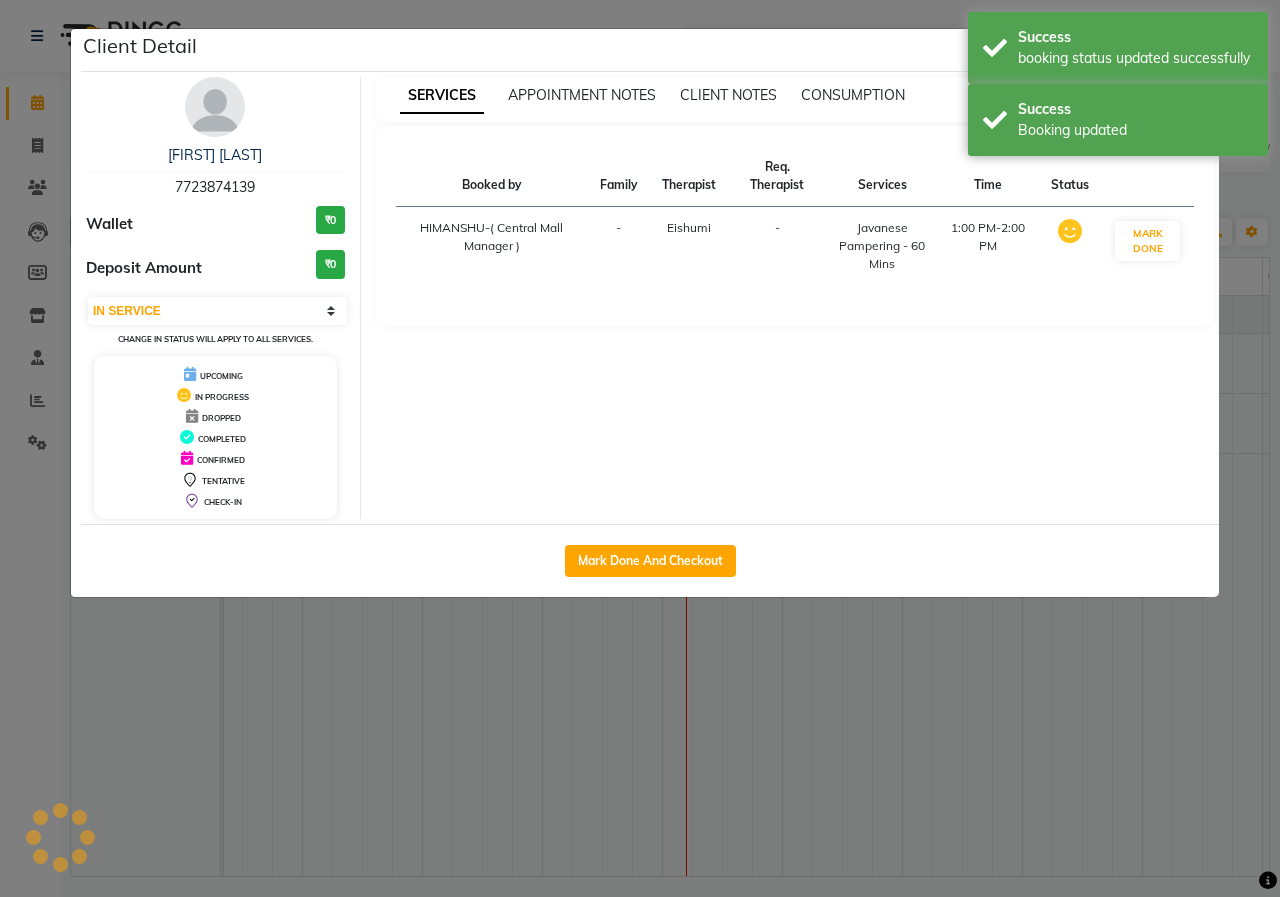 select on "7" 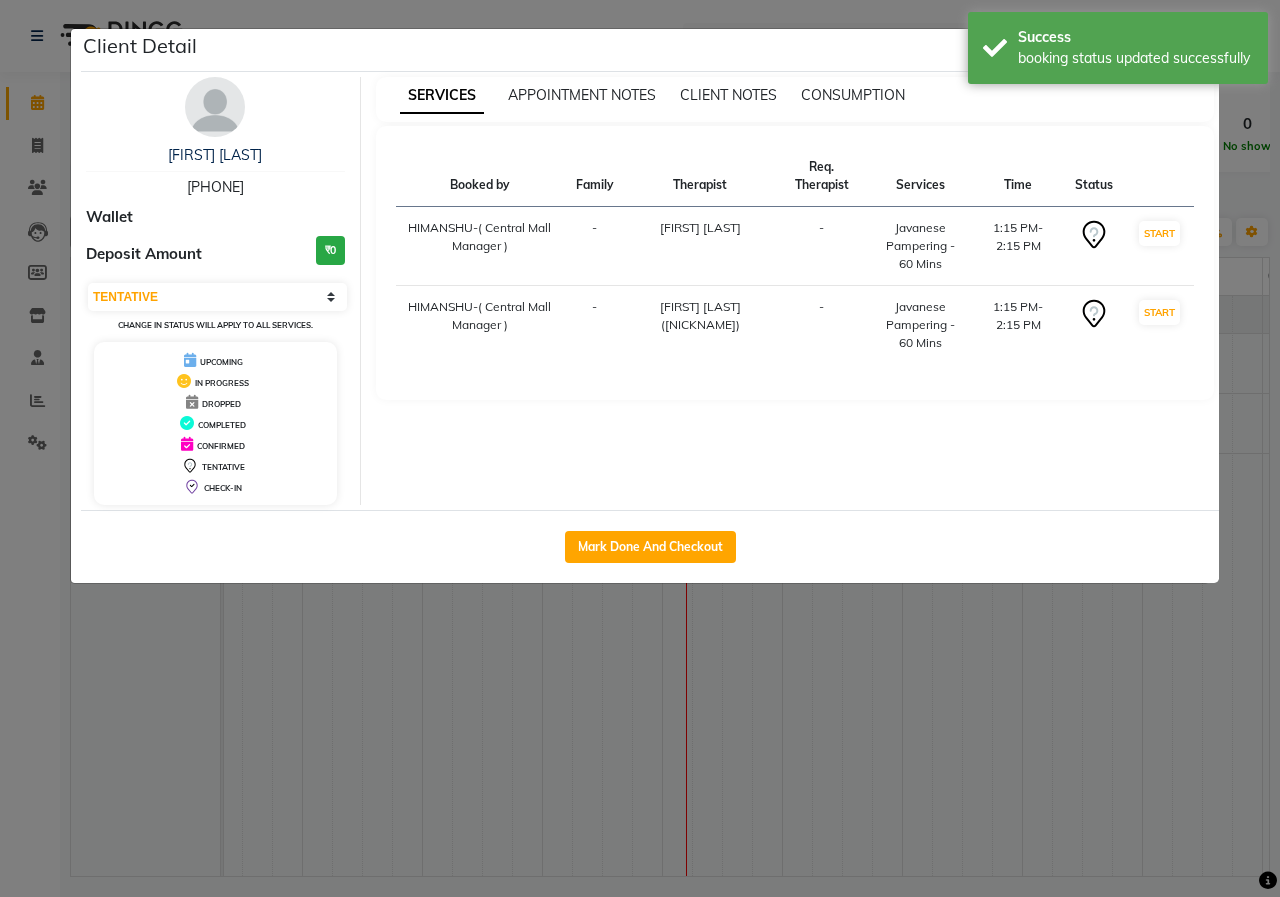 click on "Client Detail  [FIRST] [LAST]   [PHONE] Wallet Deposit Amount  ₹0  Select IN SERVICE CONFIRMED TENTATIVE CHECK IN MARK DONE UPCOMING Change in status will apply to all services. UPCOMING IN PROGRESS DROPPED COMPLETED CONFIRMED TENTATIVE CHECK-IN SERVICES APPOINTMENT NOTES CLIENT NOTES CONSUMPTION Booked by Family Therapist Req. Therapist Services Time Status  HIMANSHU-( Central Mall Manager )   - [FIRST] [LAST] -  Javanese Pampering - 60 Mins   1:15 PM-2:15 PM   START   HIMANSHU-( Central Mall Manager )   - [FIRST] [LAST]([NICKNAME]) -  Javanese Pampering - 60 Mins   1:15 PM-2:15 PM   START   Mark Done And Checkout" 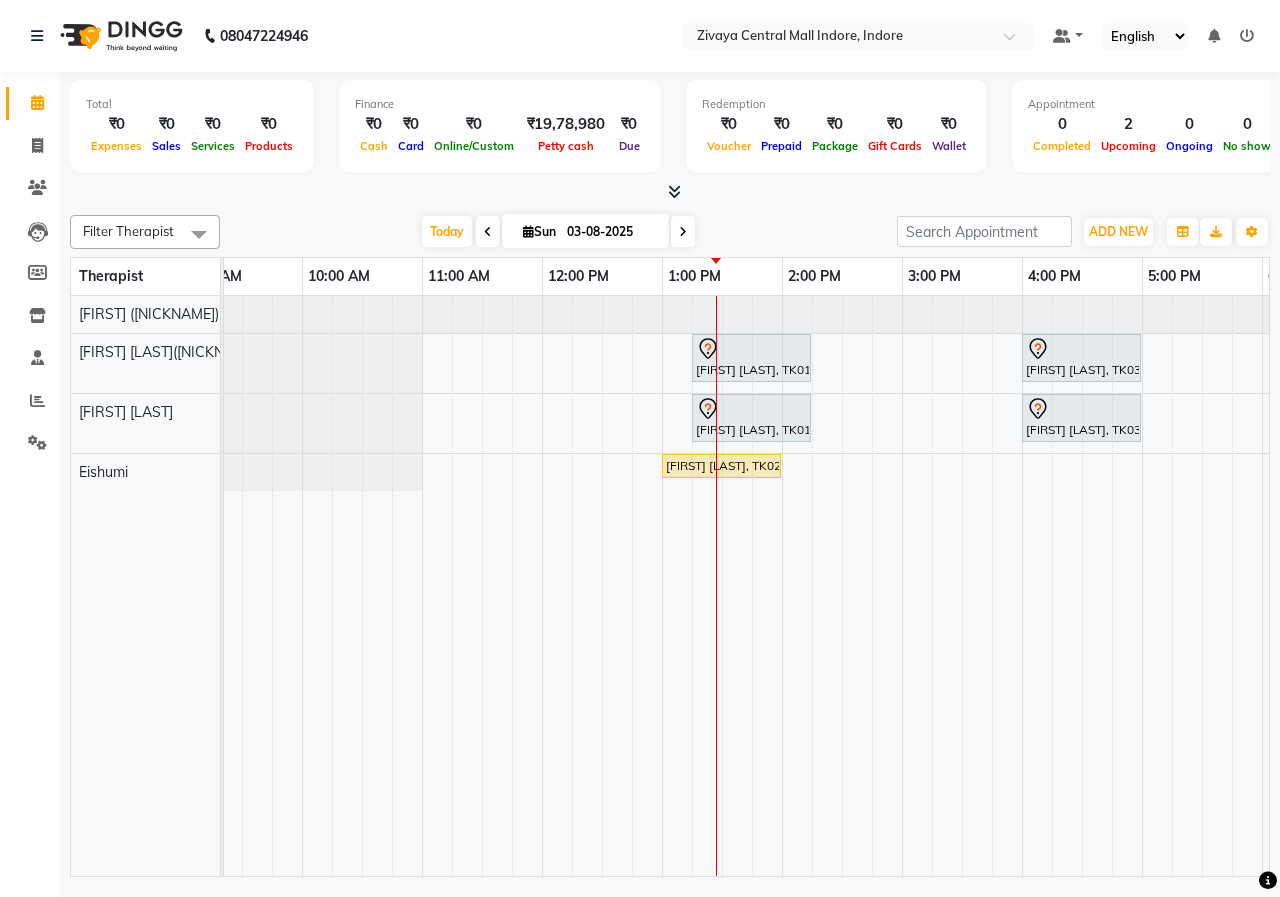 scroll, scrollTop: 0, scrollLeft: 211, axis: horizontal 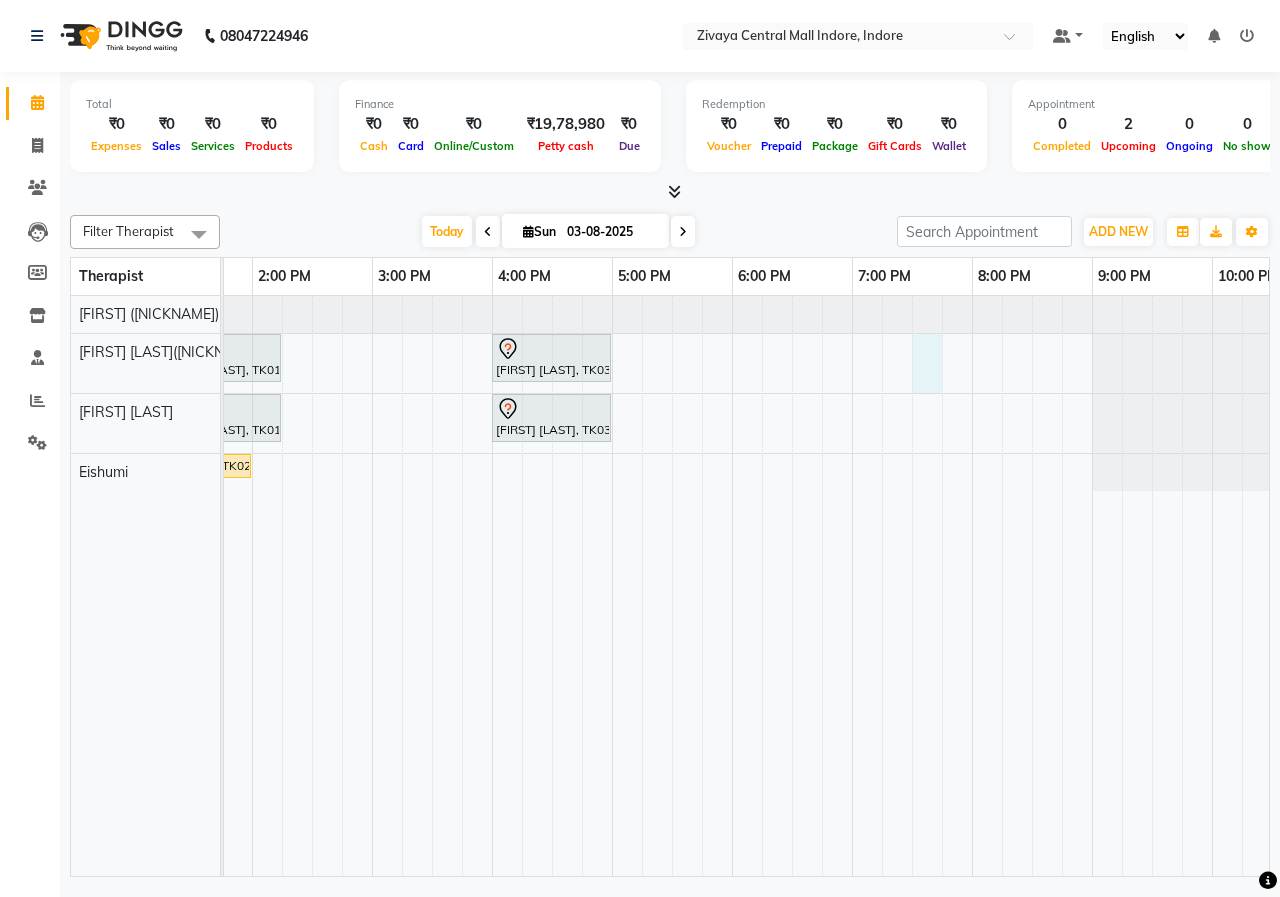 click on "[FIRST] [LAST], TK01, 01:15 PM-02:15 PM, Javanese Pampering - 60 Mins             [FIRST] [LAST], TK03, 04:00 PM-05:00 PM, Javanese Pampering - 60 Mins             [FIRST] [LAST], TK01, 01:15 PM-02:15 PM, Javanese Pampering - 60 Mins             [FIRST] [LAST], TK03, 04:00 PM-05:00 PM, Javanese Pampering - 60 Mins    [FIRST] [LAST], TK02, 01:00 PM-02:00 PM, Javanese Pampering - 60 Mins" at bounding box center (492, 586) 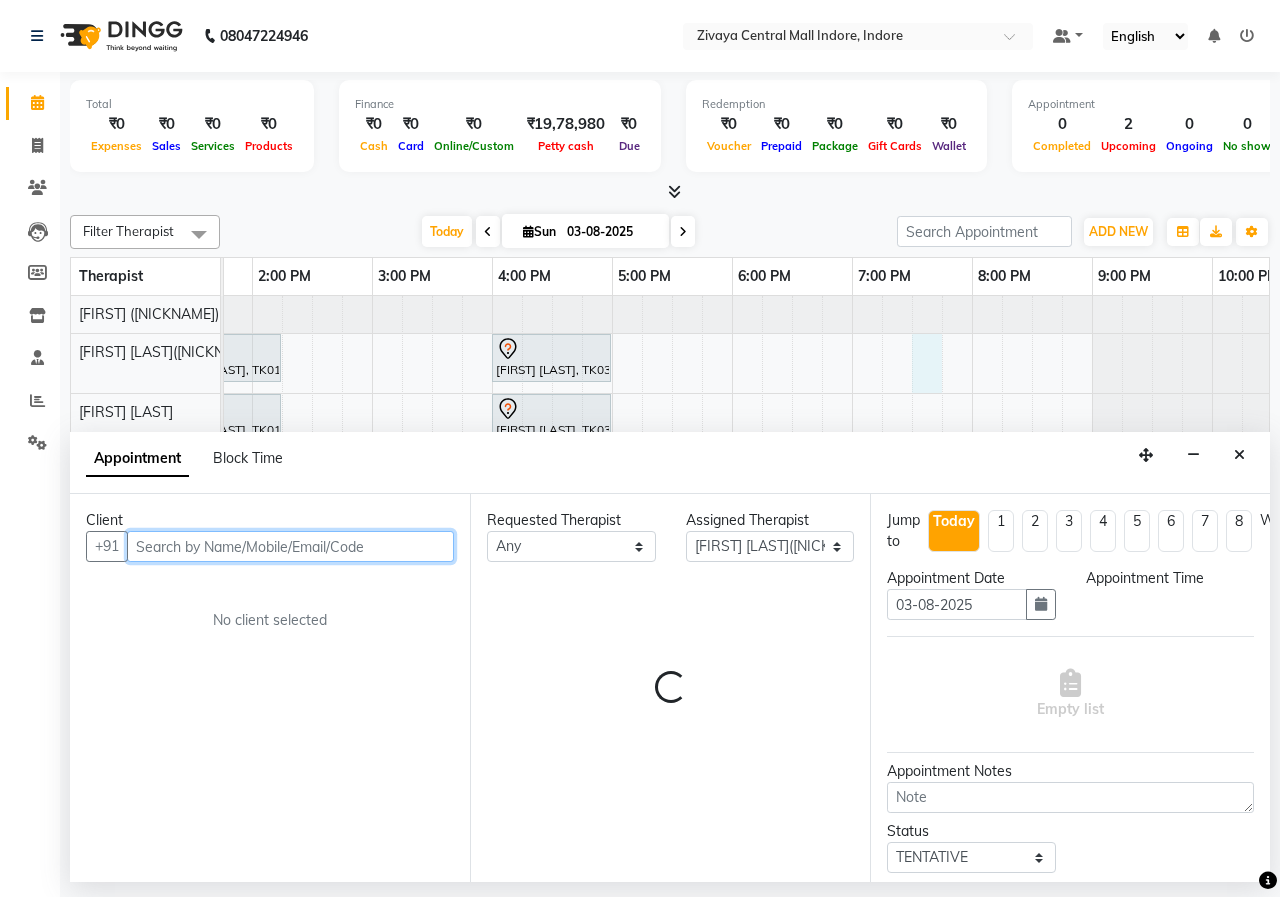 select on "1170" 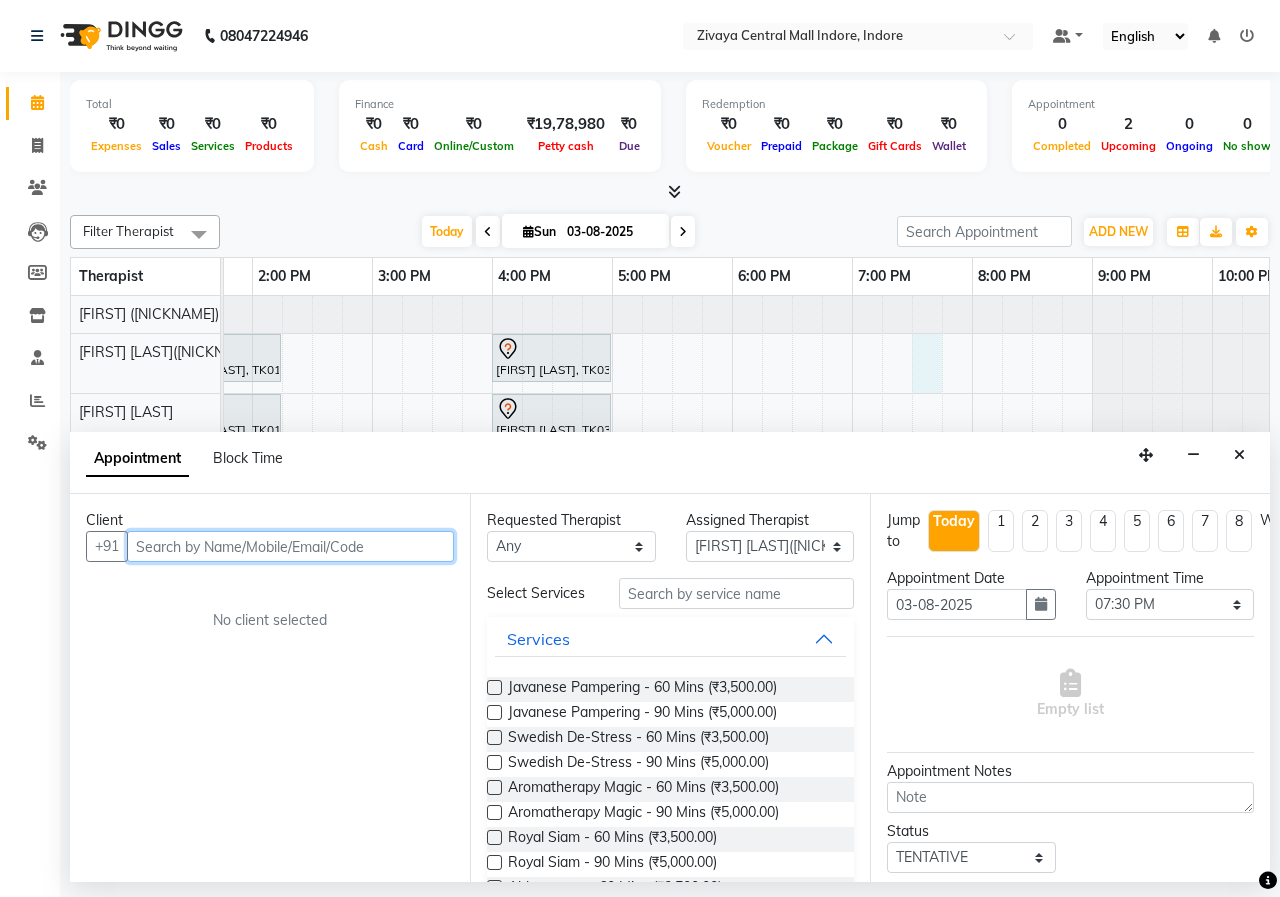 click at bounding box center (290, 546) 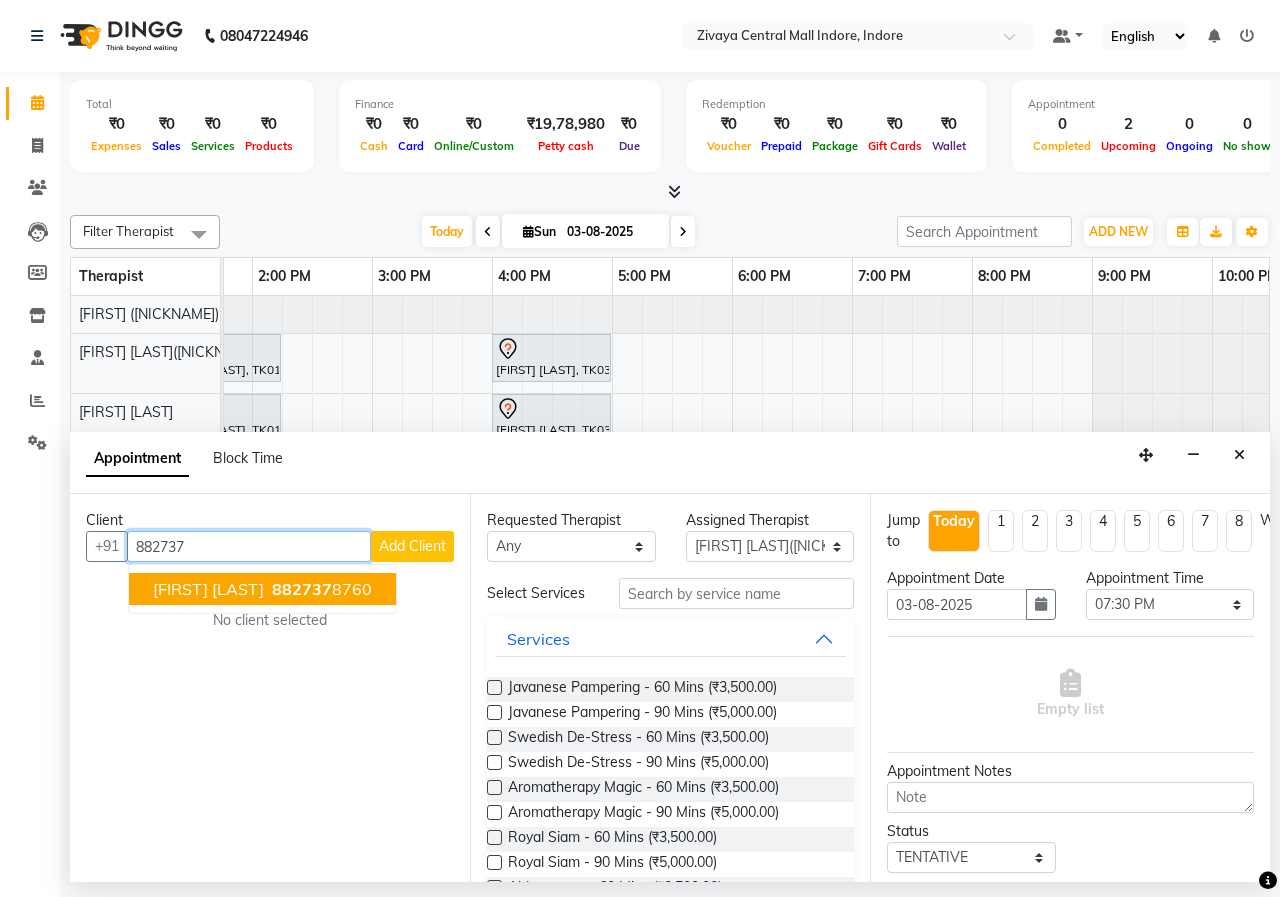 click on "[PHONE]" at bounding box center (320, 589) 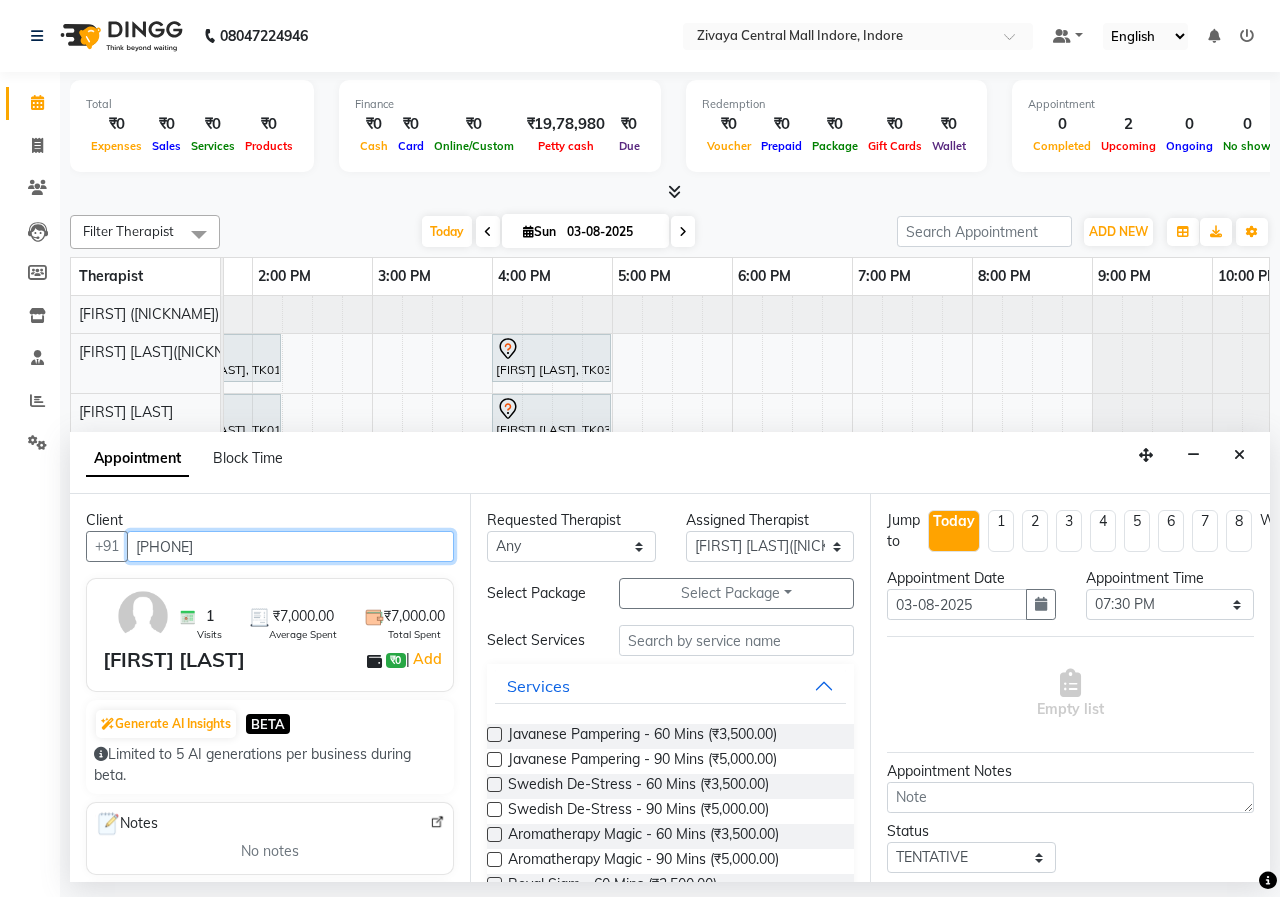 type on "[PHONE]" 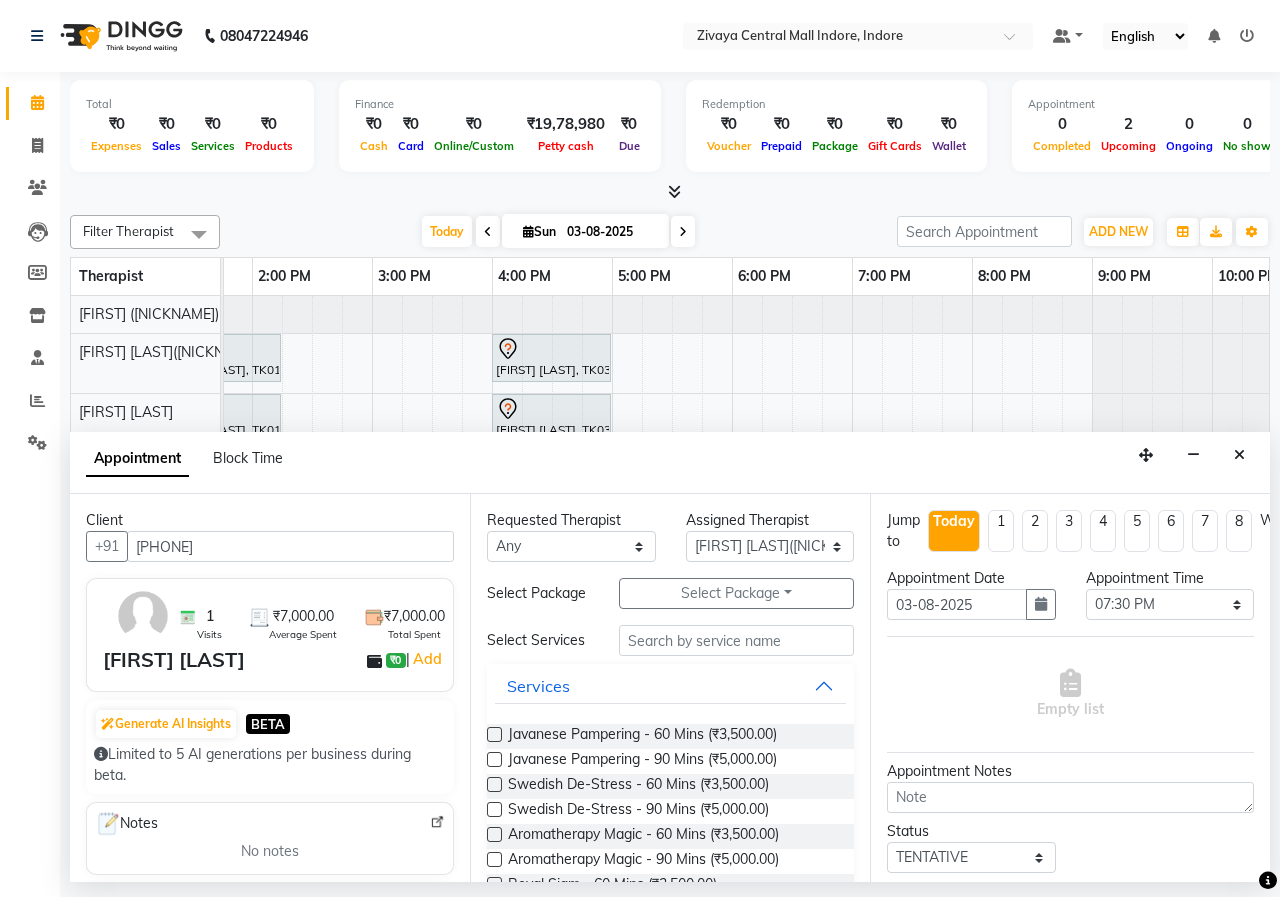 click at bounding box center (494, 734) 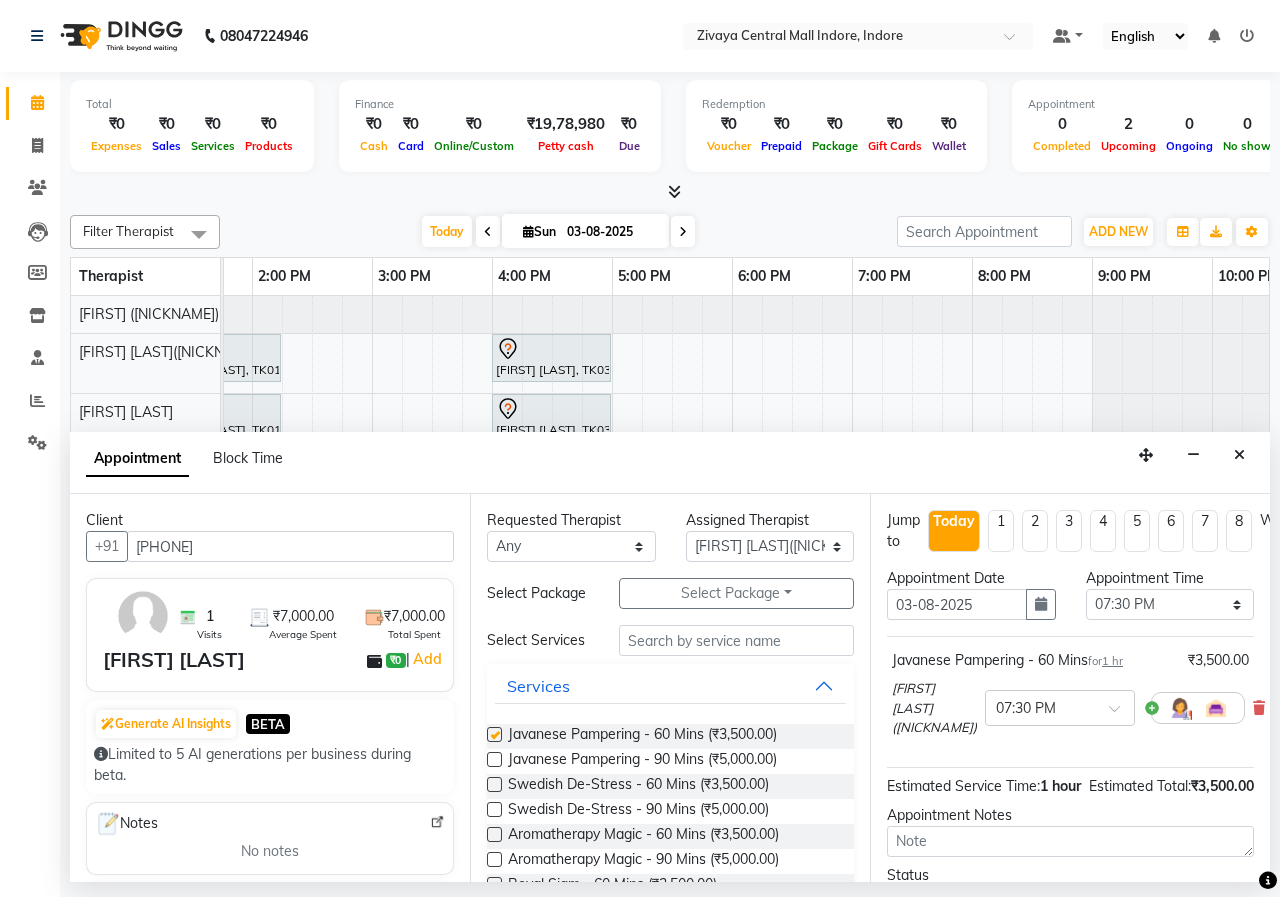 checkbox on "false" 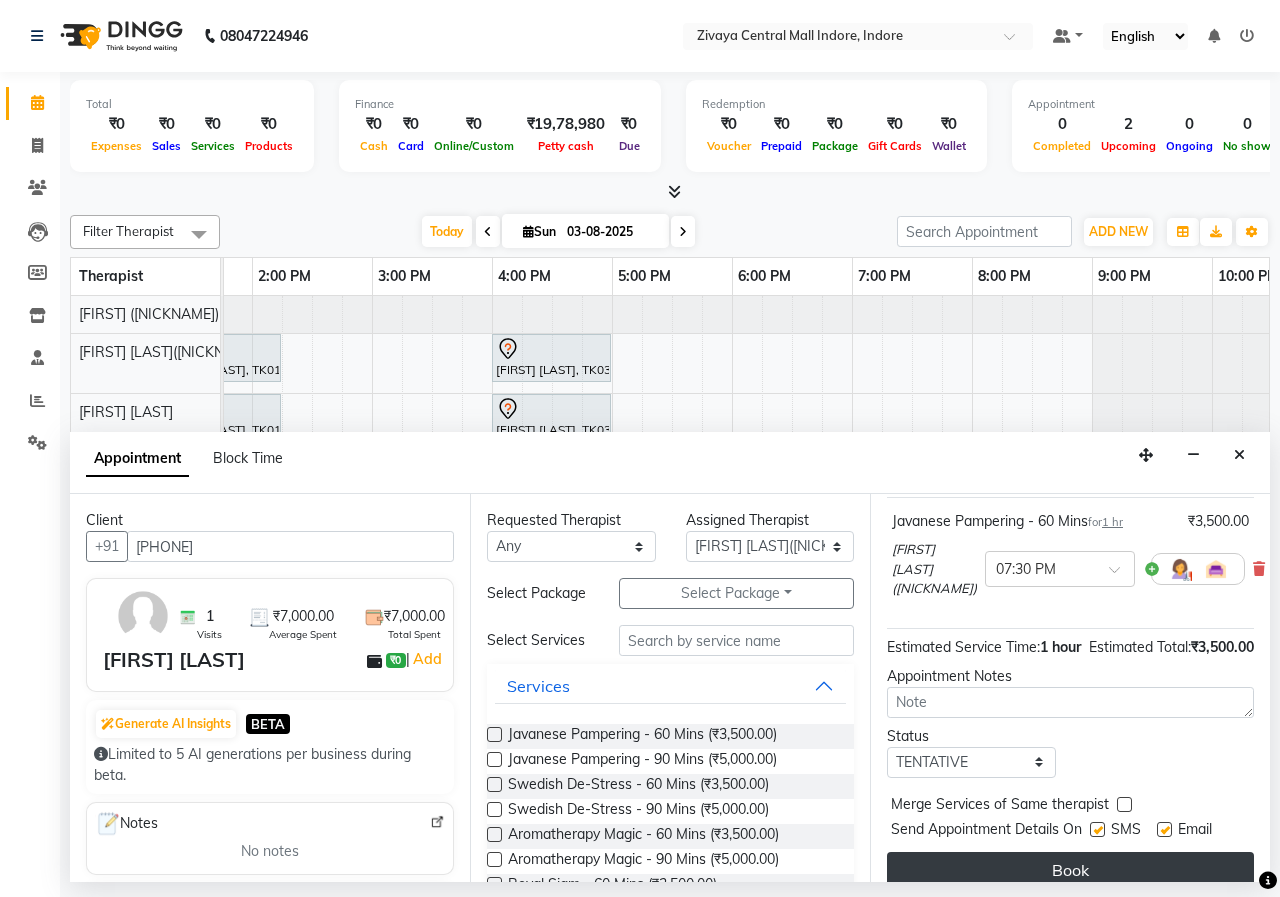 scroll, scrollTop: 177, scrollLeft: 0, axis: vertical 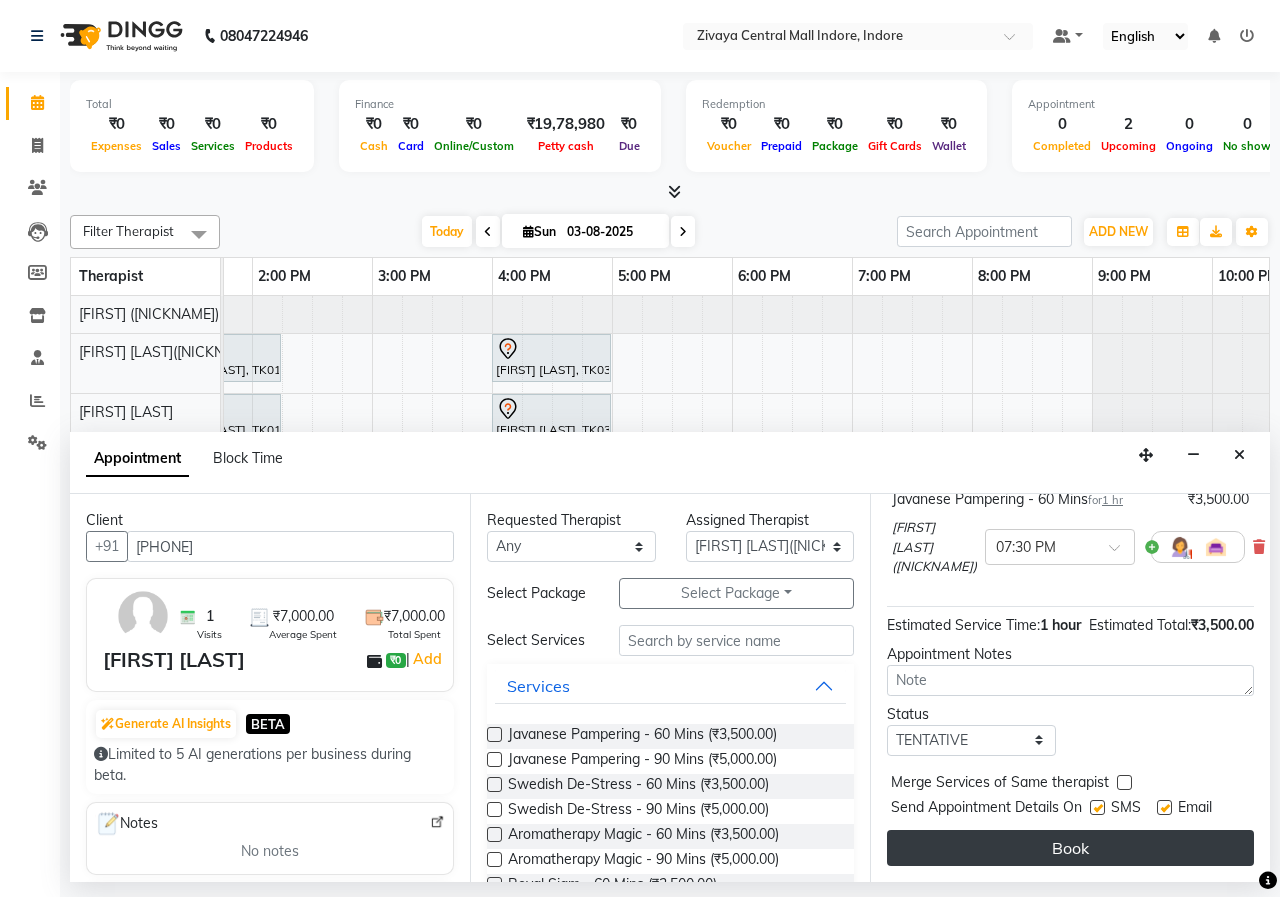 click on "Book" at bounding box center (1070, 848) 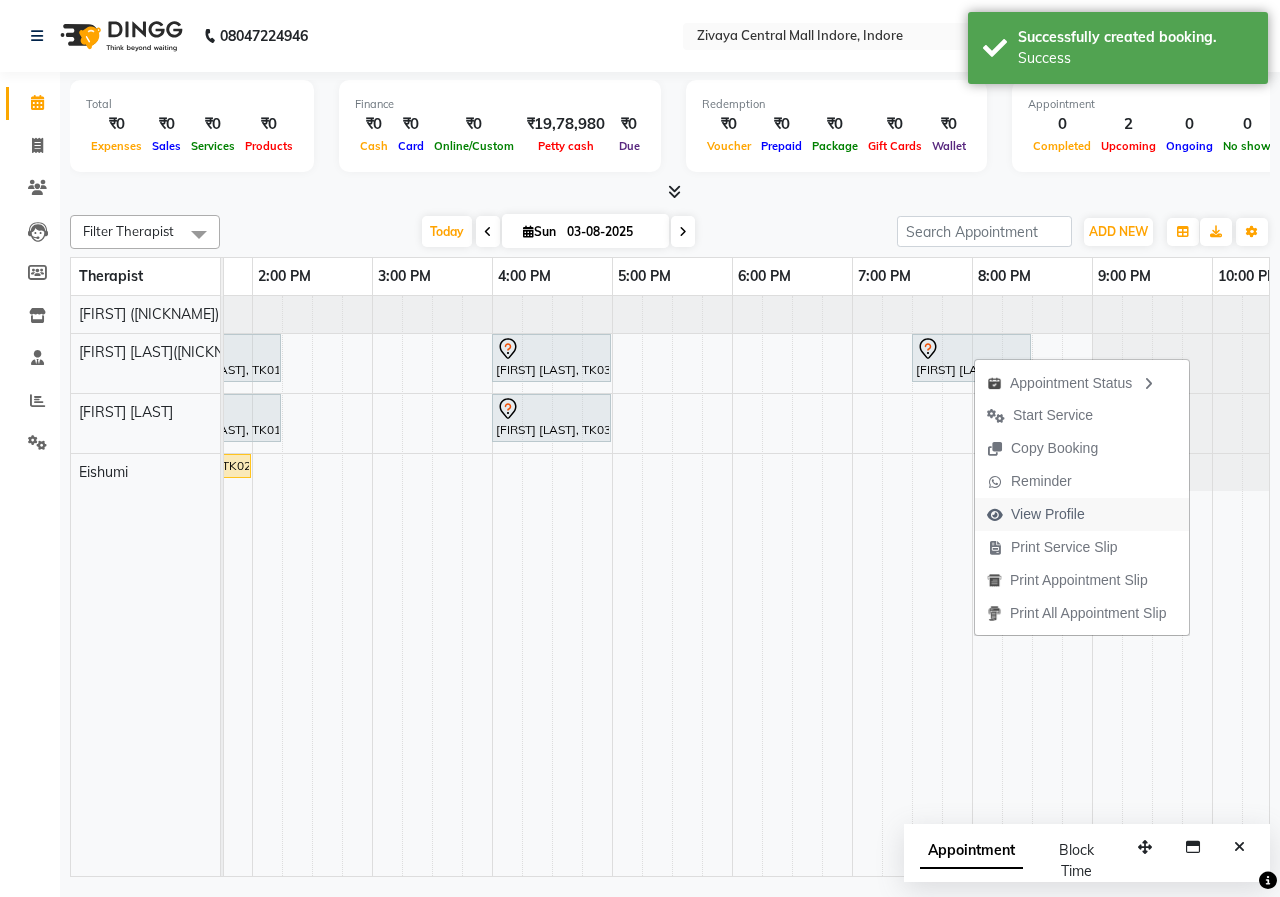 click on "View Profile" at bounding box center (1048, 514) 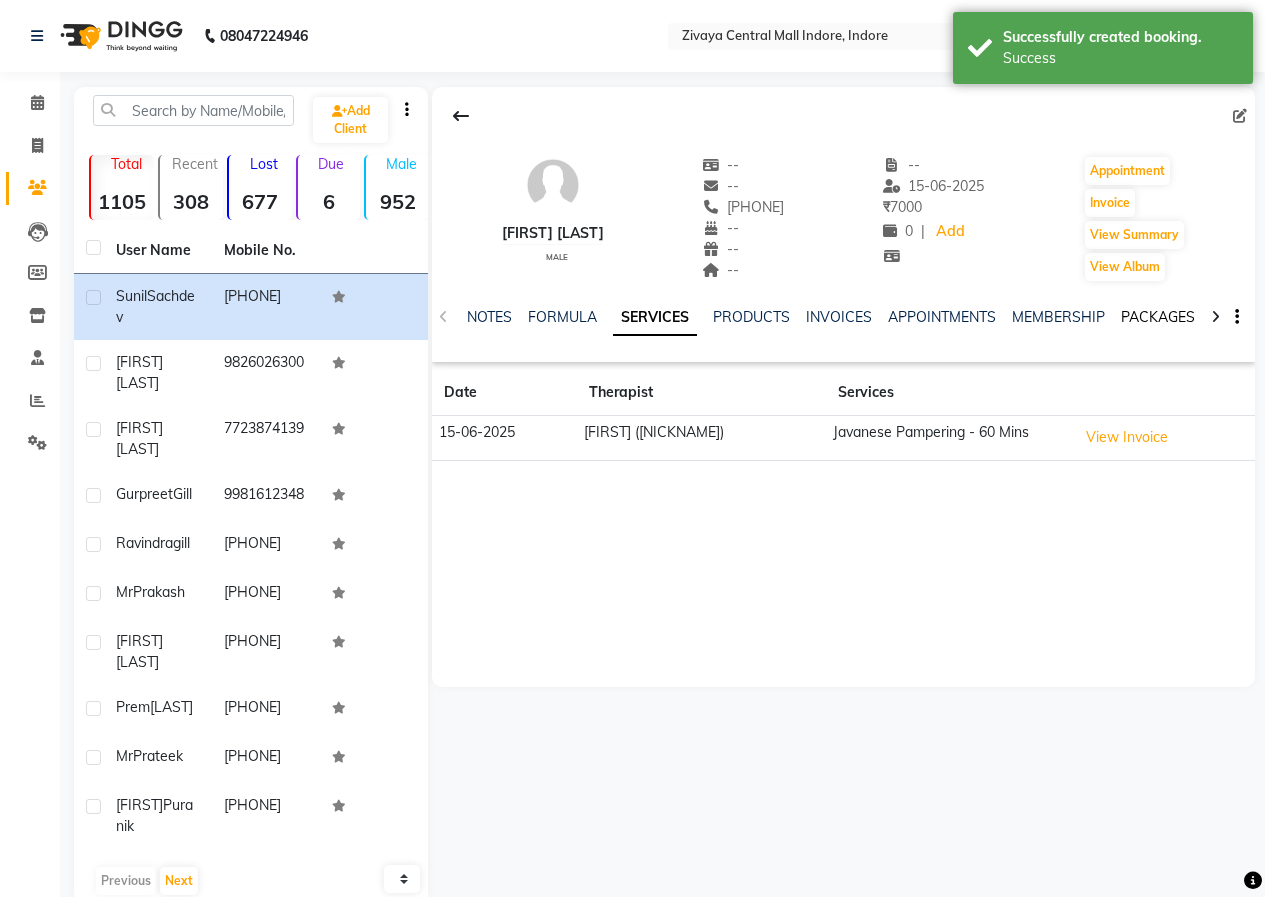 click on "PACKAGES" 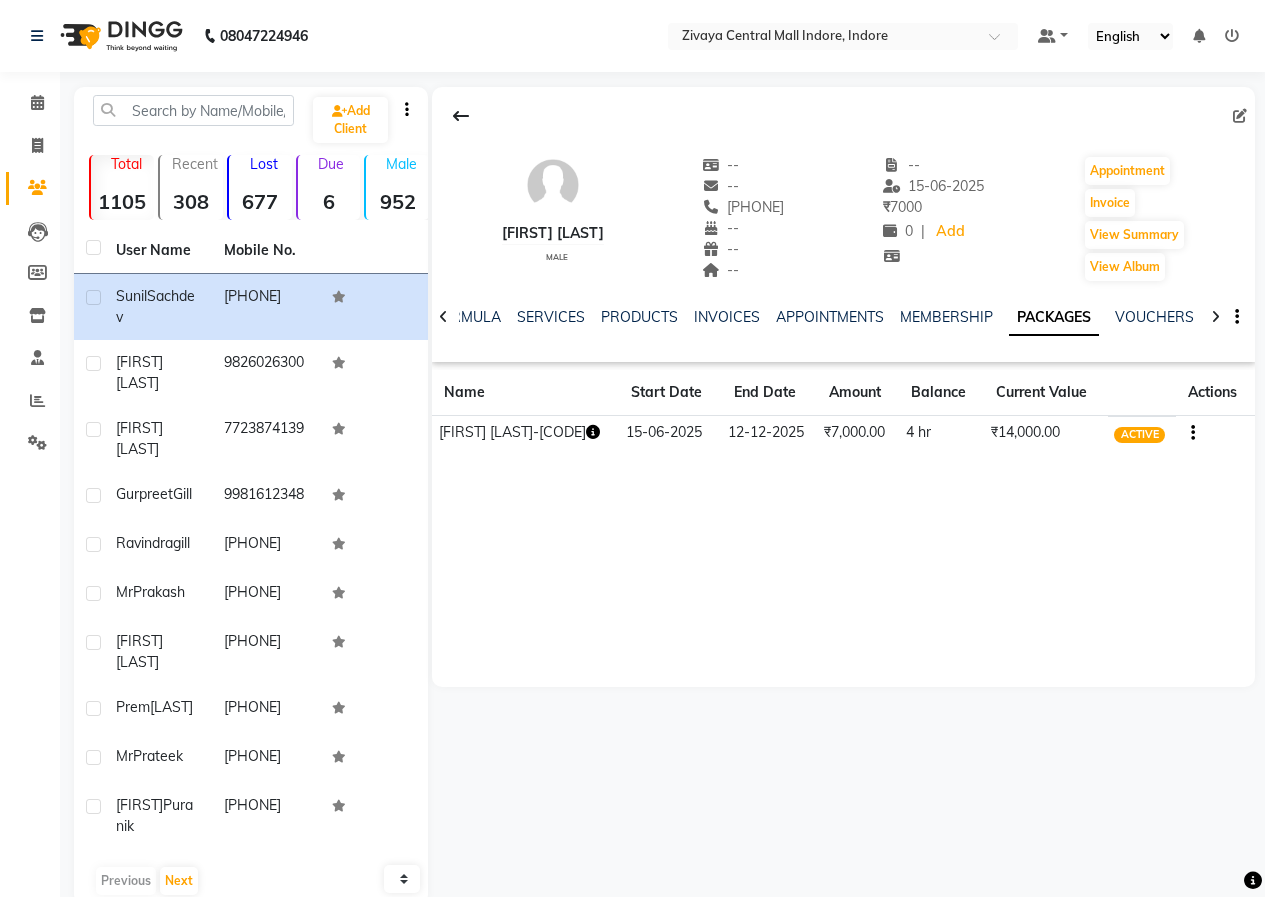 click 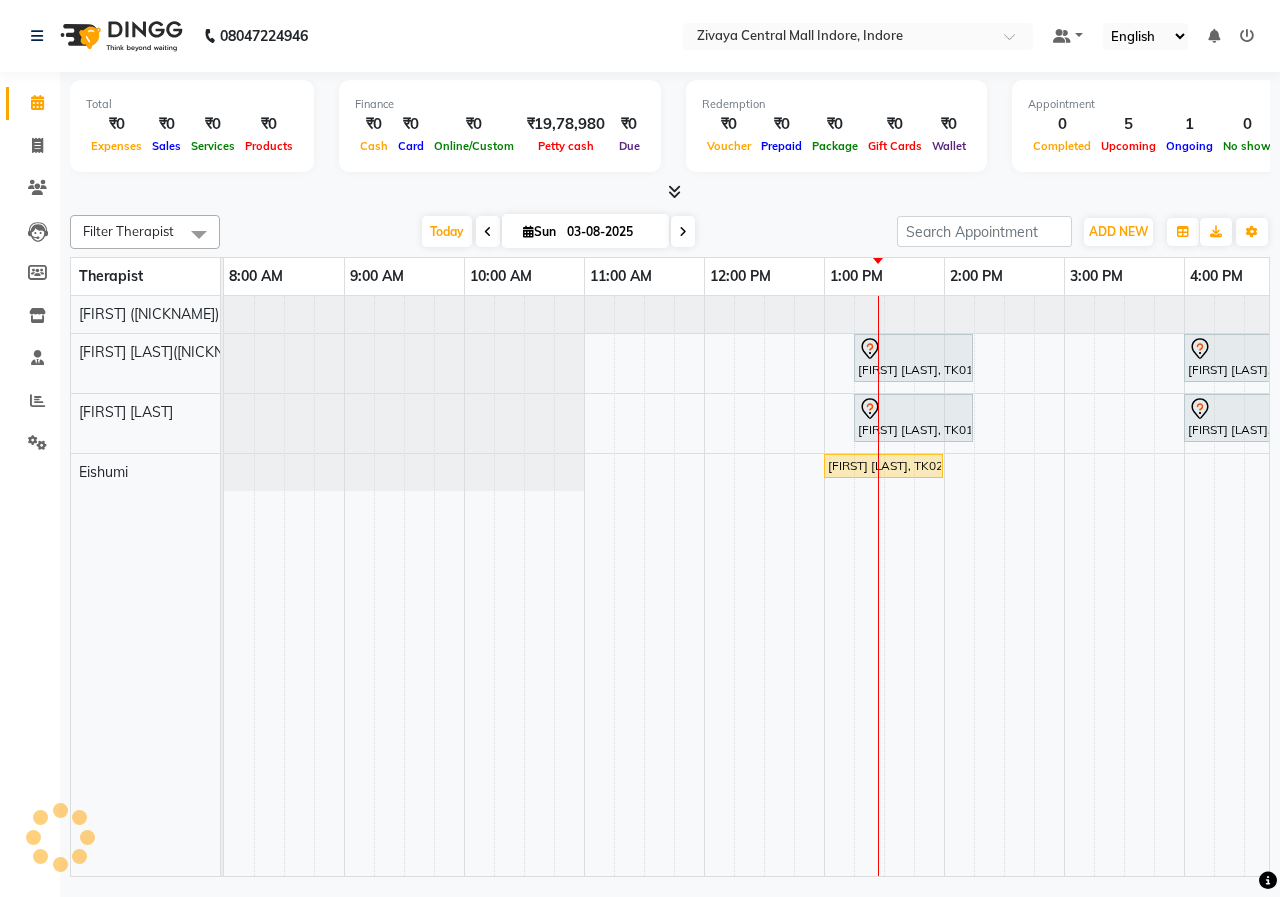 scroll, scrollTop: 0, scrollLeft: 0, axis: both 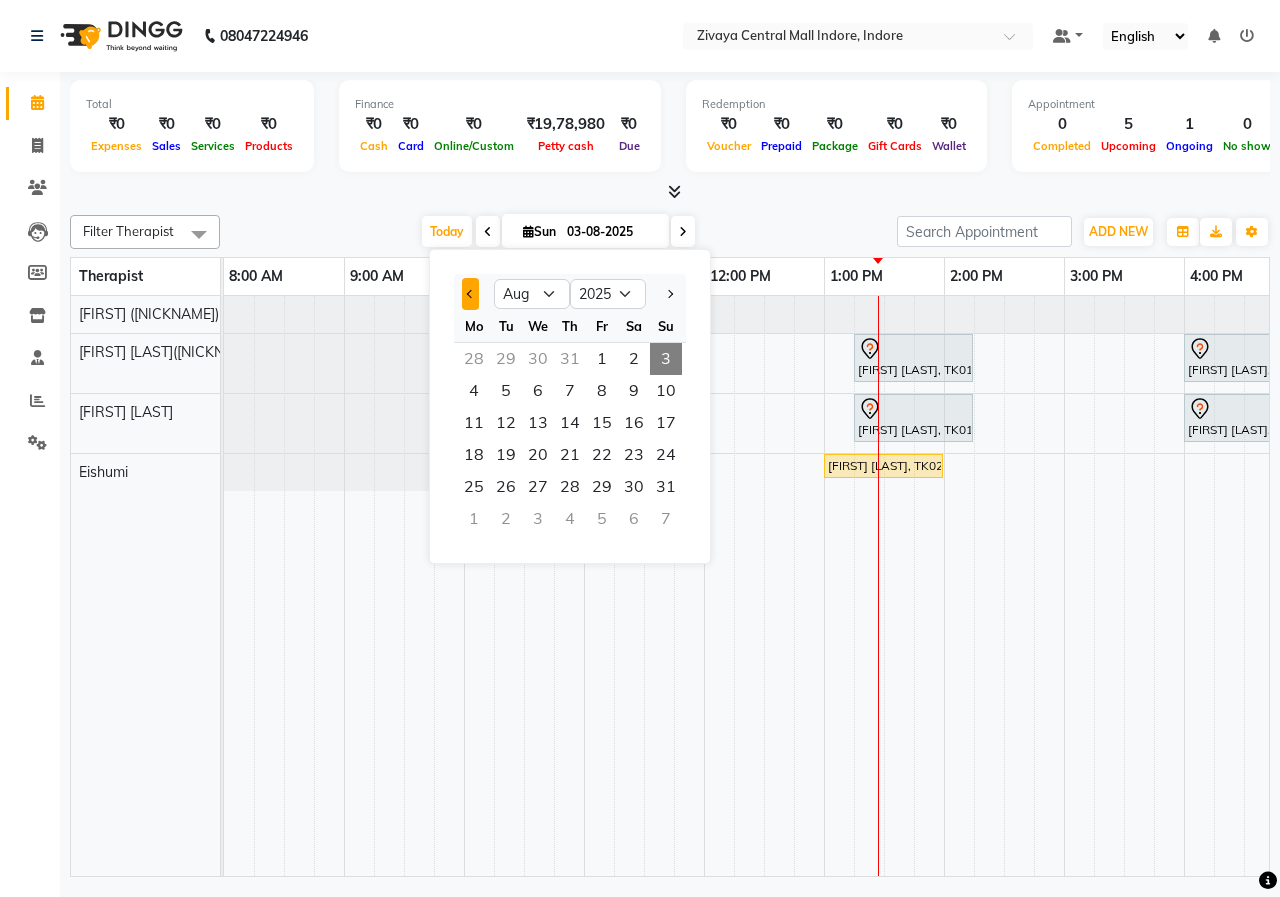 click at bounding box center (470, 294) 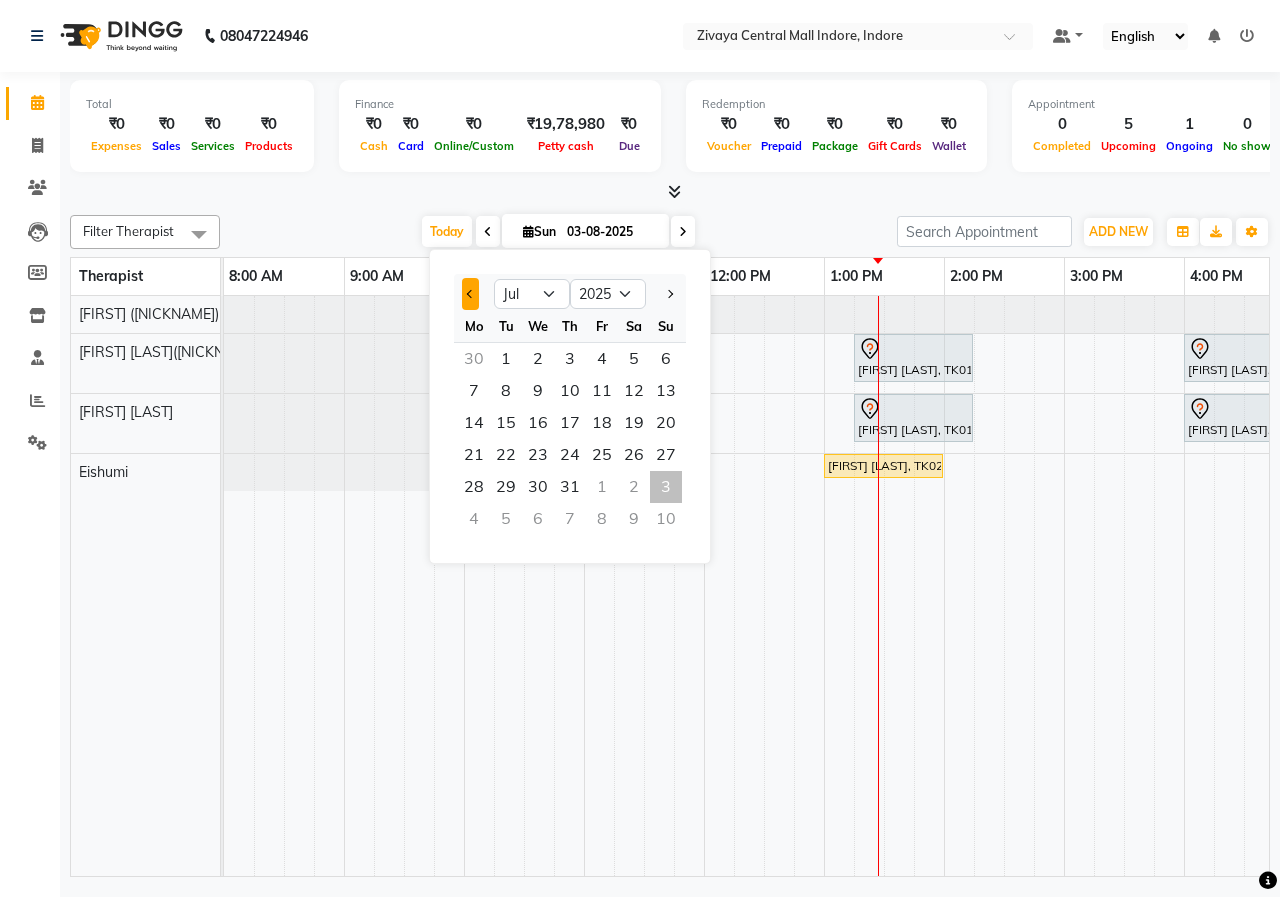 click at bounding box center (470, 294) 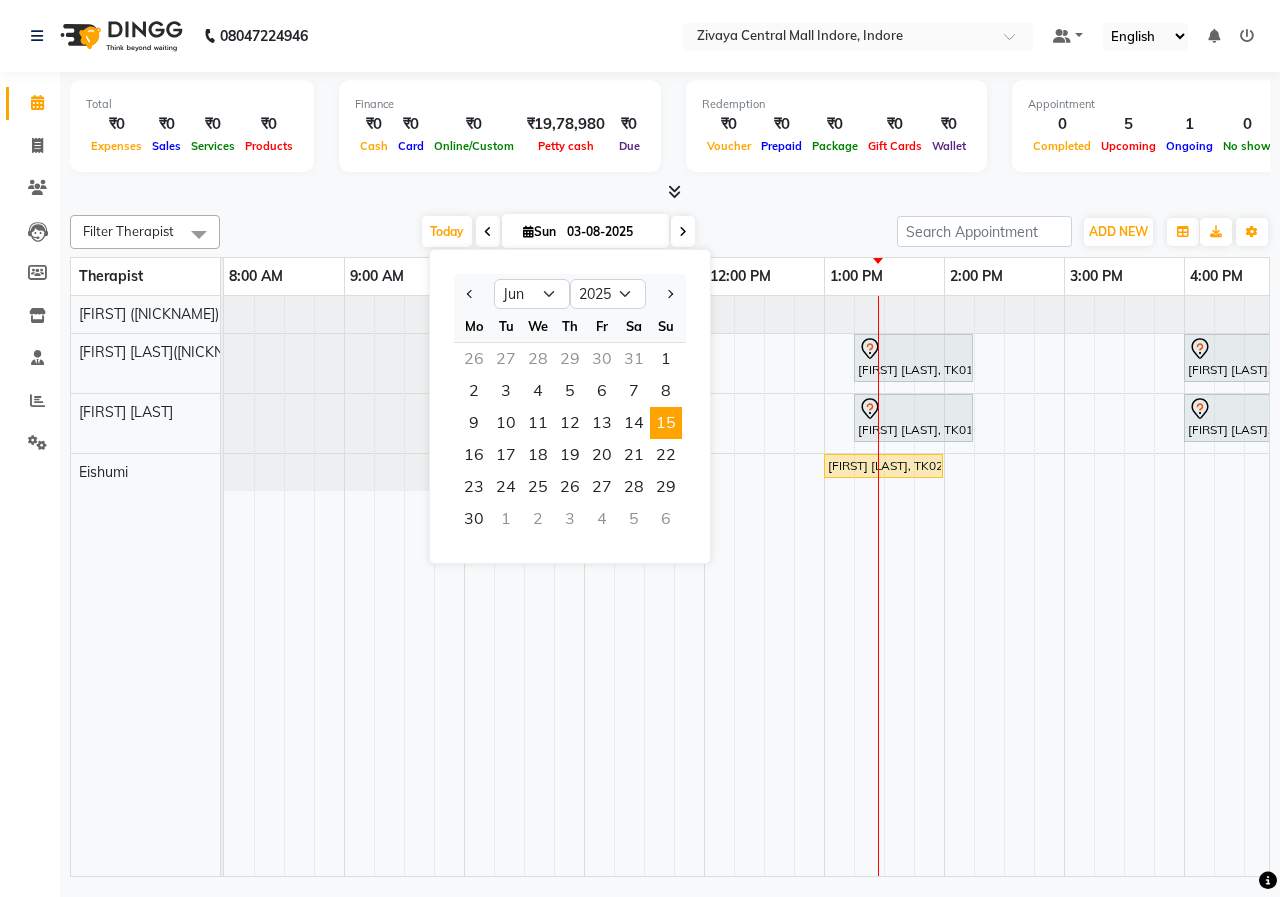 click on "15" at bounding box center (666, 423) 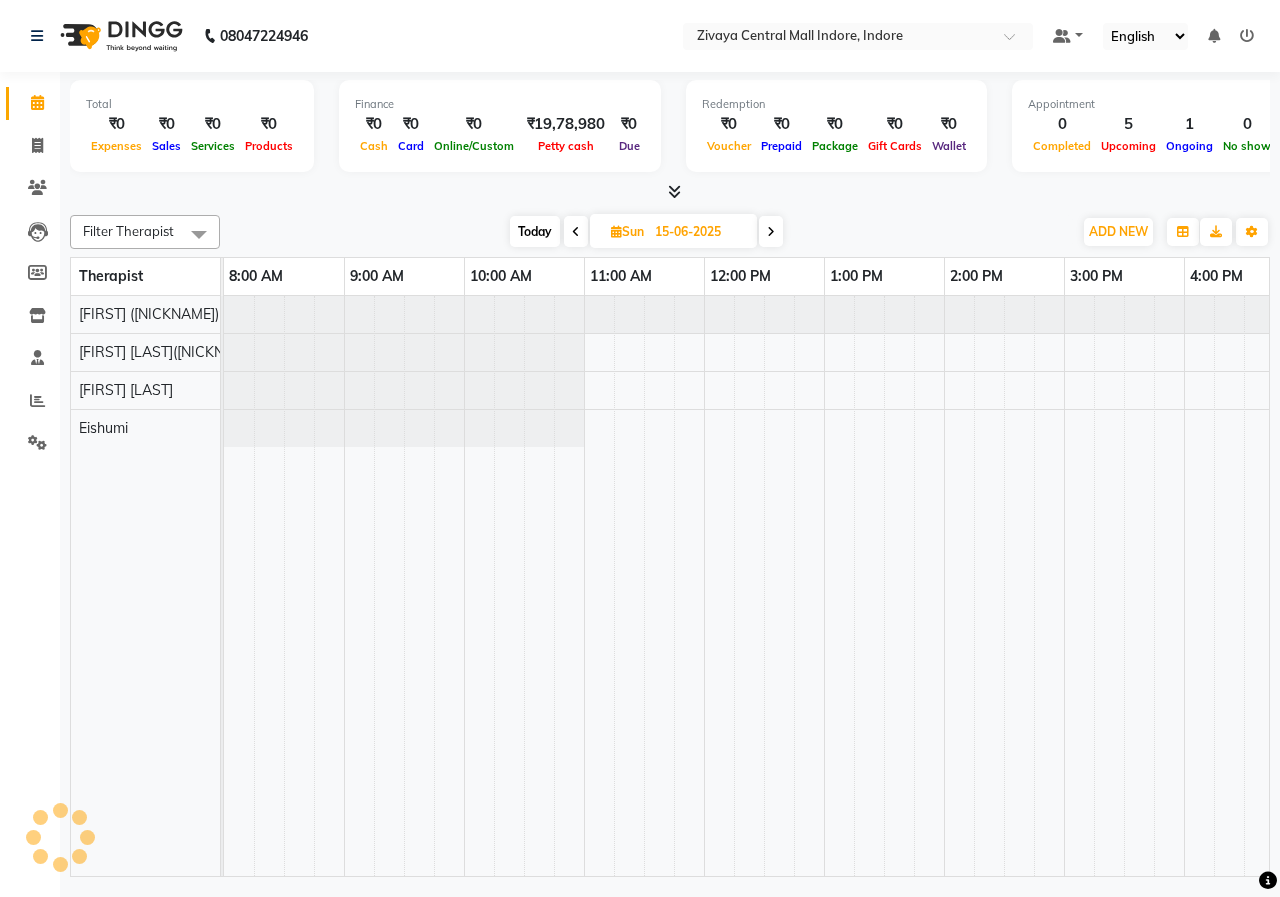 scroll, scrollTop: 0, scrollLeft: 601, axis: horizontal 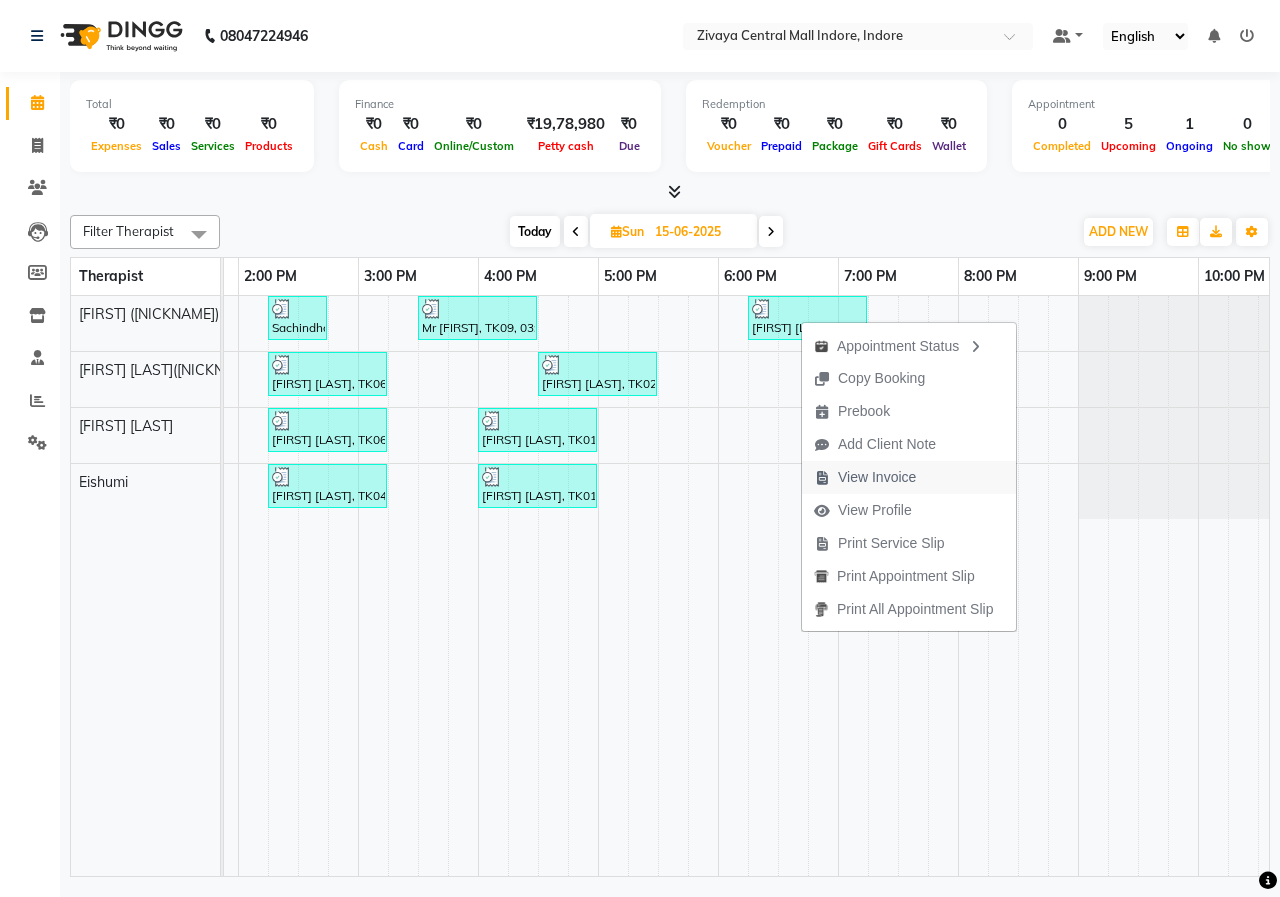 click on "View Invoice" at bounding box center [877, 477] 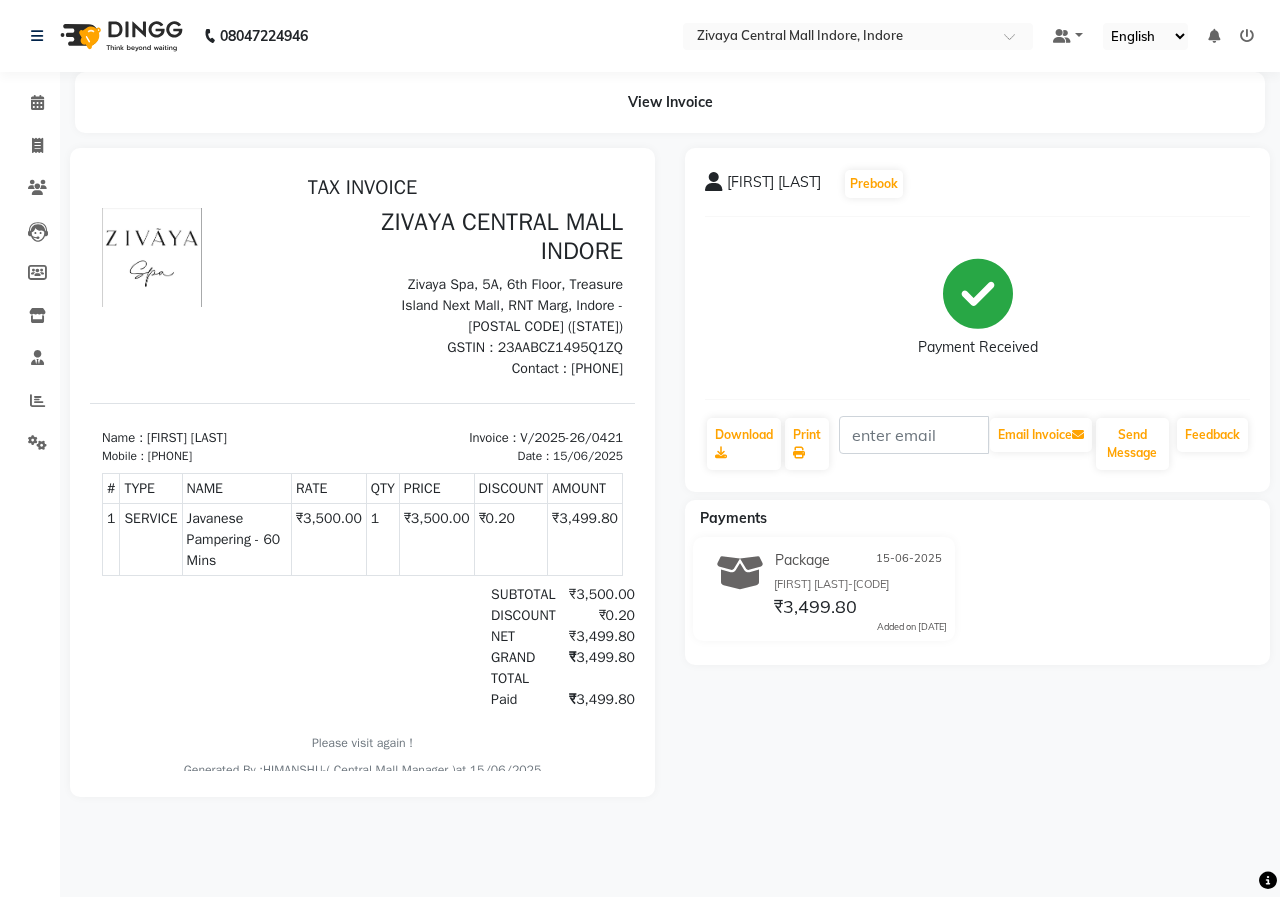 scroll, scrollTop: 0, scrollLeft: 0, axis: both 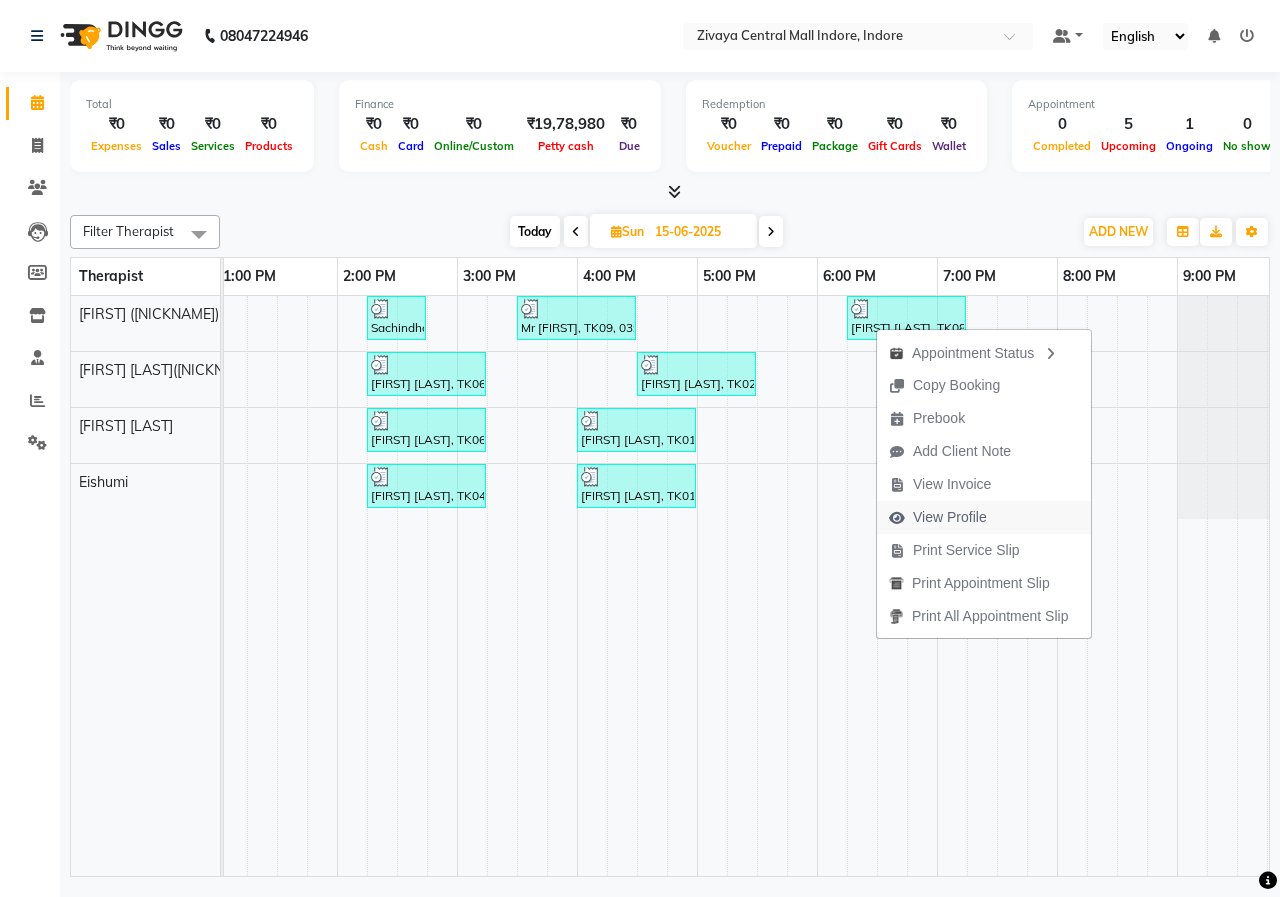 click on "View Profile" at bounding box center [950, 517] 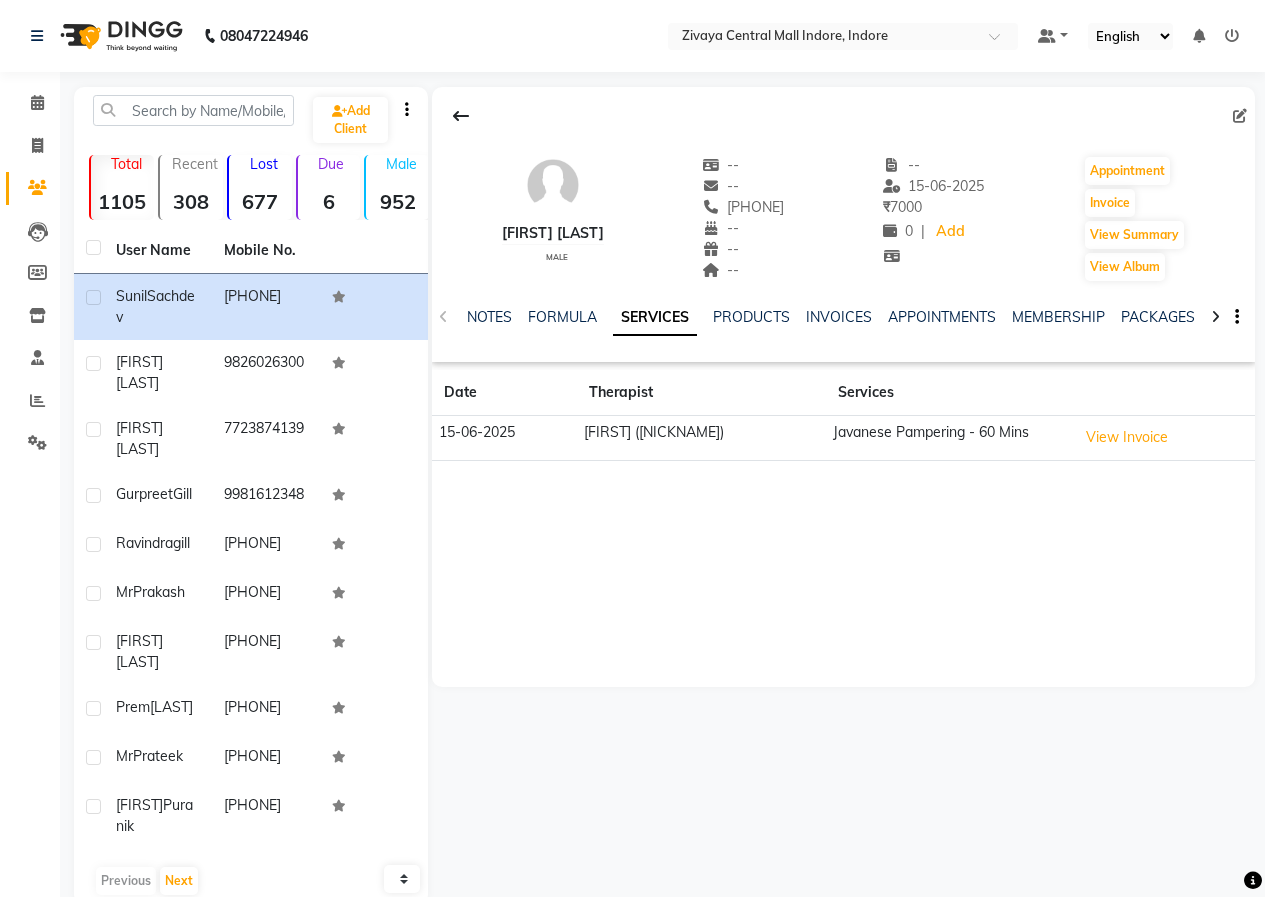 click on "NOTES FORMULA SERVICES PRODUCTS INVOICES APPOINTMENTS MEMBERSHIP PACKAGES VOUCHERS GIFTCARDS POINTS FORMS FAMILY CARDS WALLET" 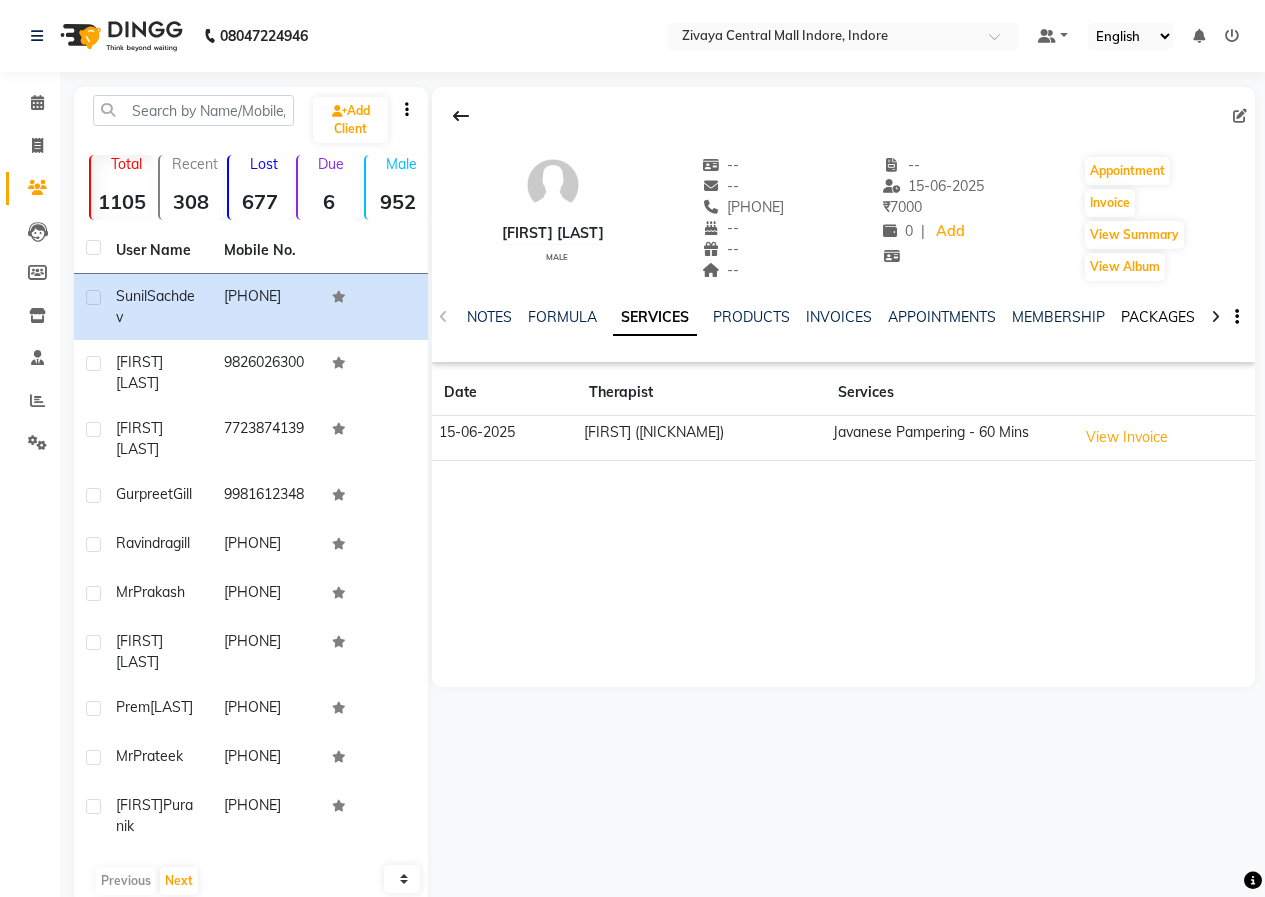 click on "PACKAGES" 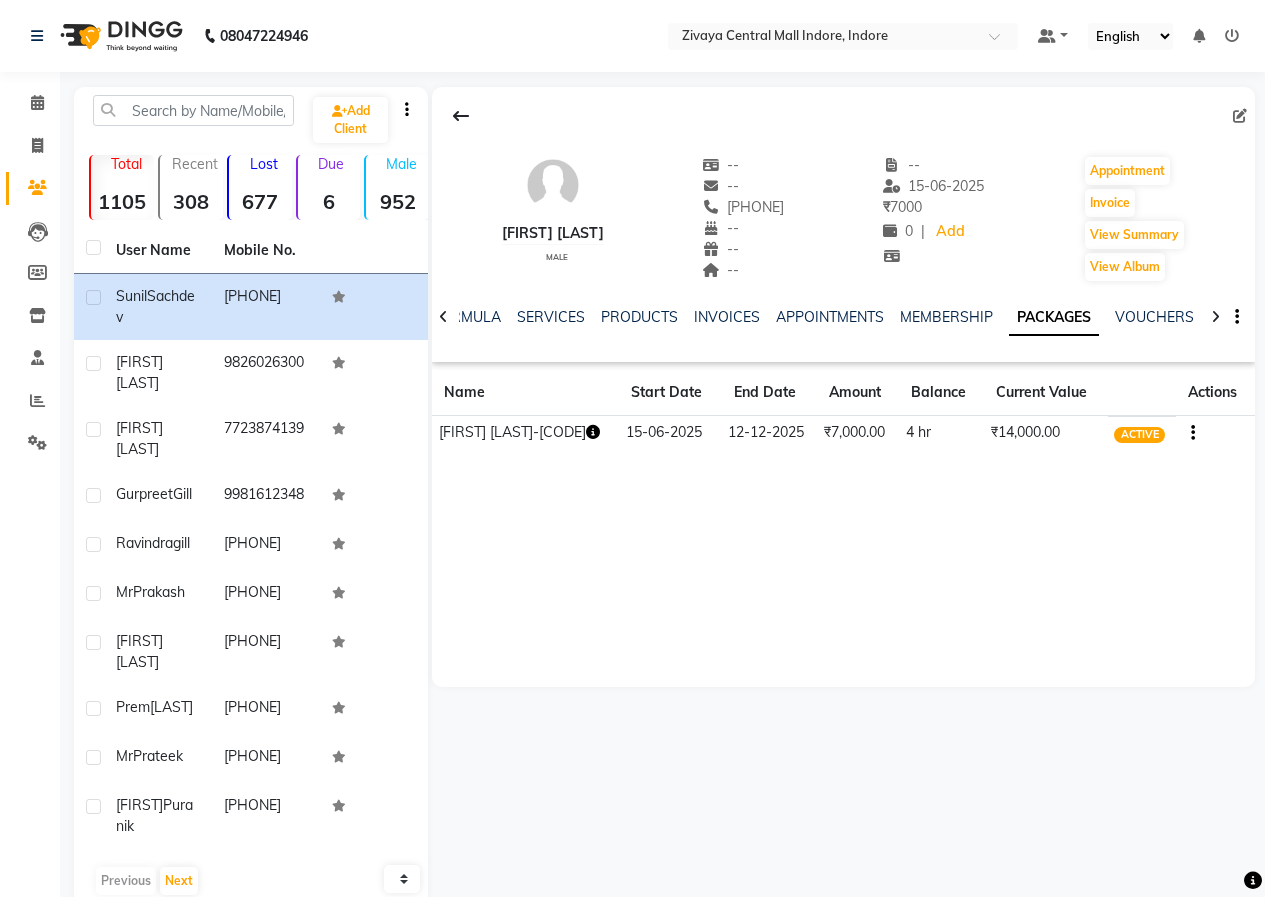 click 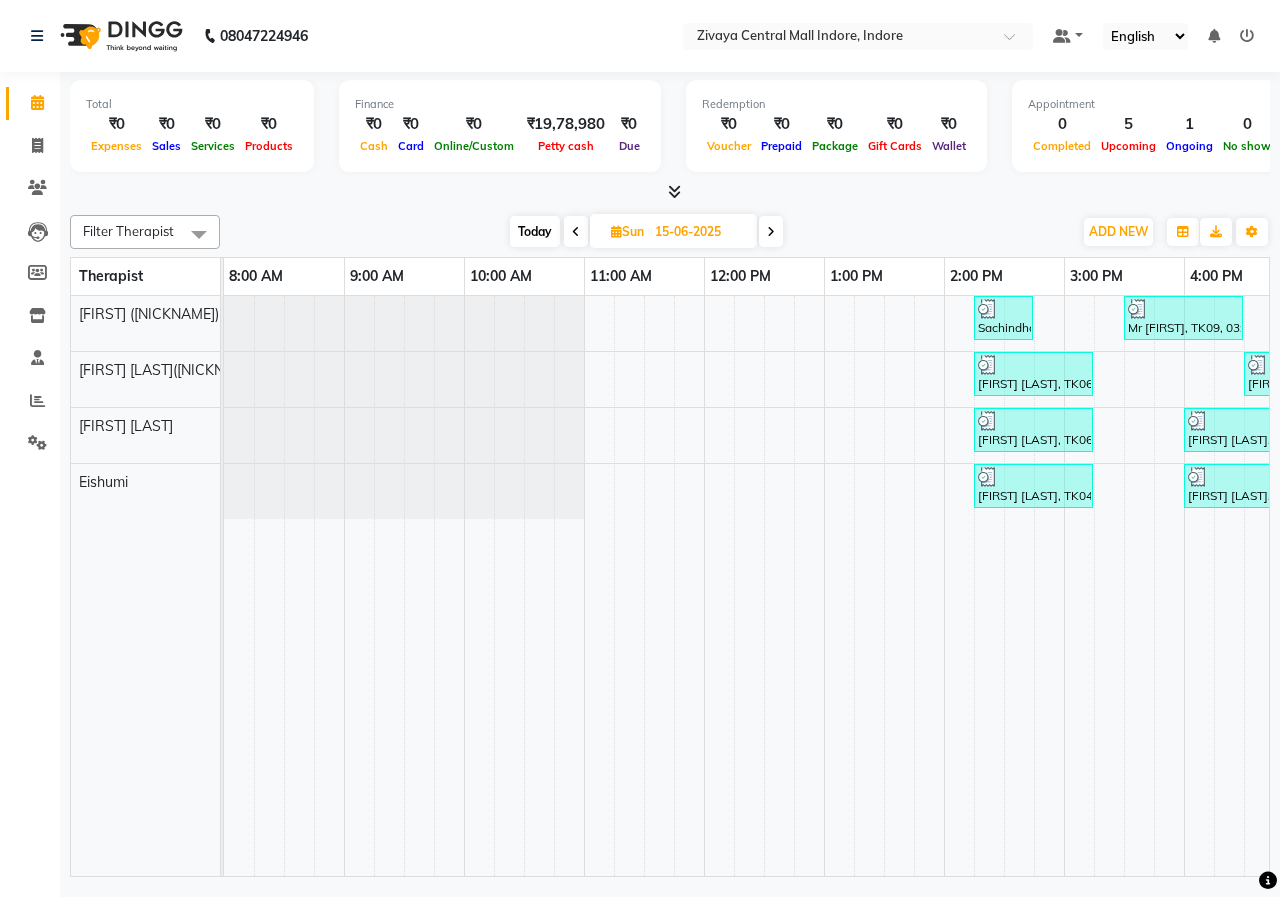 scroll, scrollTop: 0, scrollLeft: 403, axis: horizontal 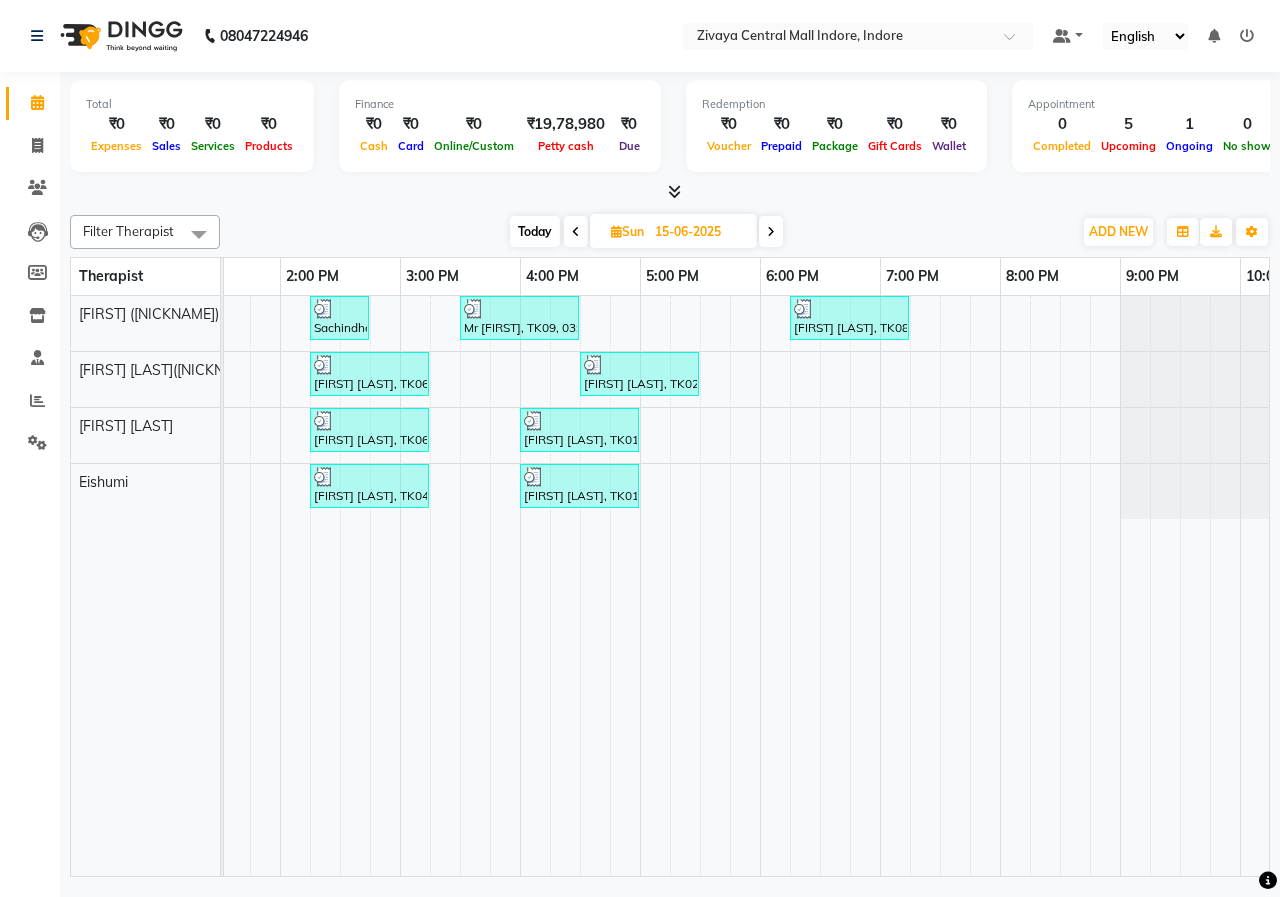 click on "15-06-2025" at bounding box center (699, 232) 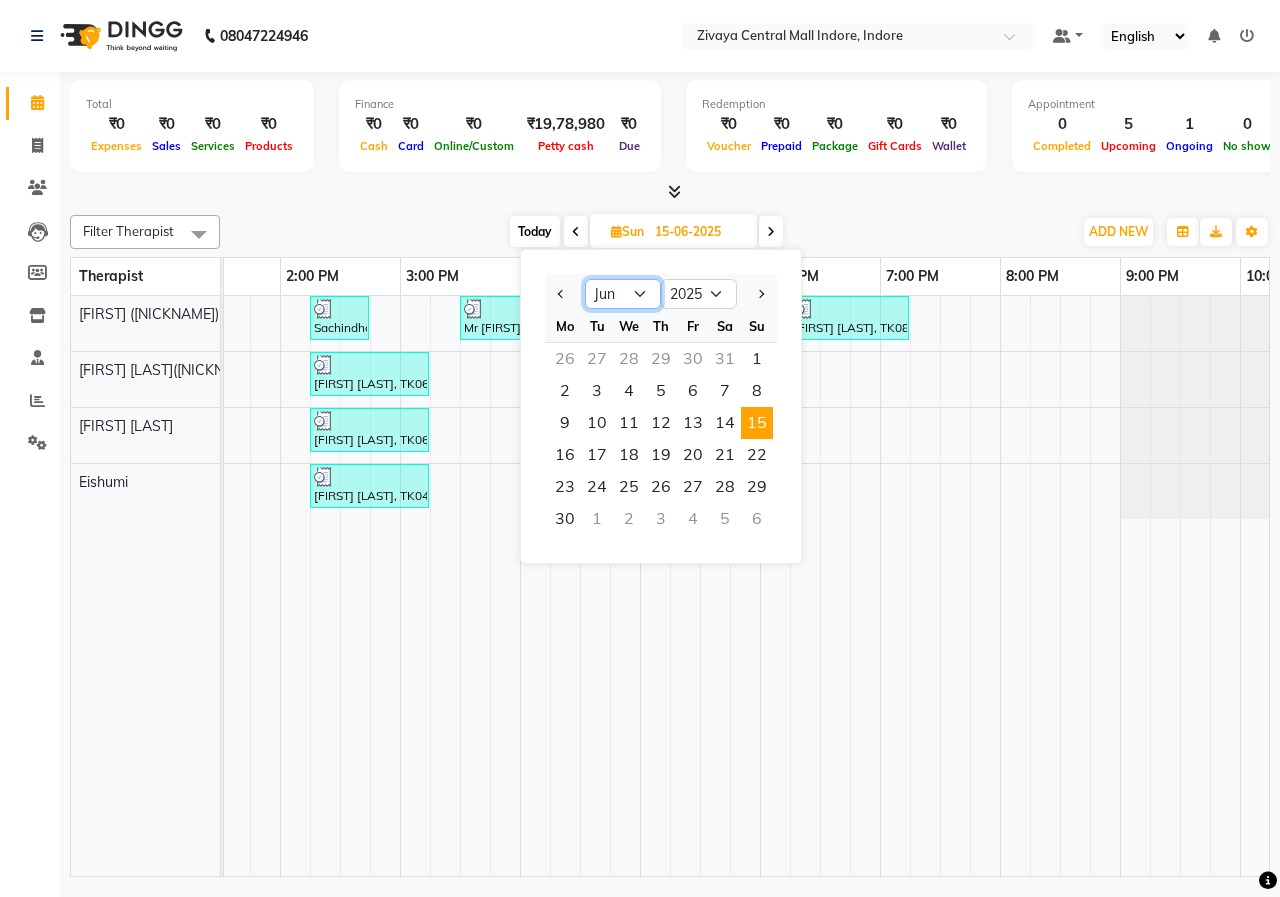 click on "Jan Feb Mar Apr May Jun Jul Aug Sep Oct Nov Dec" at bounding box center [623, 294] 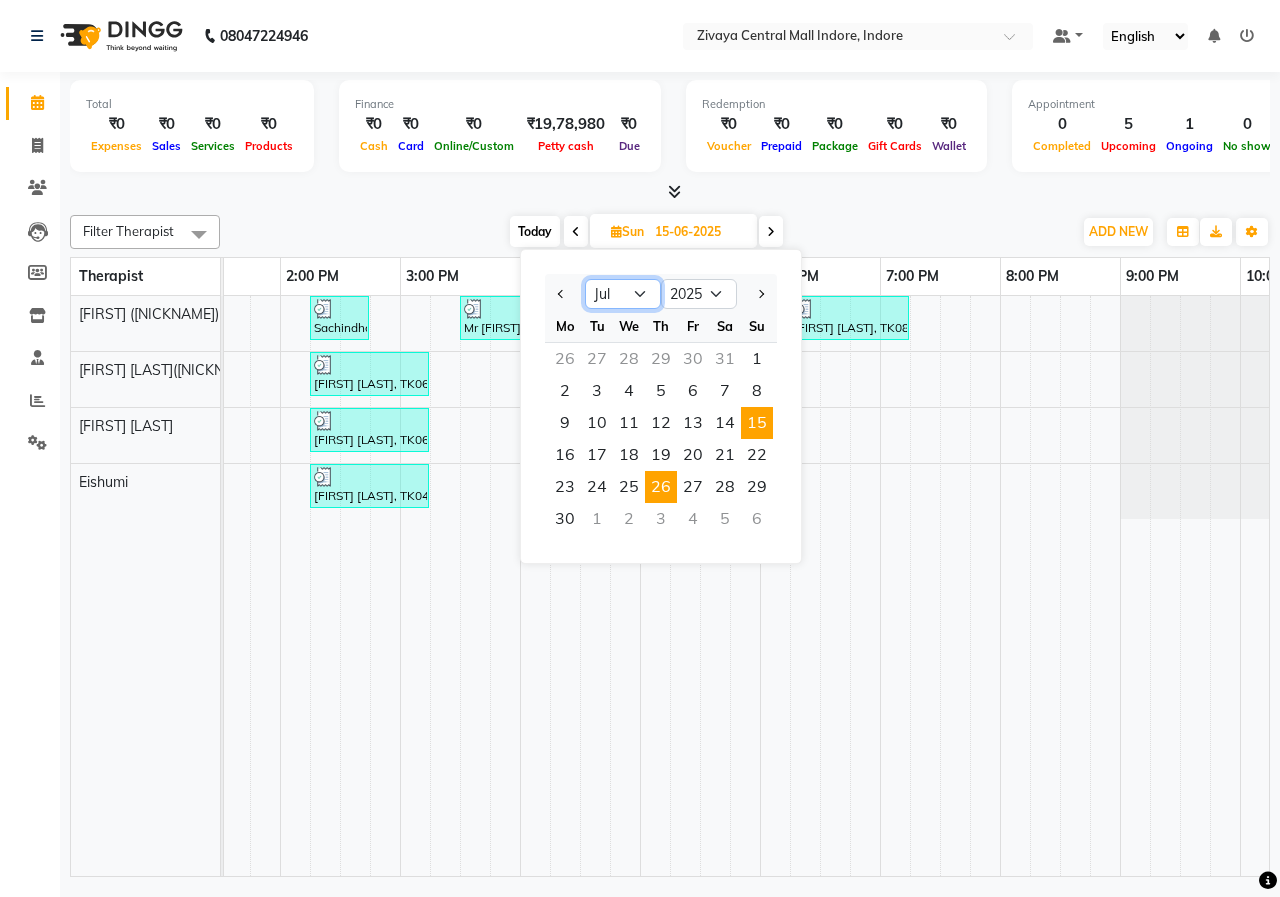 click on "Jan Feb Mar Apr May Jun Jul Aug Sep Oct Nov Dec" at bounding box center [623, 294] 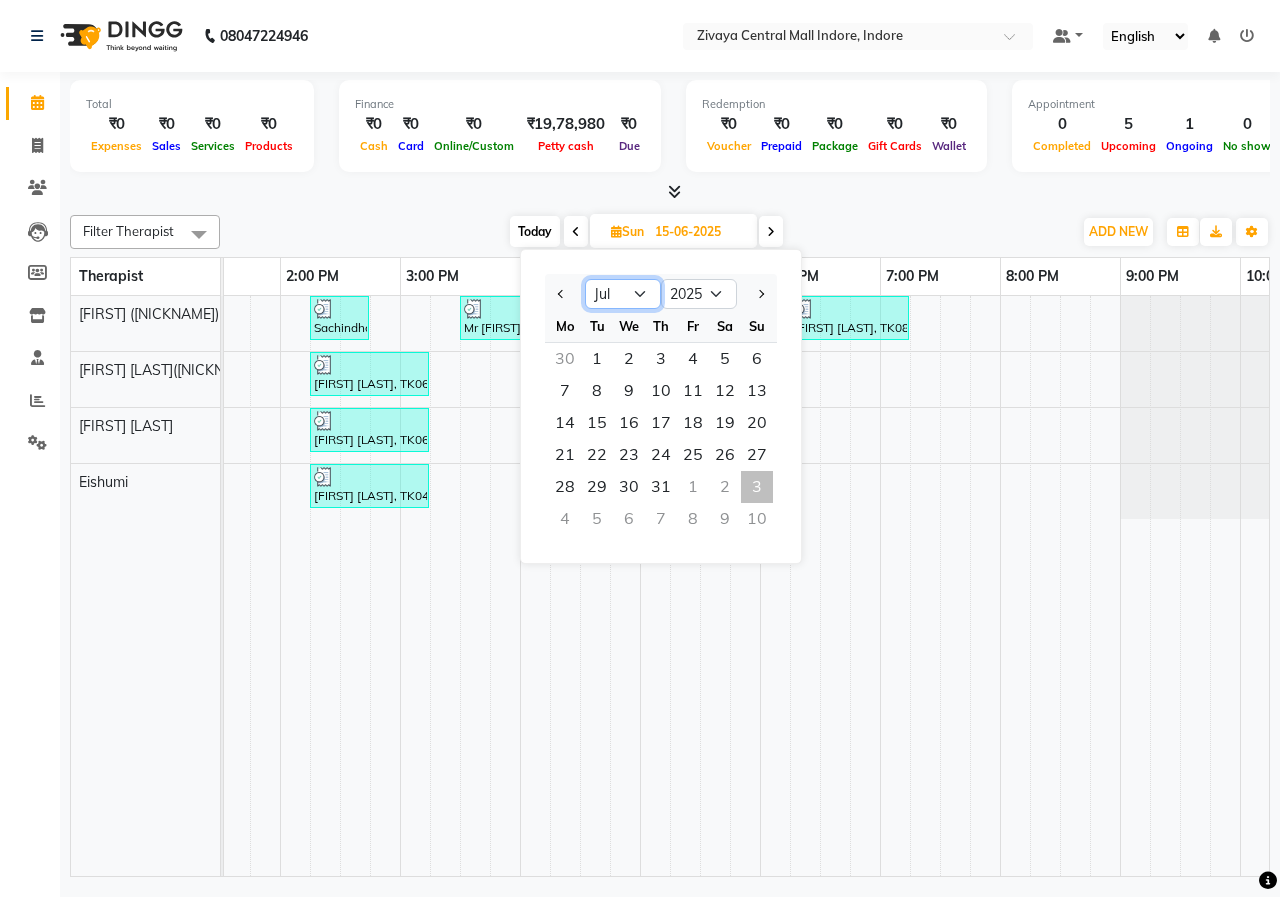 drag, startPoint x: 630, startPoint y: 288, endPoint x: 632, endPoint y: 306, distance: 18.110771 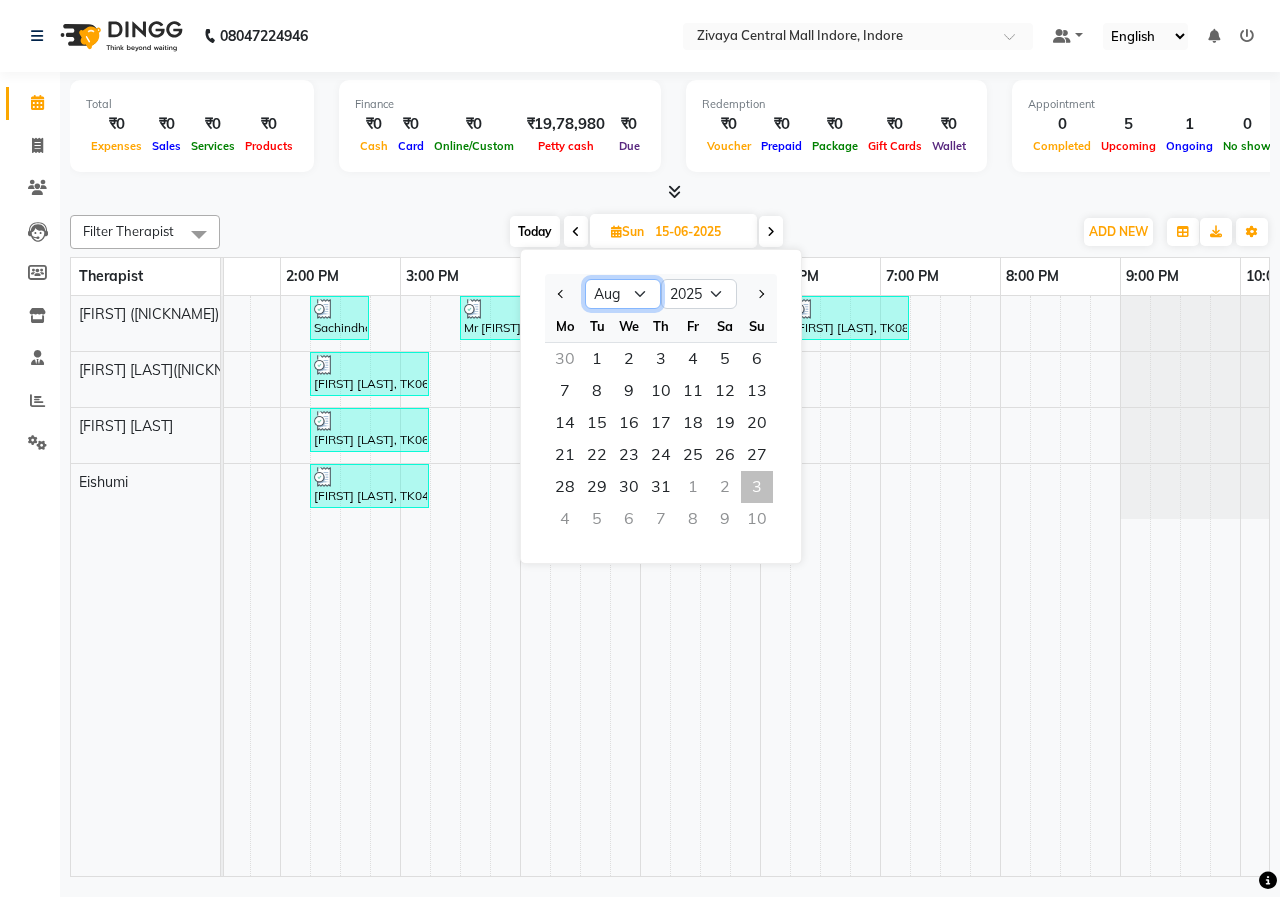 click on "Jan Feb Mar Apr May Jun Jul Aug Sep Oct Nov Dec" at bounding box center [623, 294] 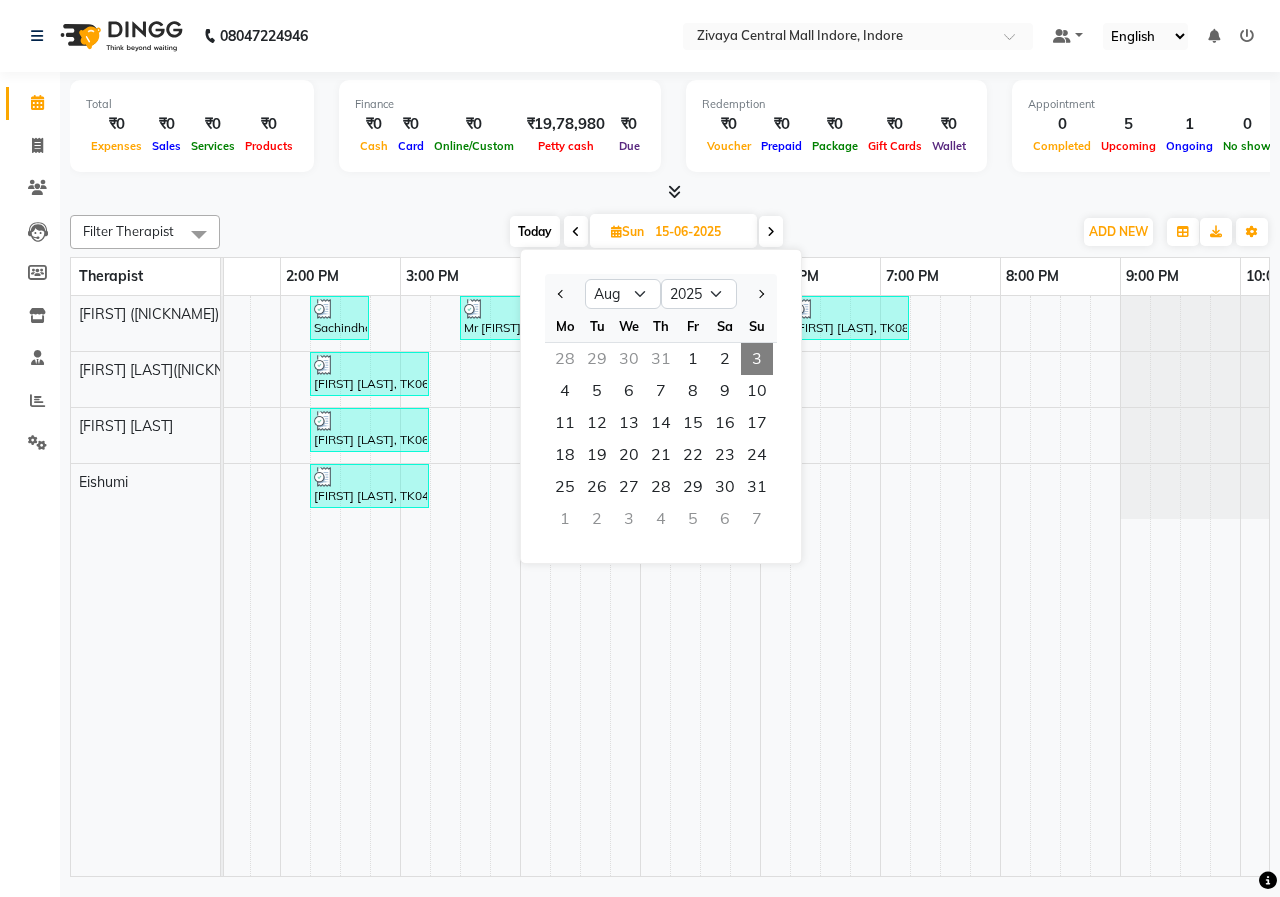 click on "3" at bounding box center (757, 359) 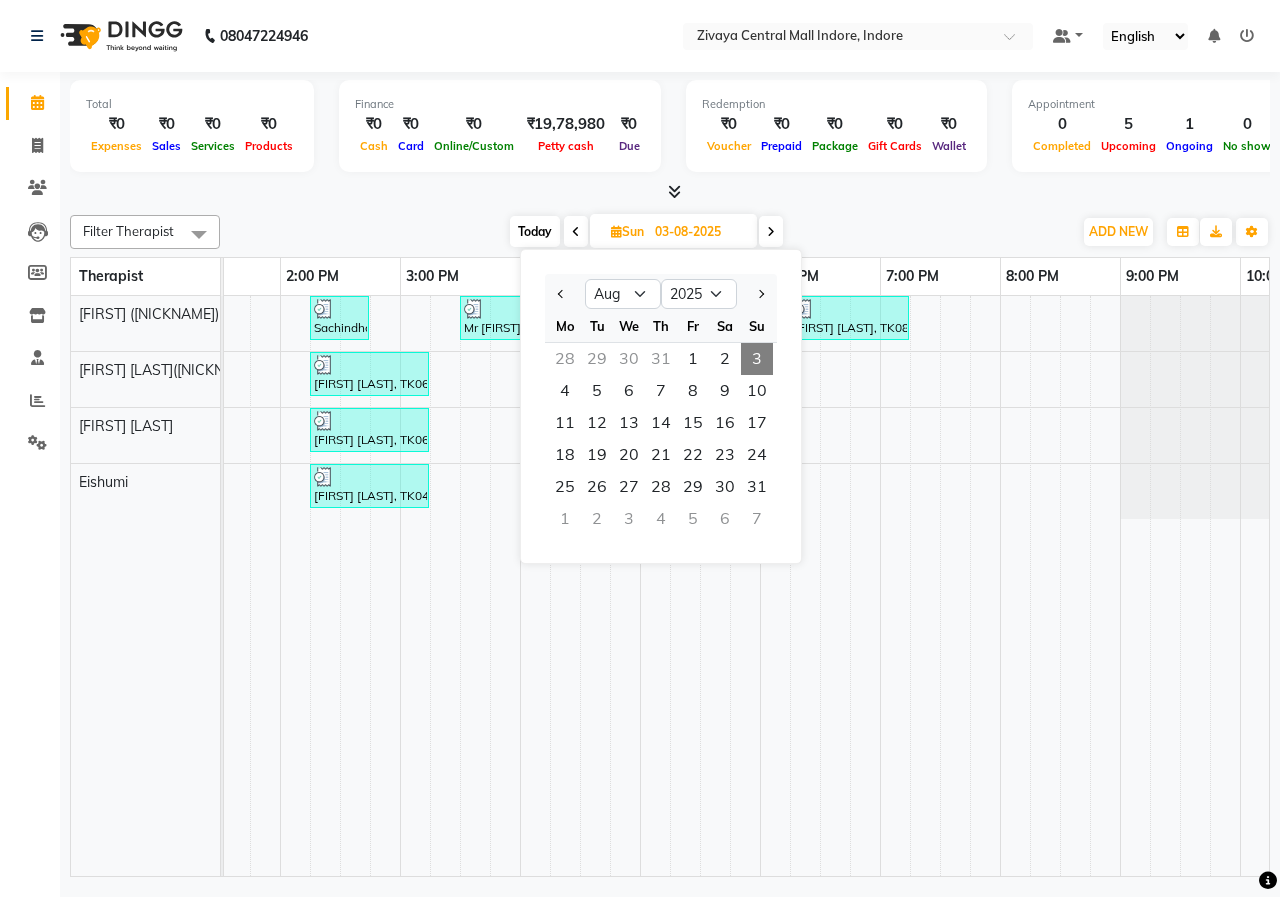 scroll, scrollTop: 0, scrollLeft: 601, axis: horizontal 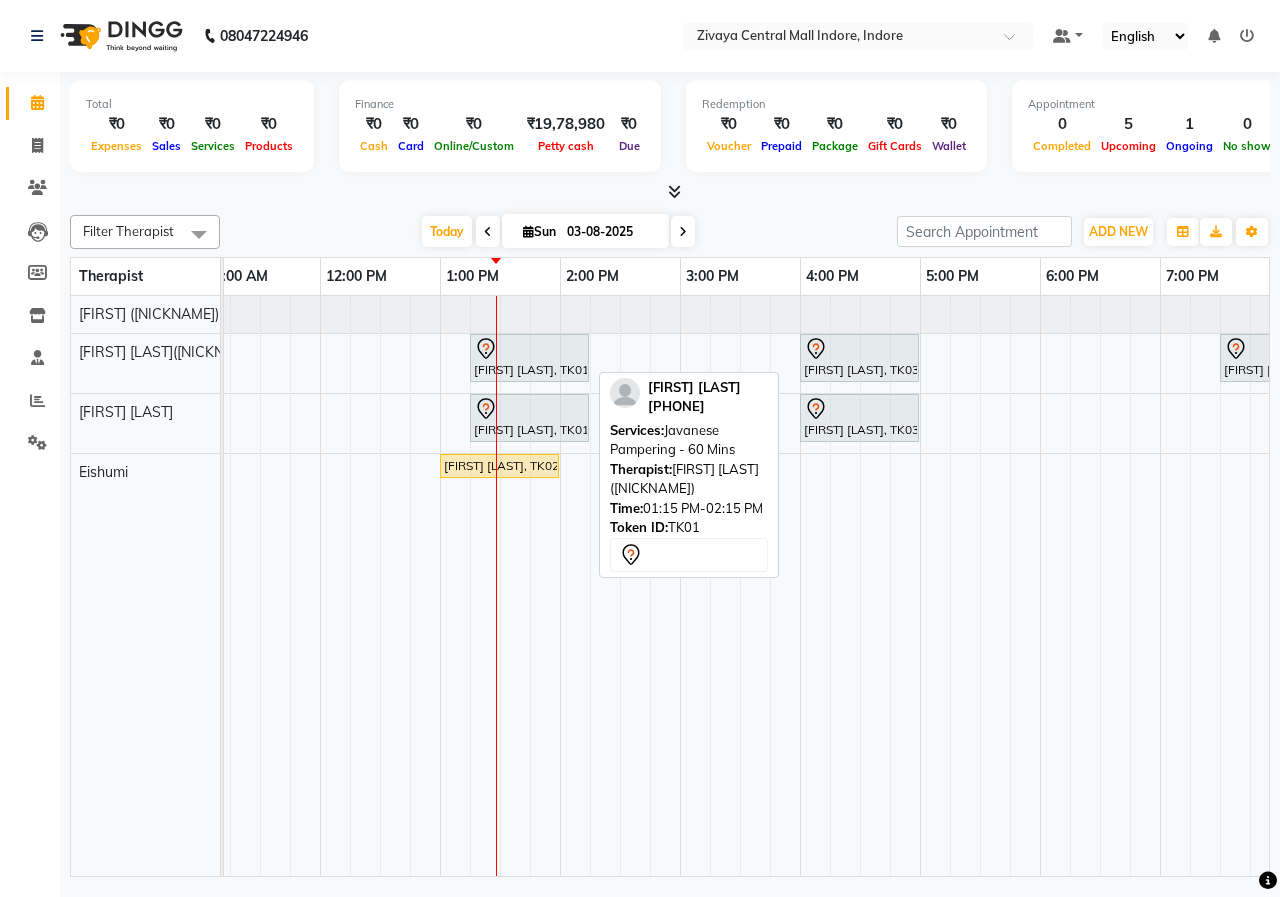 click on "[FIRST] [LAST], TK01, 01:15 PM-02:15 PM, Javanese Pampering - 60 Mins" at bounding box center [529, 358] 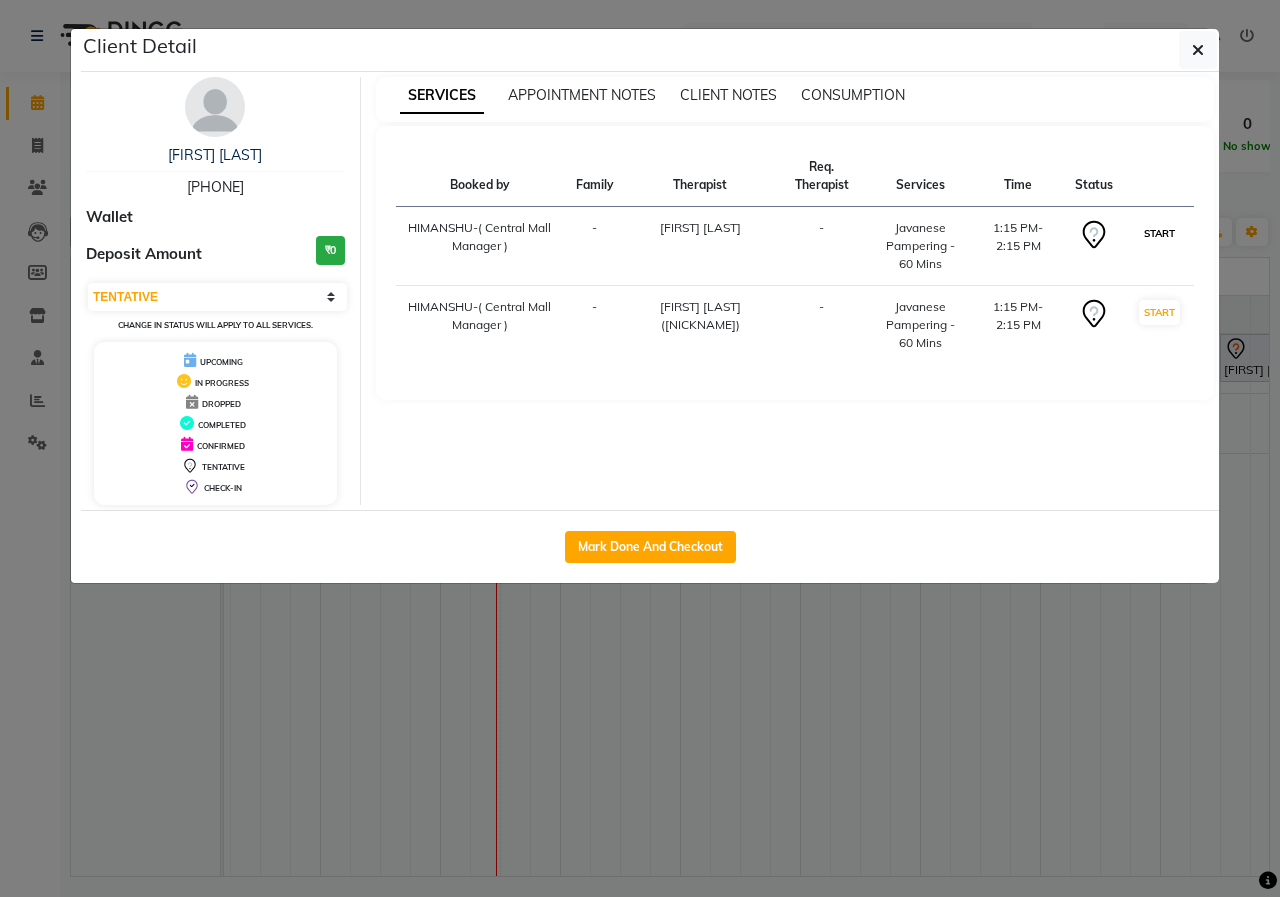 click on "START" at bounding box center (1159, 233) 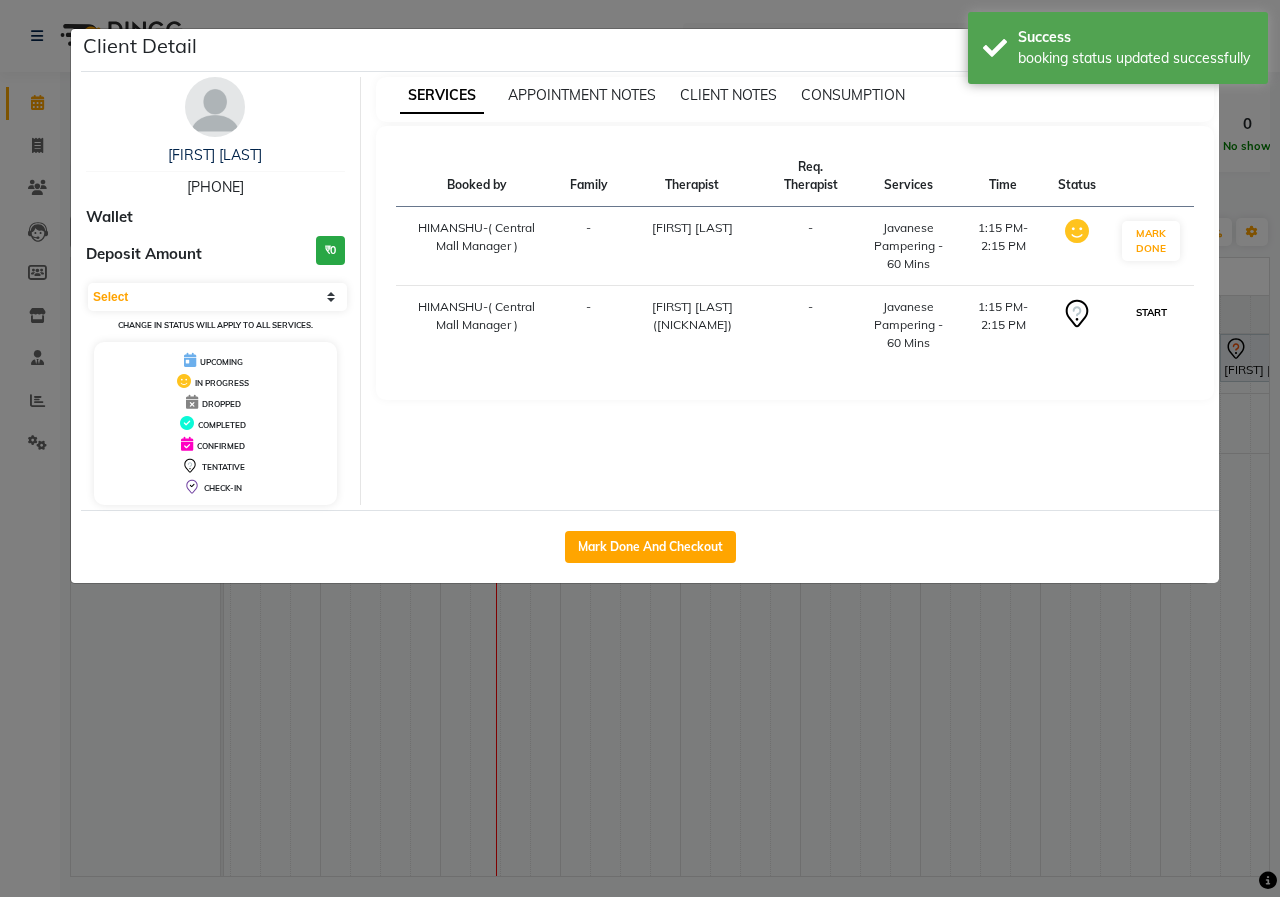 click on "START" at bounding box center [1151, 312] 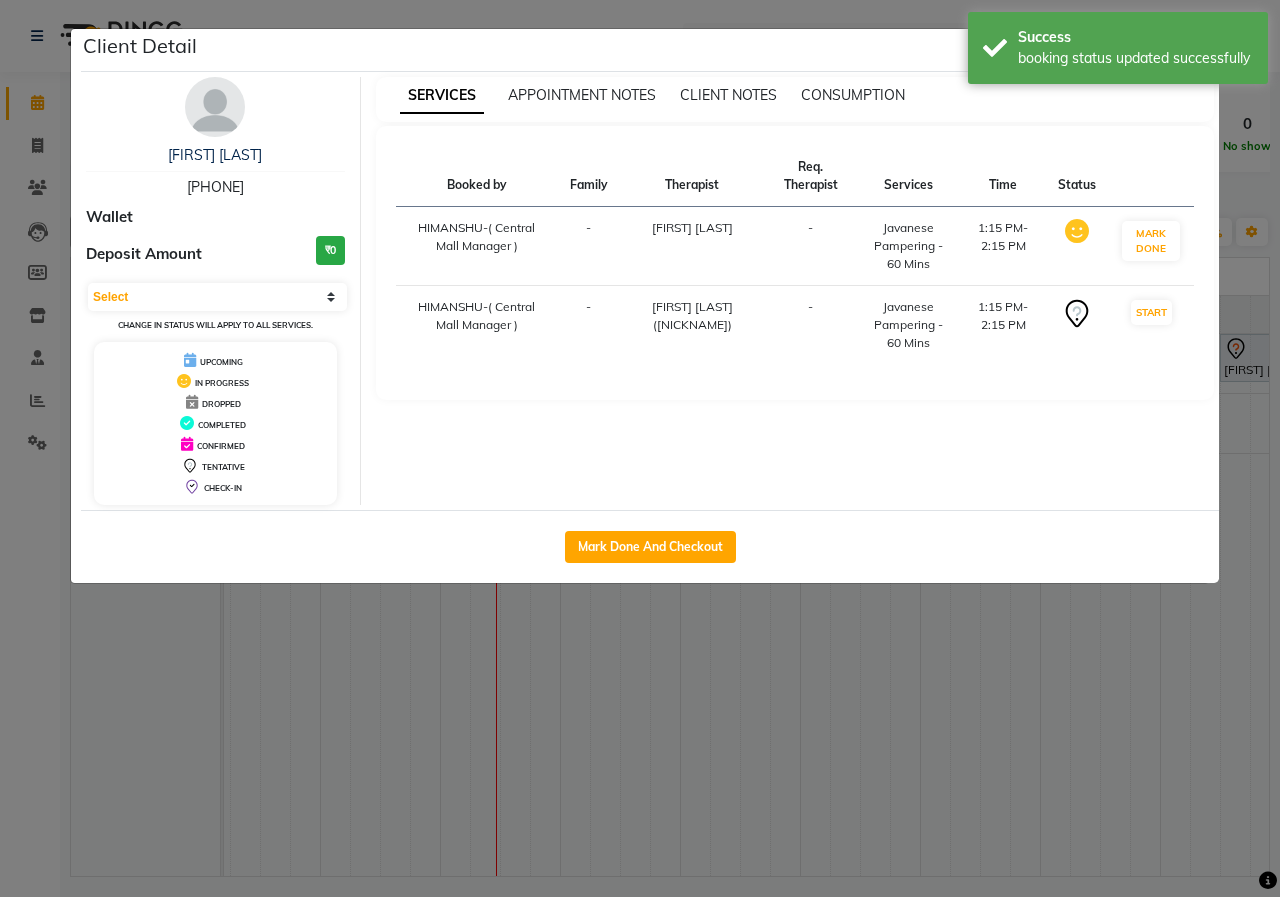 select on "1" 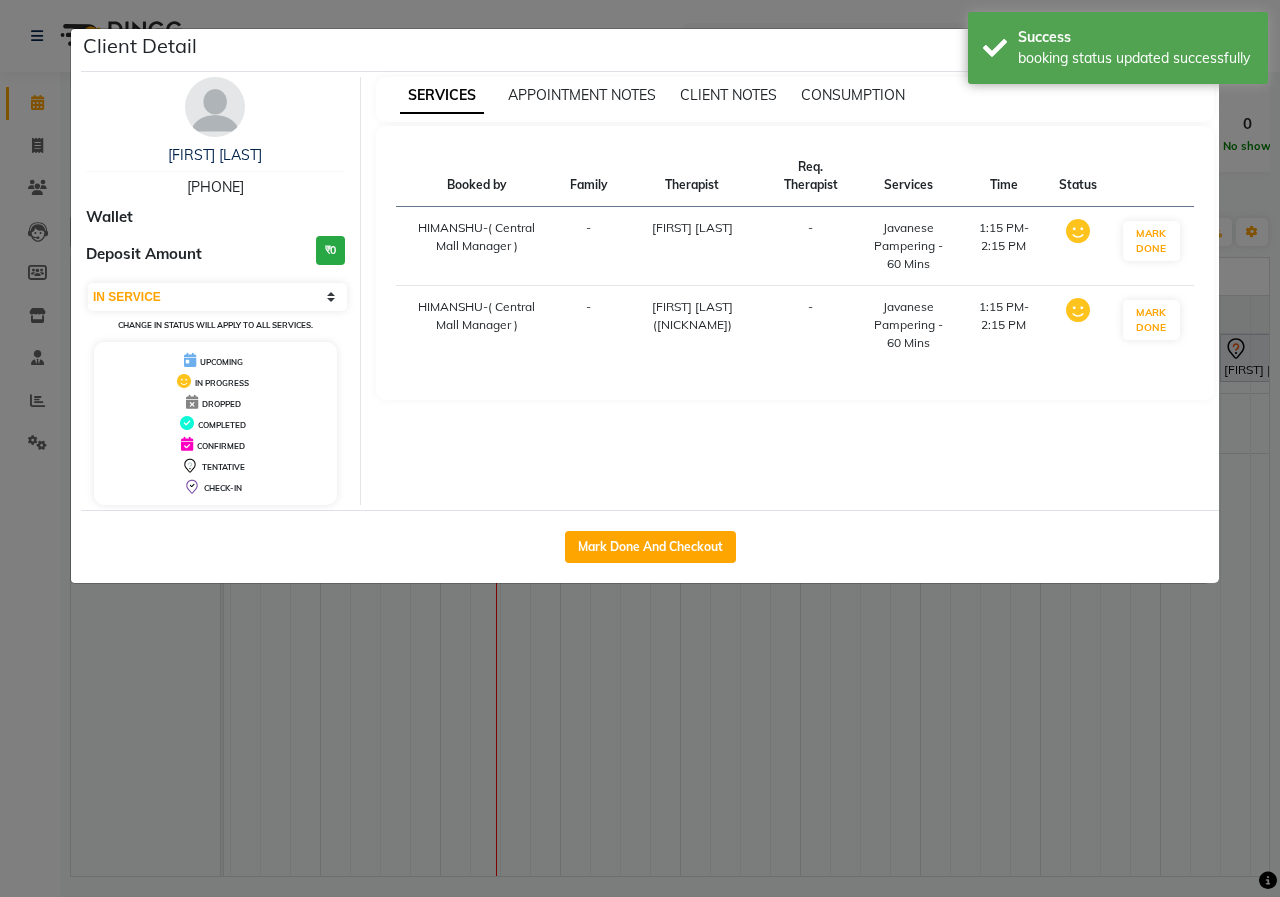 click on "Client Detail  [FIRST] [LAST]   [PHONE] Wallet Deposit Amount  ₹0  Select IN SERVICE CONFIRMED TENTATIVE CHECK IN MARK DONE UPCOMING Change in status will apply to all services. UPCOMING IN PROGRESS DROPPED COMPLETED CONFIRMED TENTATIVE CHECK-IN SERVICES APPOINTMENT NOTES CLIENT NOTES CONSUMPTION Booked by Family Therapist Req. Therapist Services Time Status  HIMANSHU-( Central Mall Manager )   - [FIRST] [LAST] -  Javanese Pampering - 60 Mins   1:15 PM-2:15 PM   MARK DONE   HIMANSHU-( Central Mall Manager )   - [FIRST] [LAST]([NICKNAME]) -  Javanese Pampering - 60 Mins   1:15 PM-2:15 PM   MARK DONE   Mark Done And Checkout" 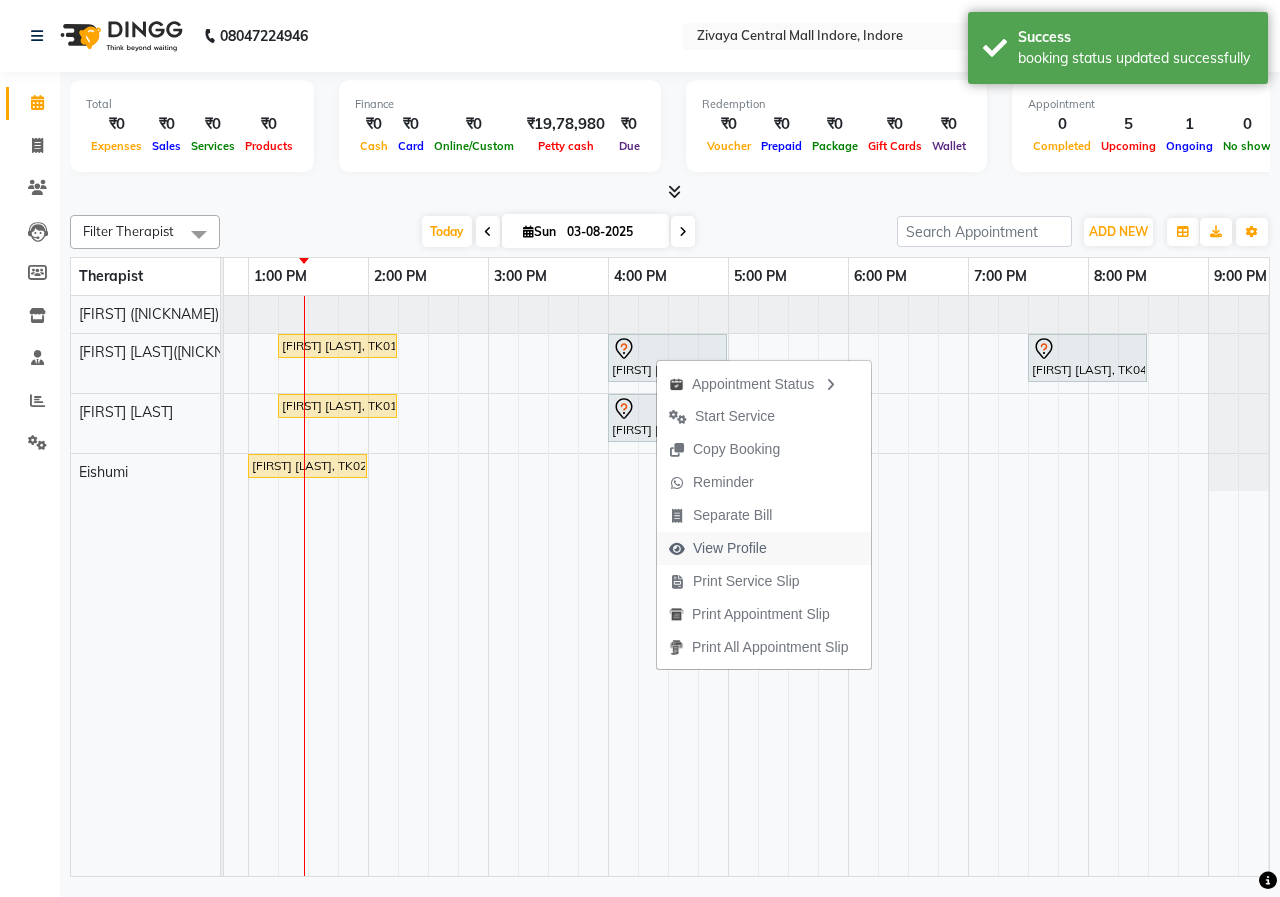 click on "View Profile" at bounding box center (730, 548) 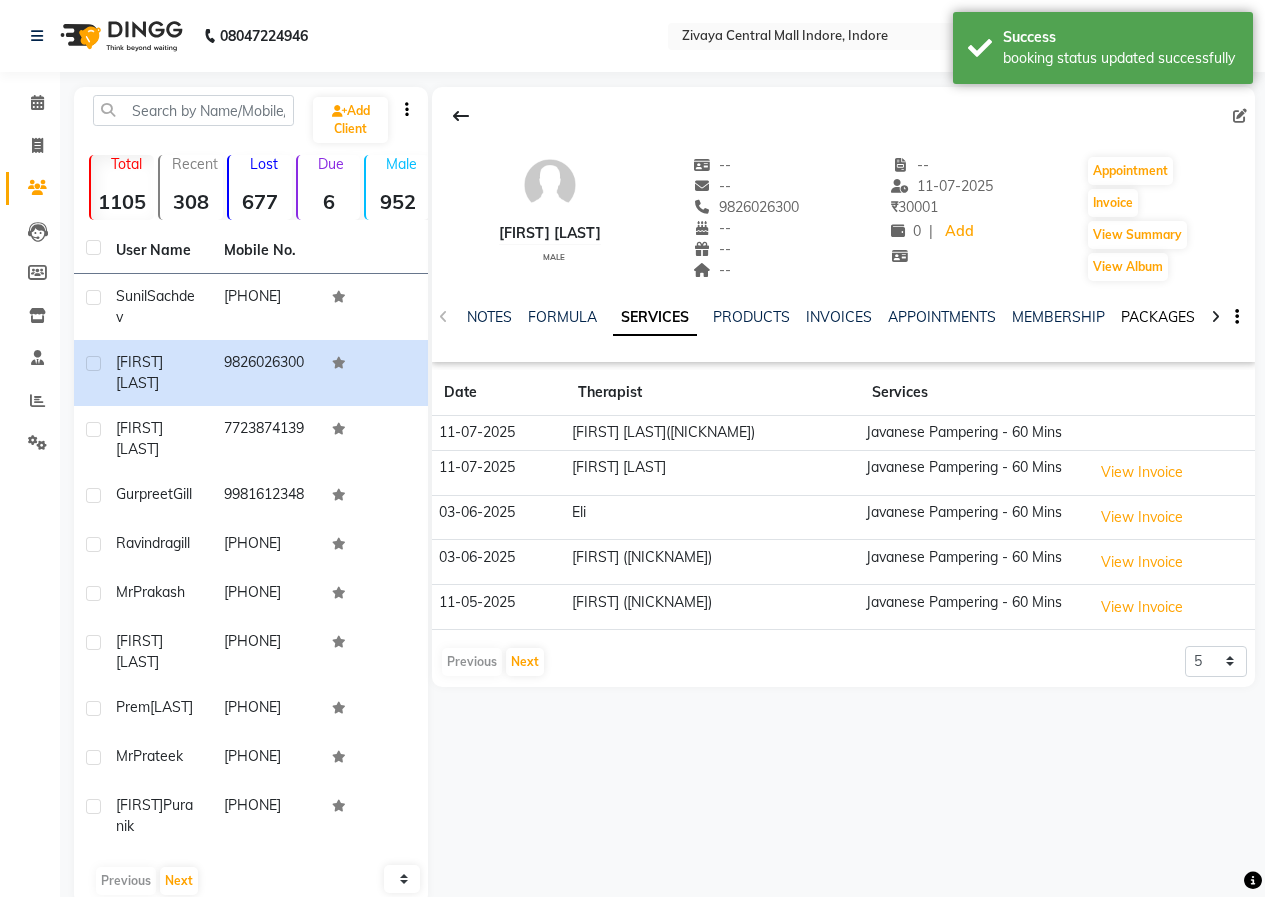 click on "PACKAGES" 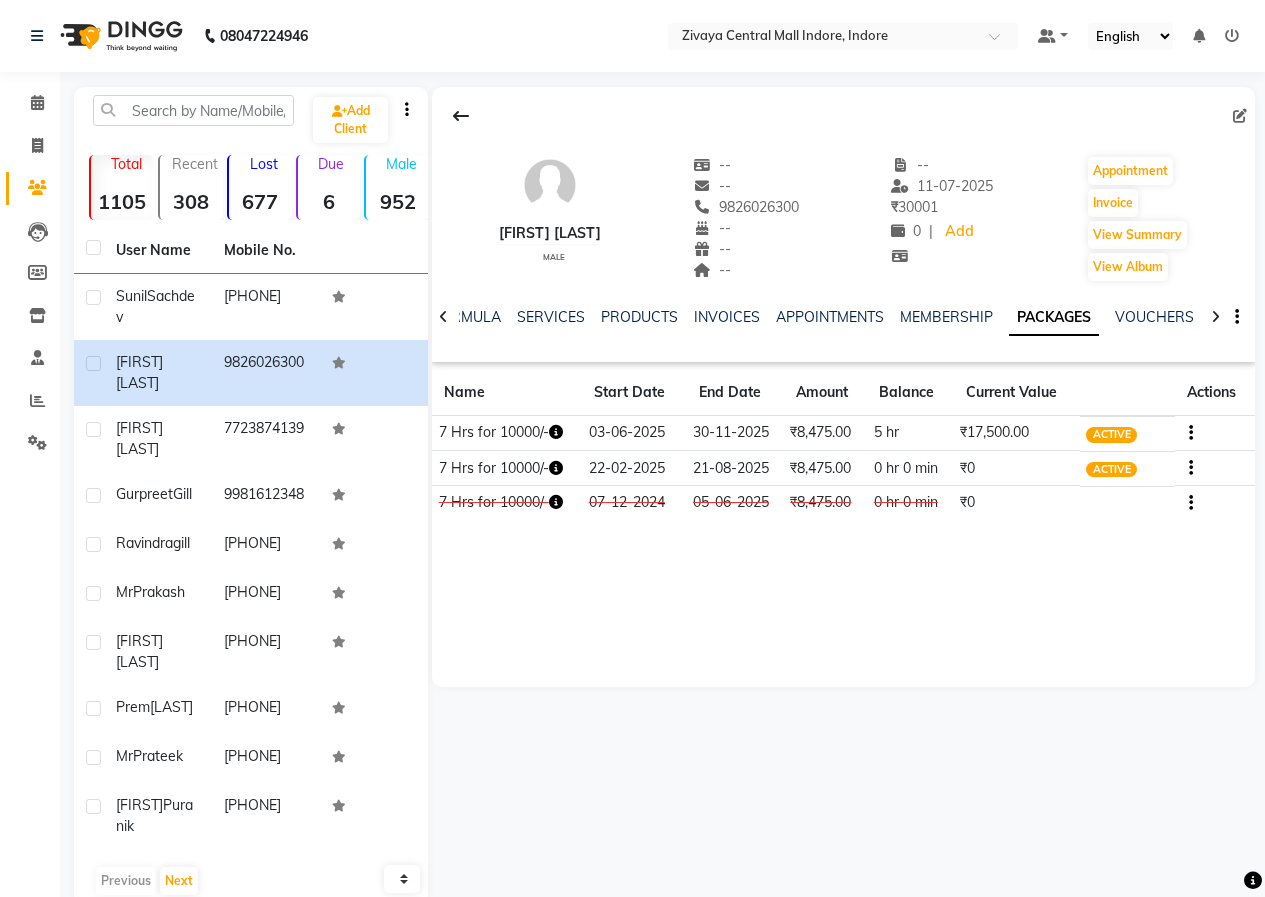 click 